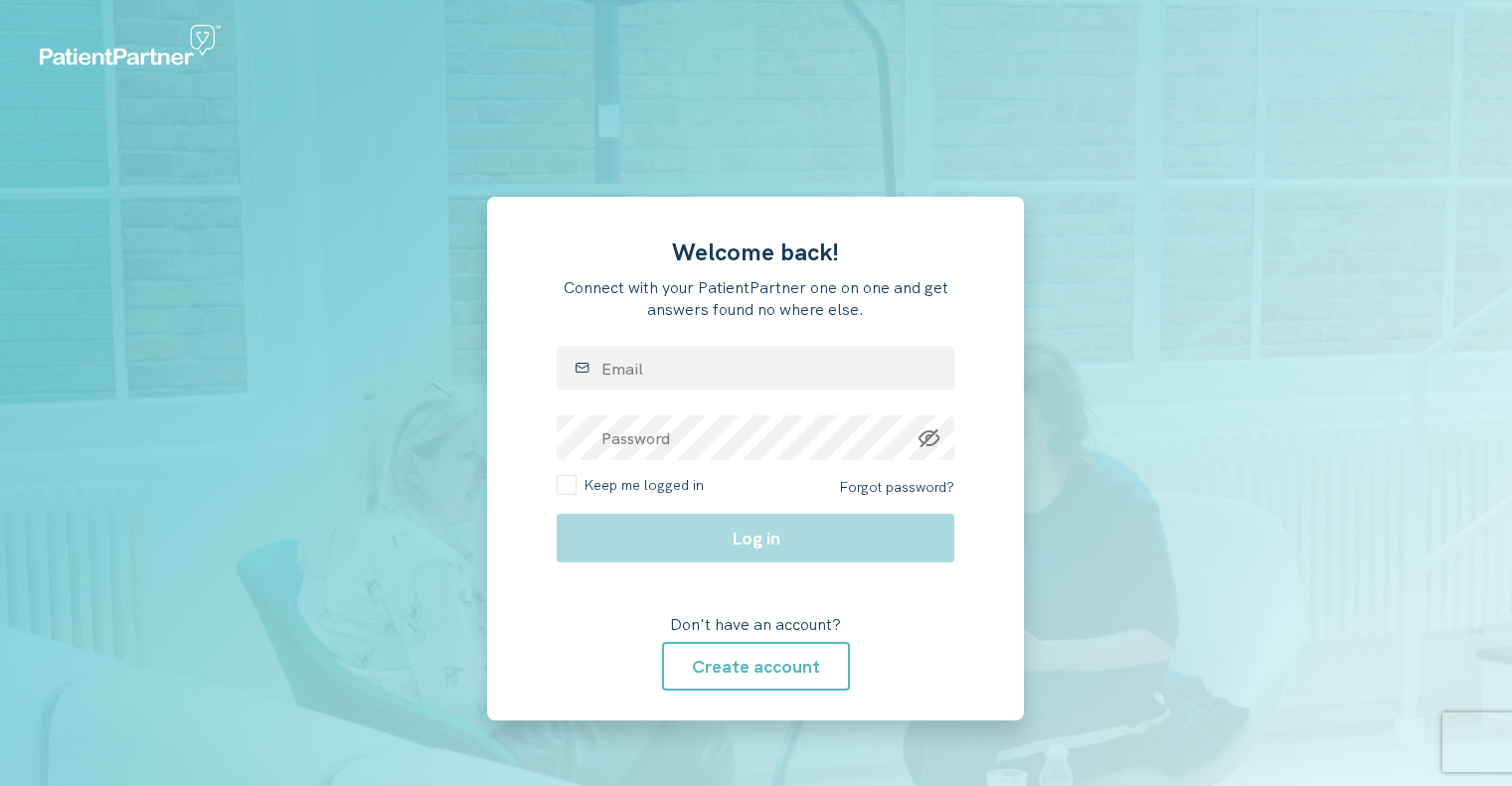 scroll, scrollTop: 0, scrollLeft: 0, axis: both 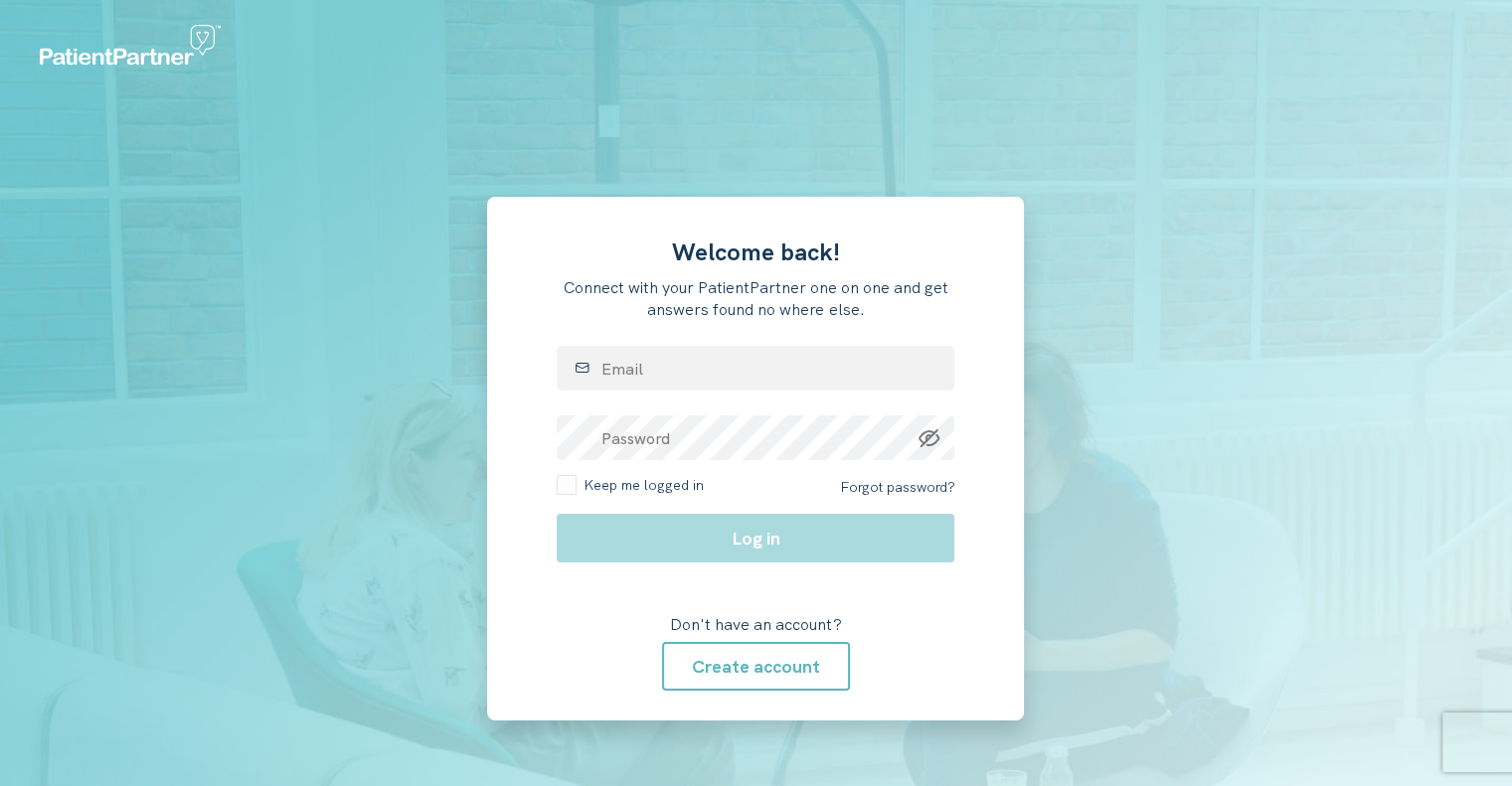 click on "Welcome back! Connect with your PatientPartner one on one and get answers found no where else. Email Password Keep me logged in Forgot password? Log in Don't have an account? Create account" at bounding box center (756, 459) 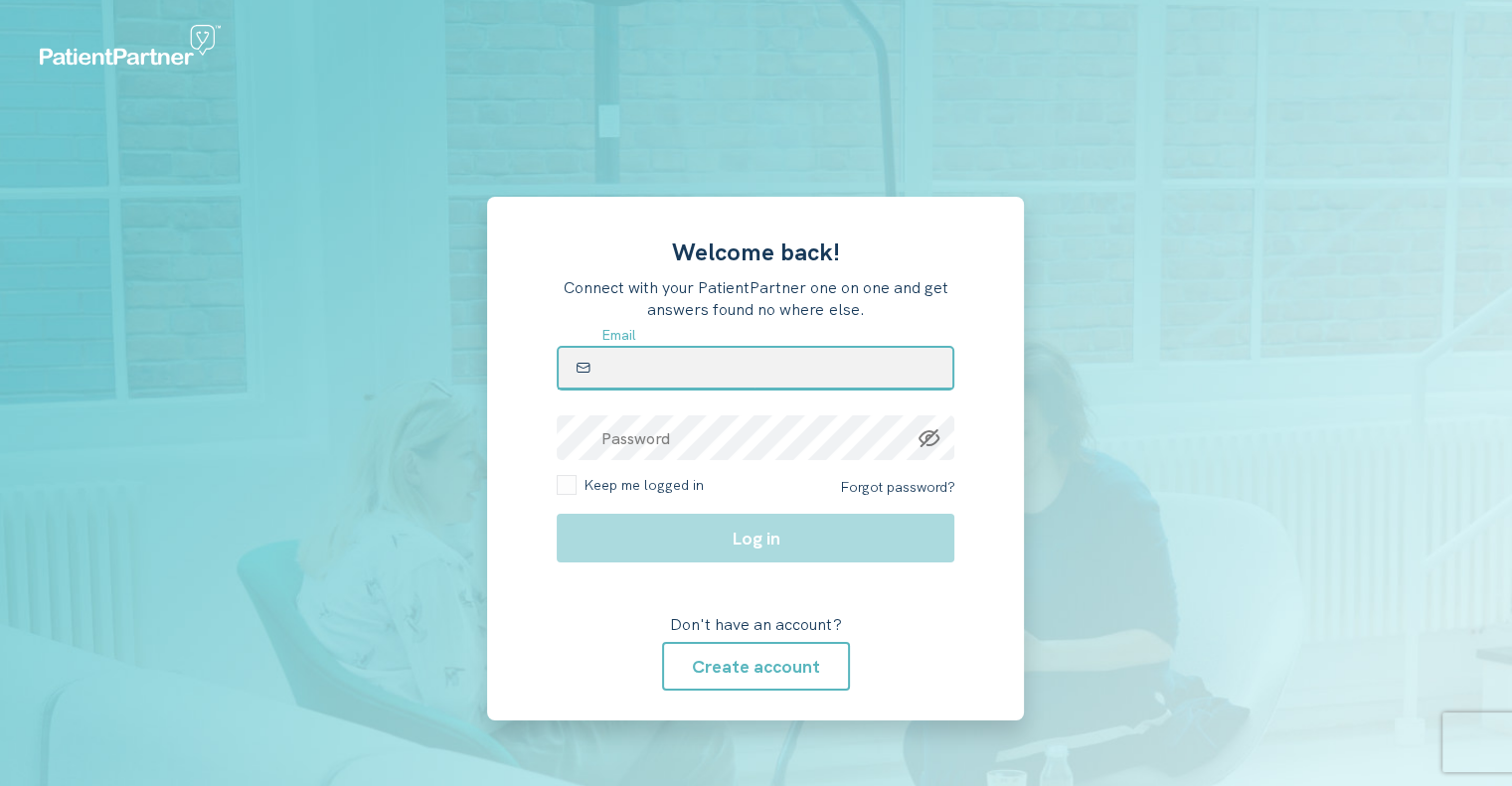 click at bounding box center [756, 368] 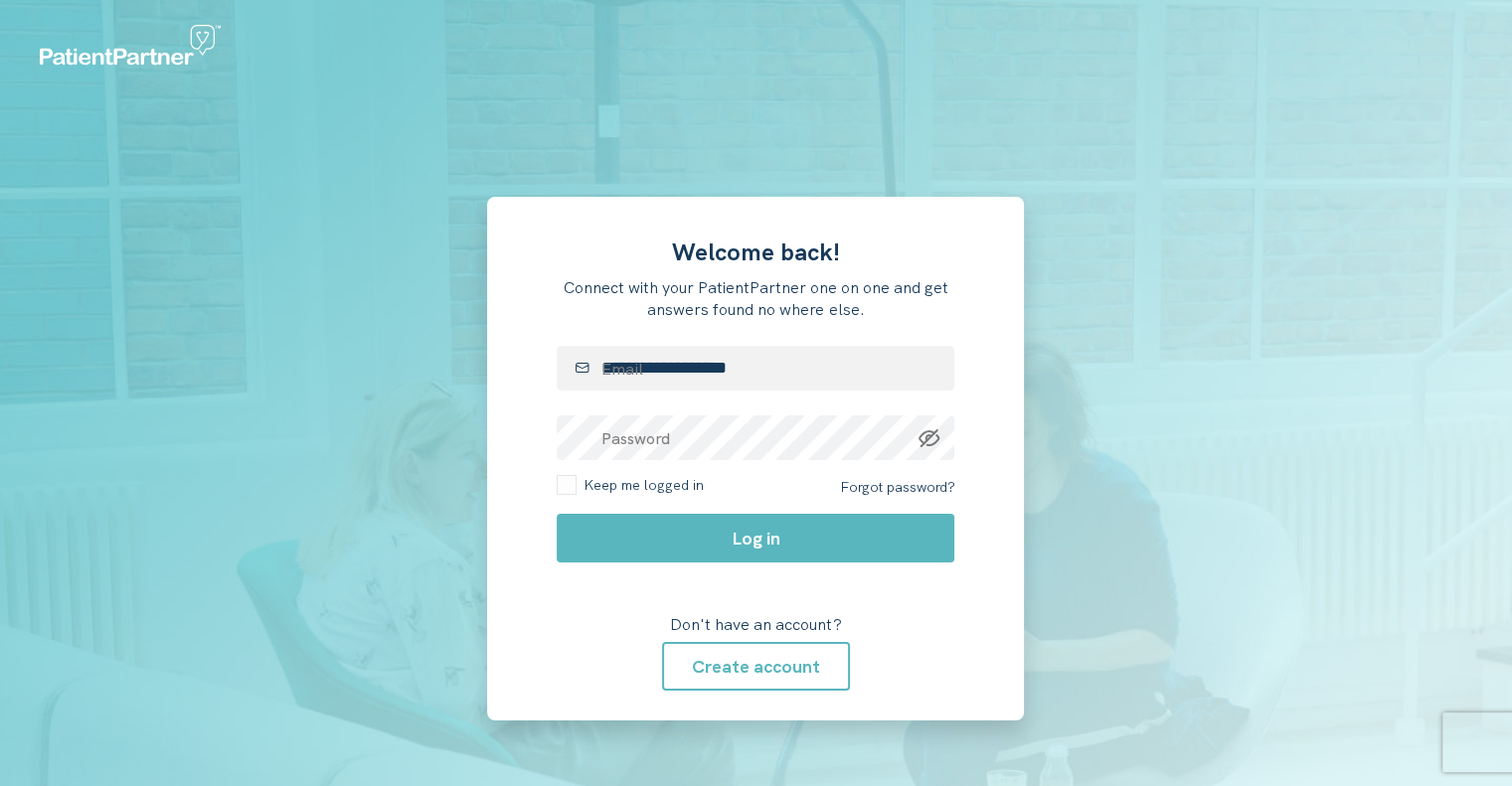 click on "Keep me logged in" at bounding box center [640, 485] 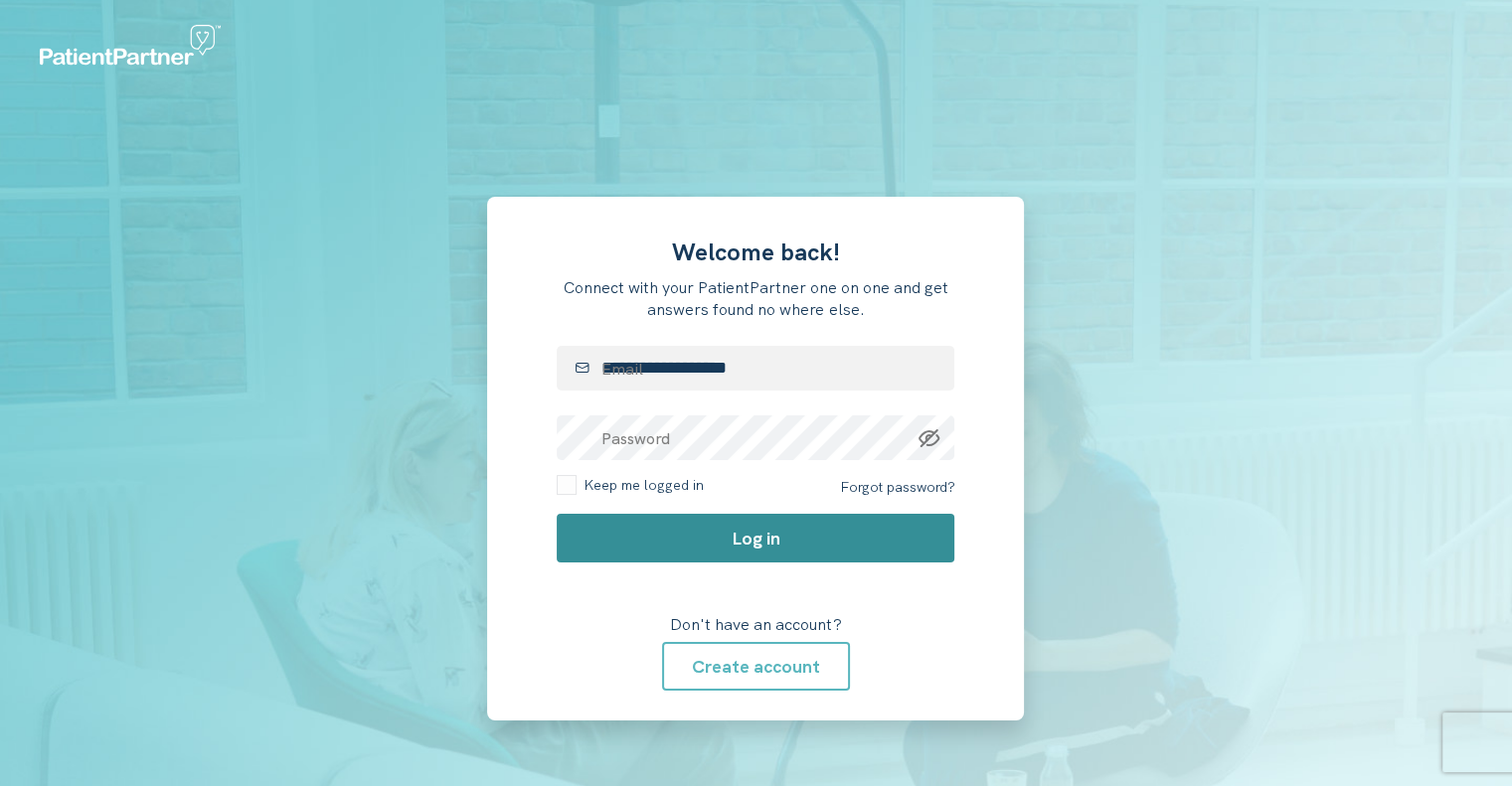 click on "Log in" 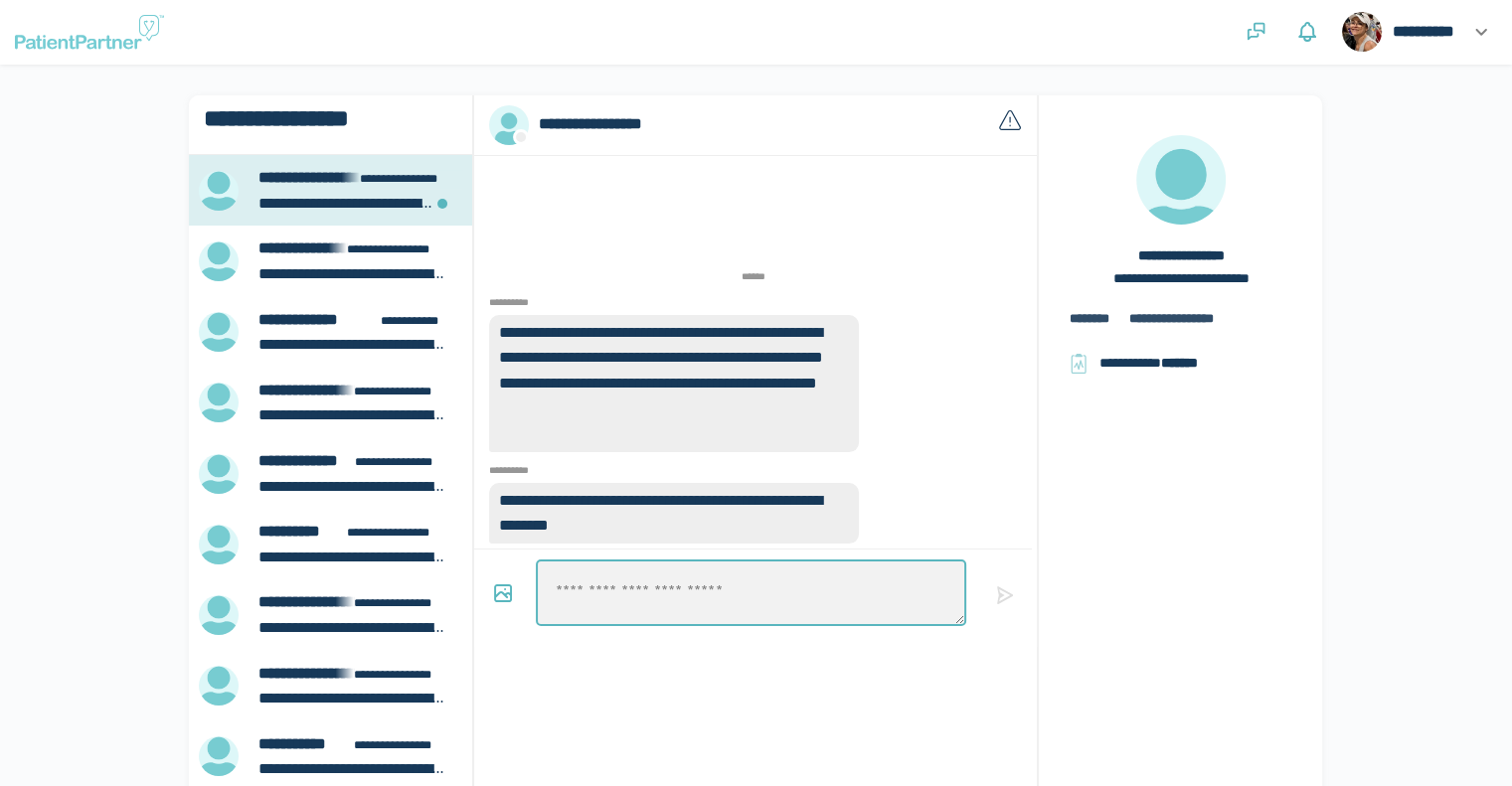 drag, startPoint x: 626, startPoint y: 623, endPoint x: 628, endPoint y: 585, distance: 38.052595 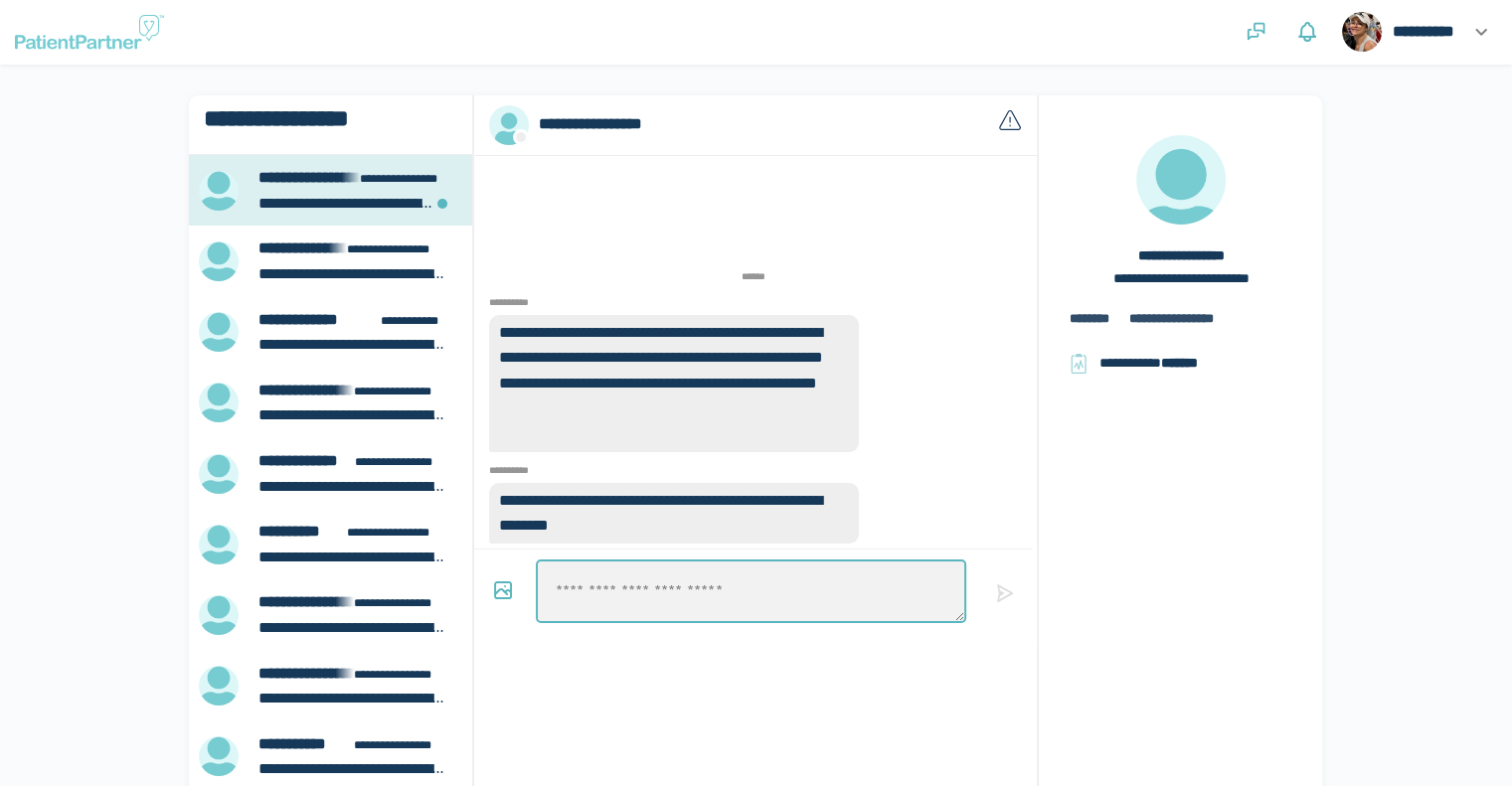 type on "*" 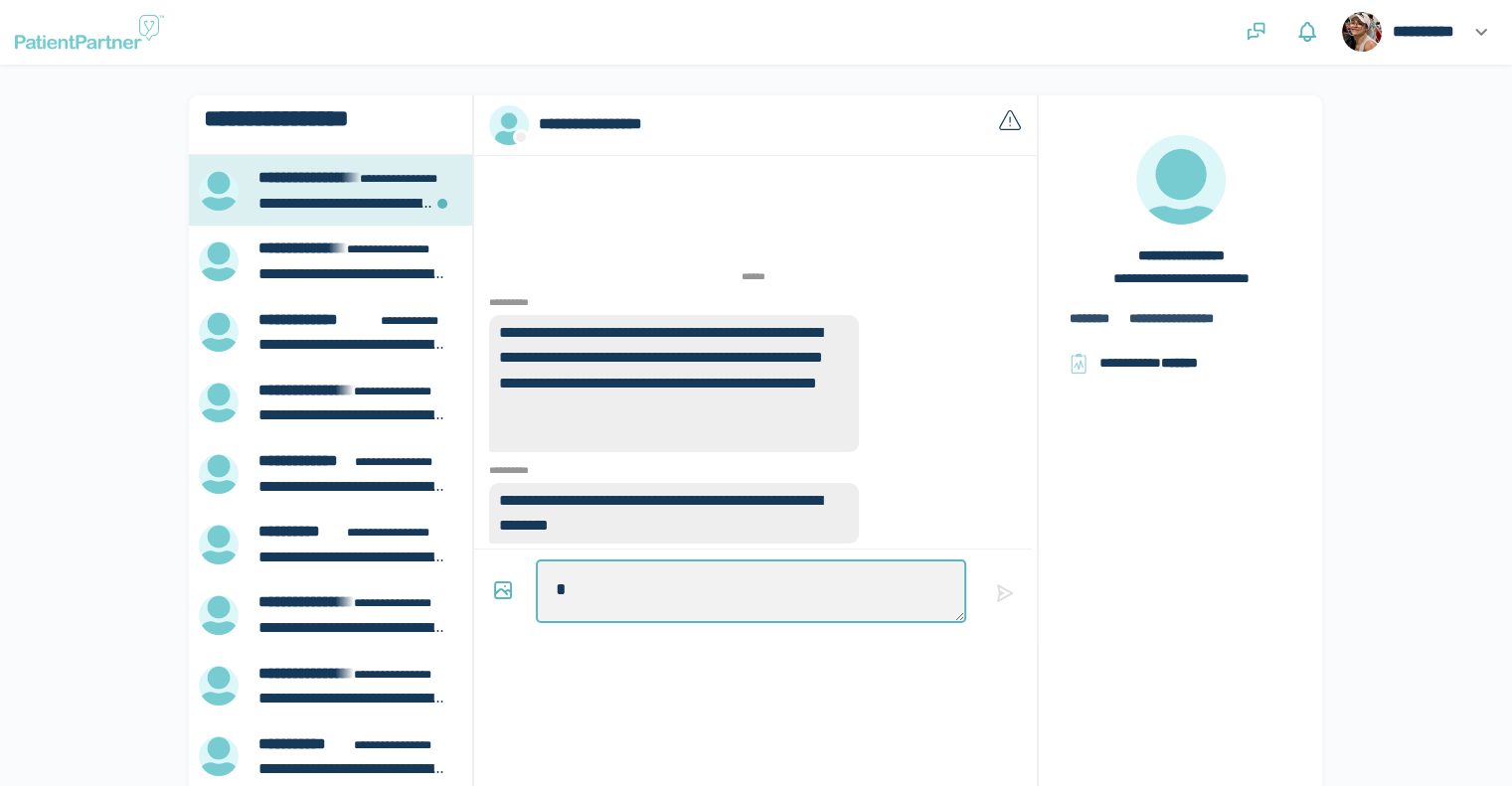 type on "*" 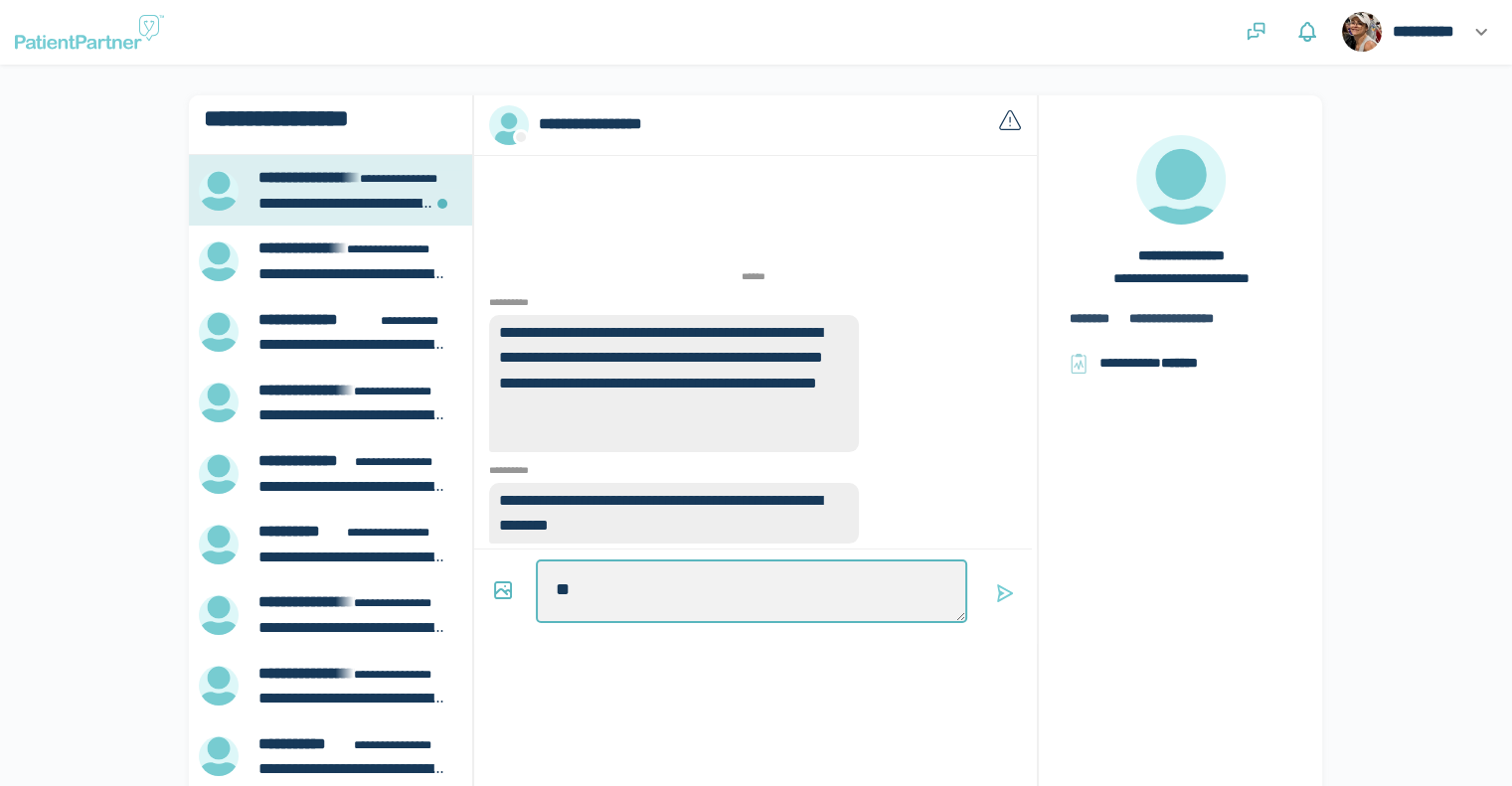 type on "*" 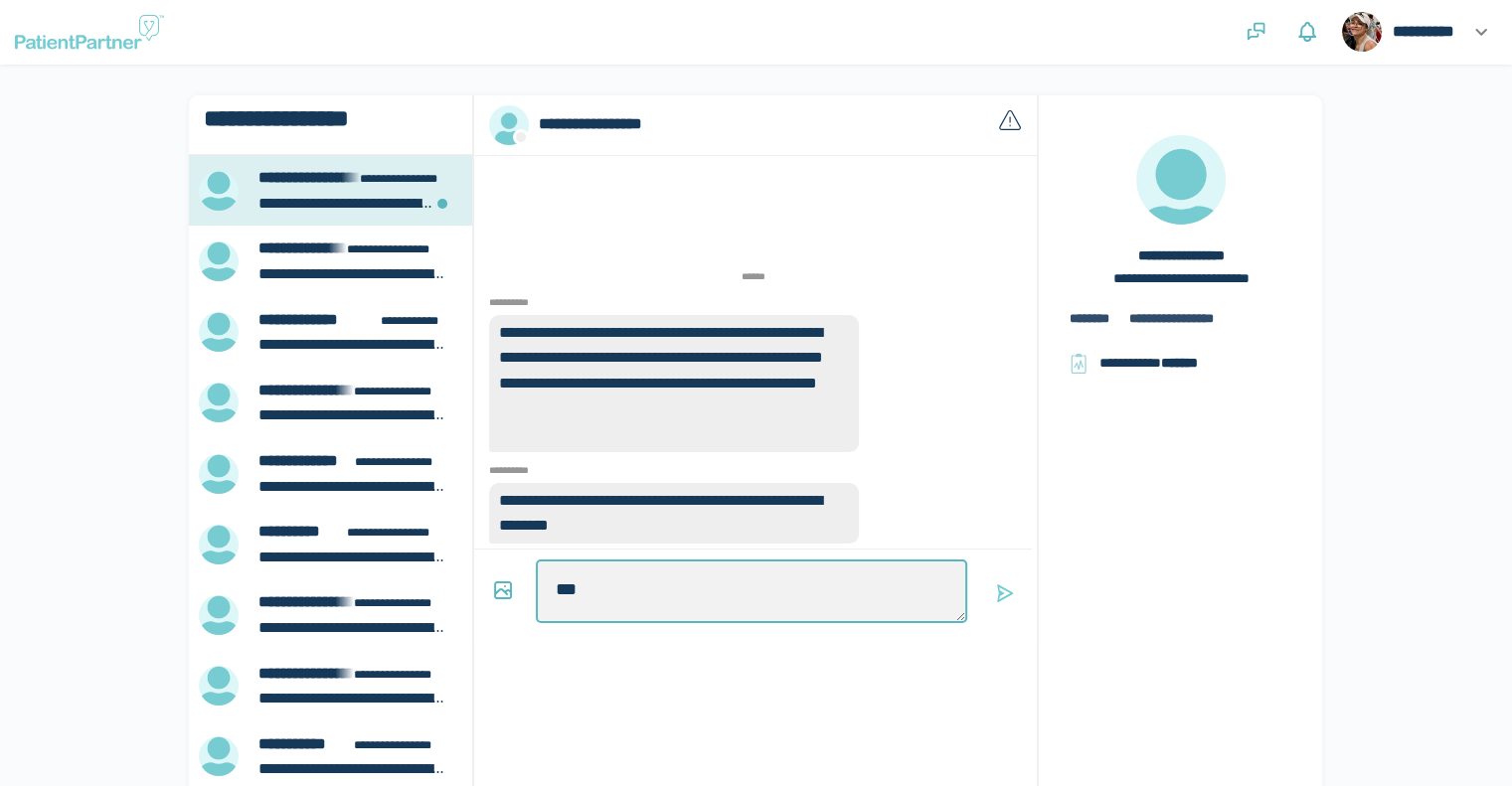 type on "*" 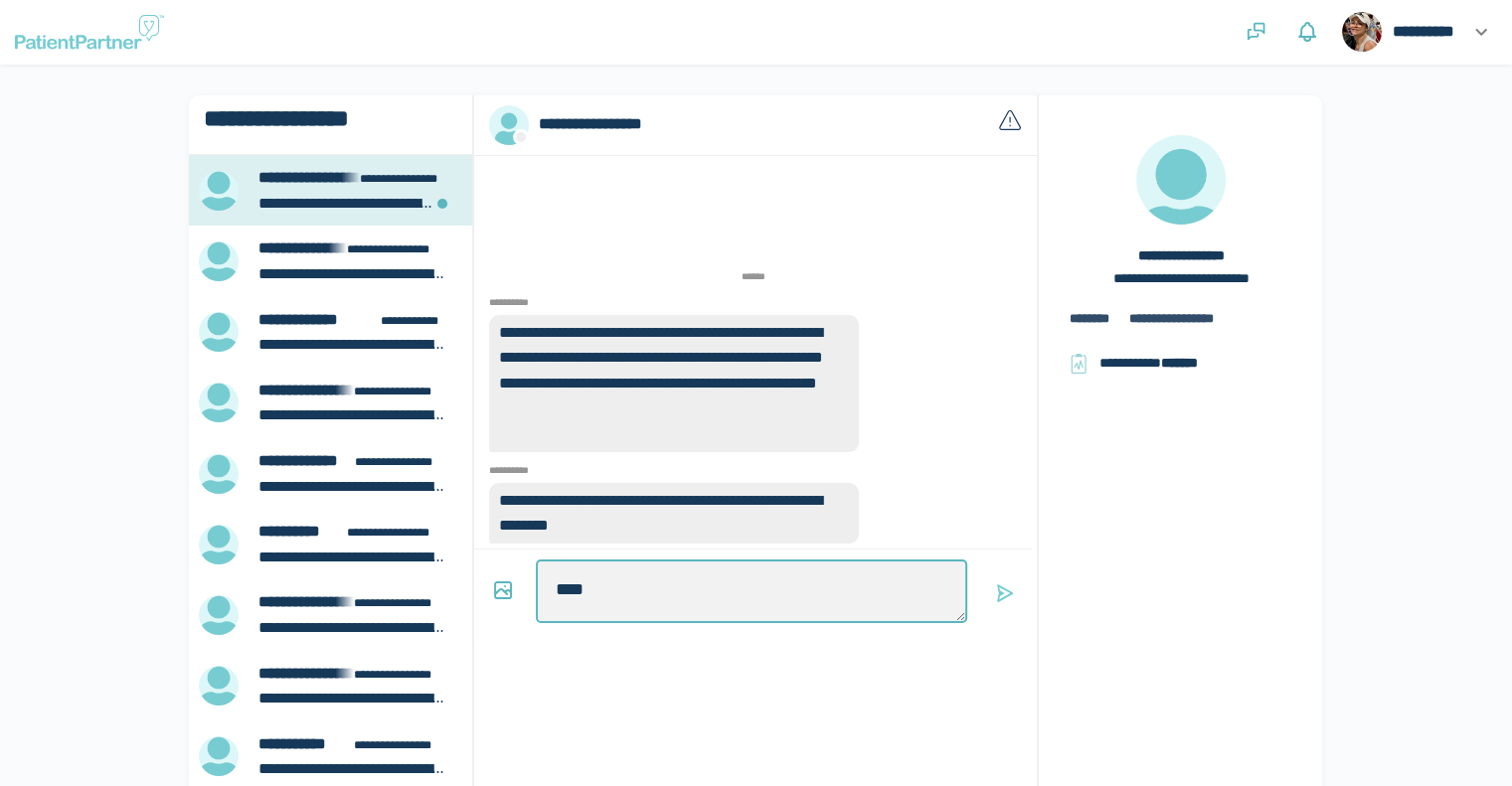 type on "*" 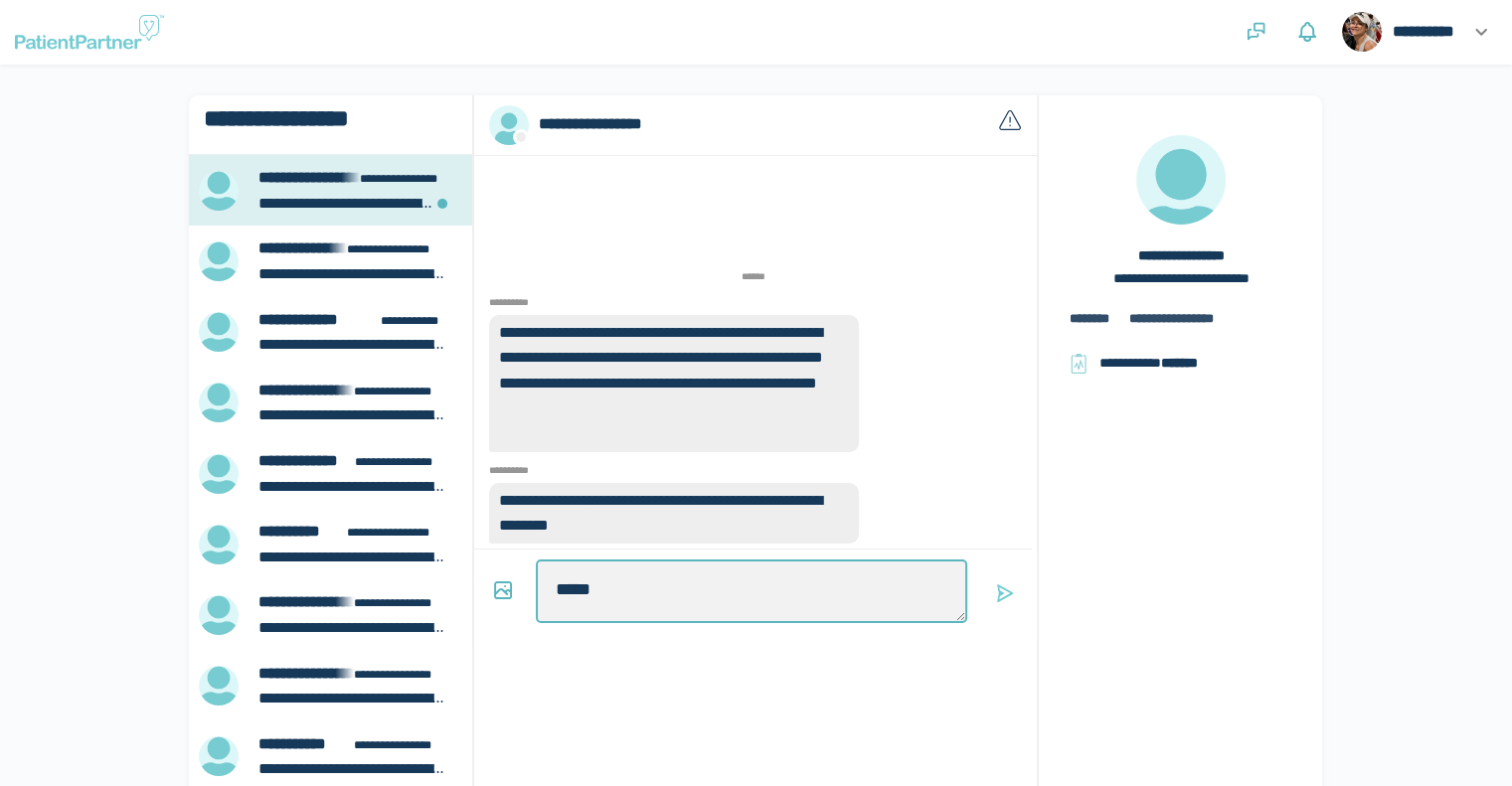 type on "*" 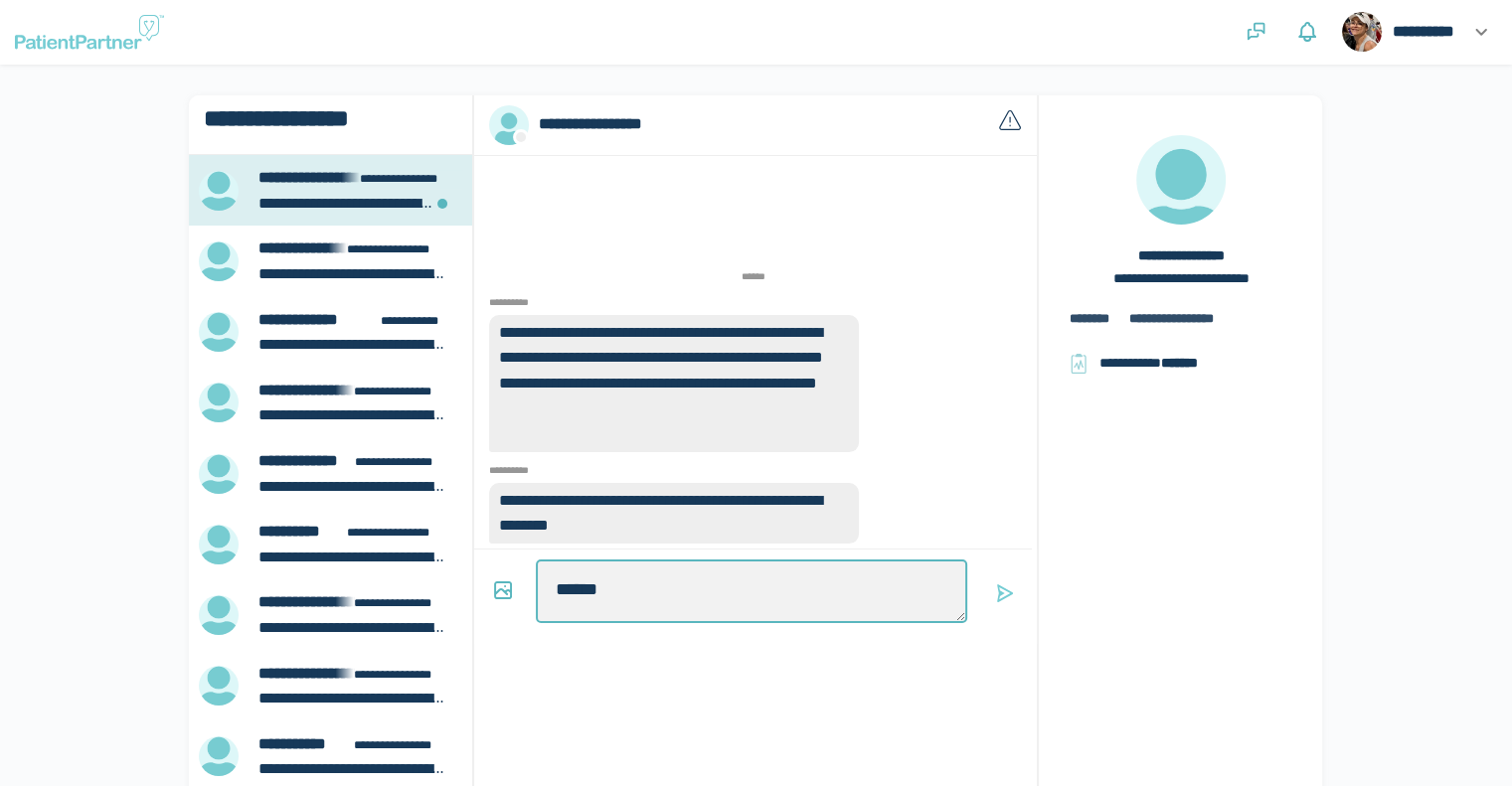 type on "*" 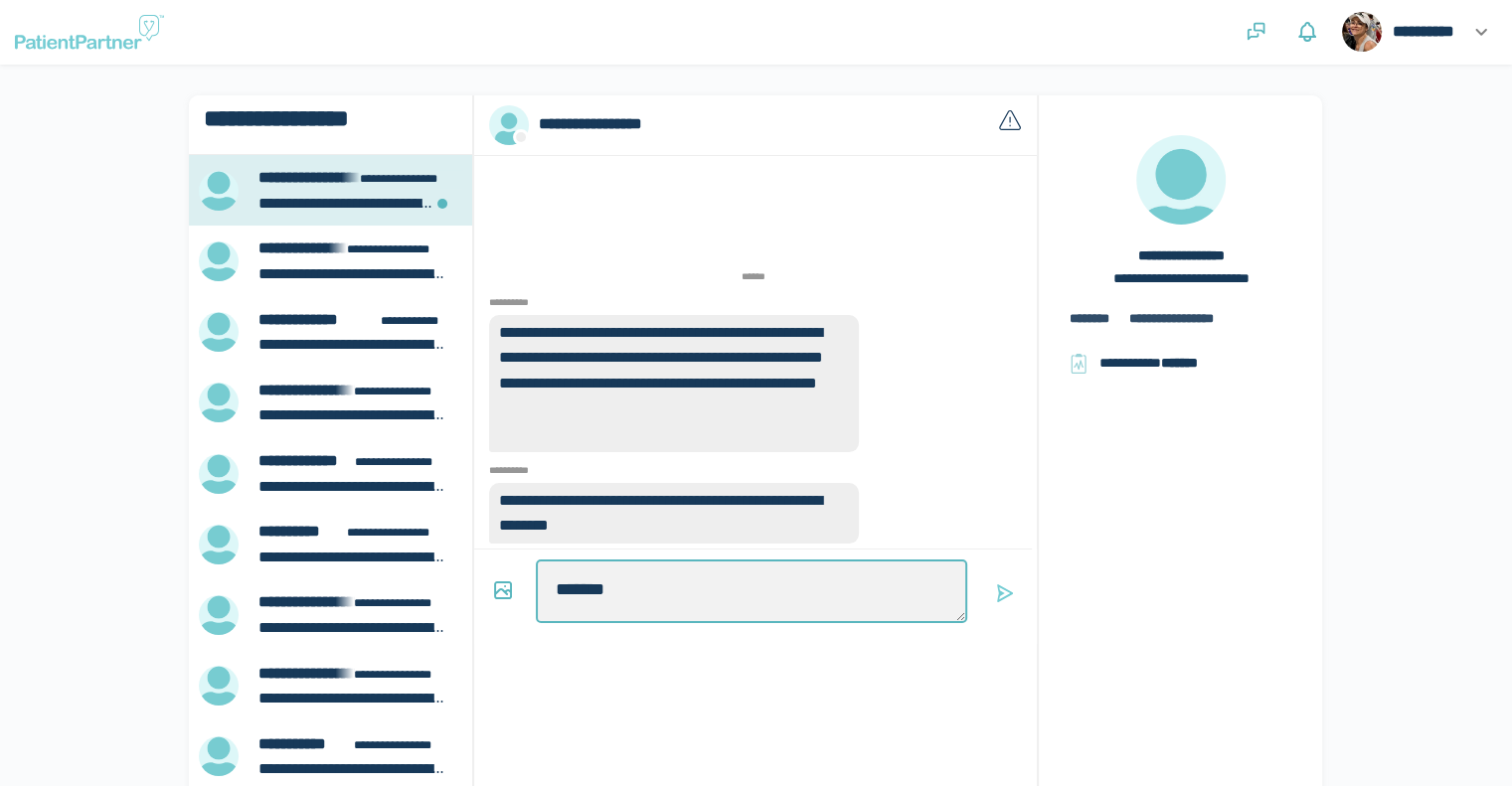 type on "*" 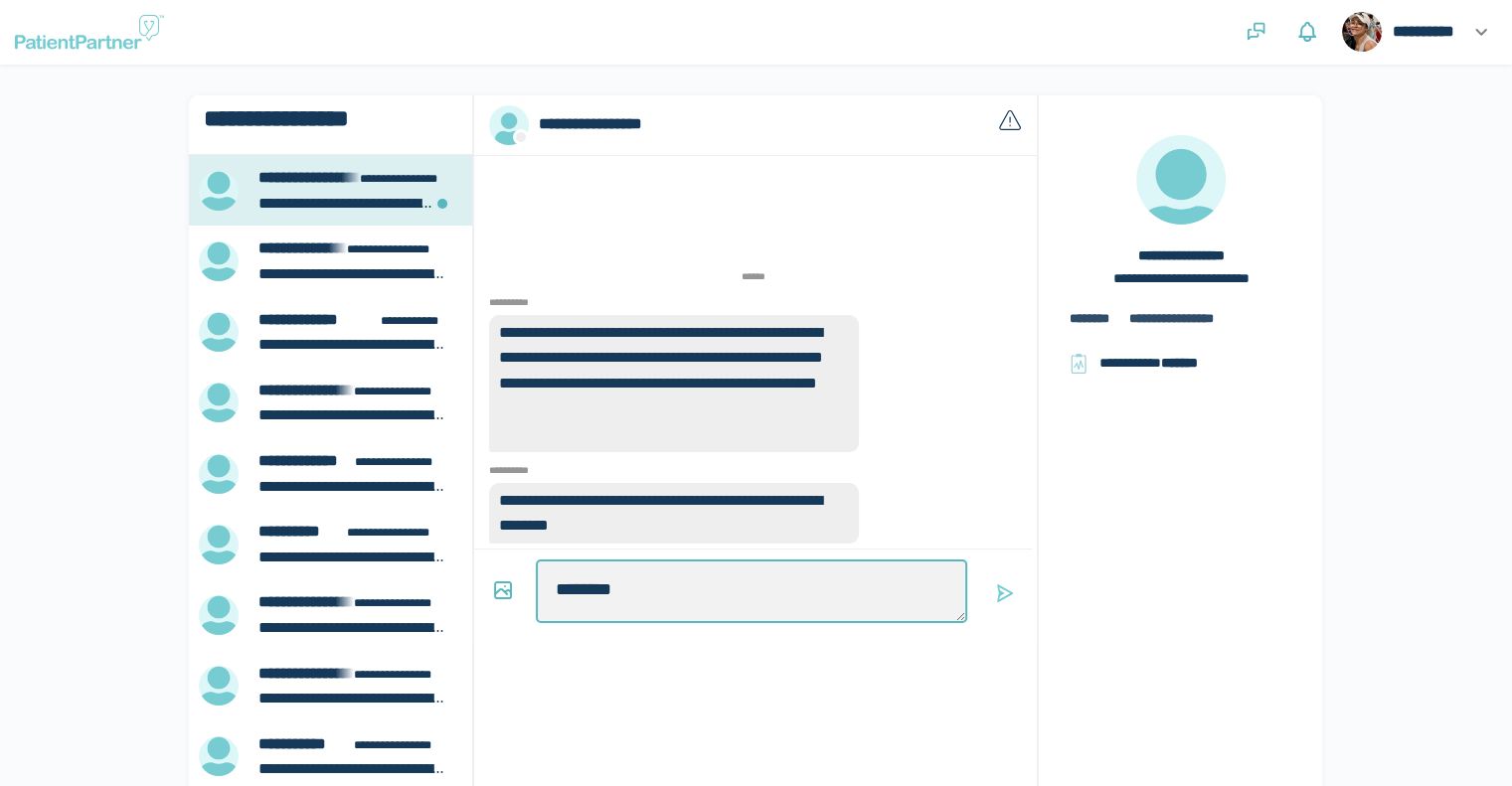 type on "*" 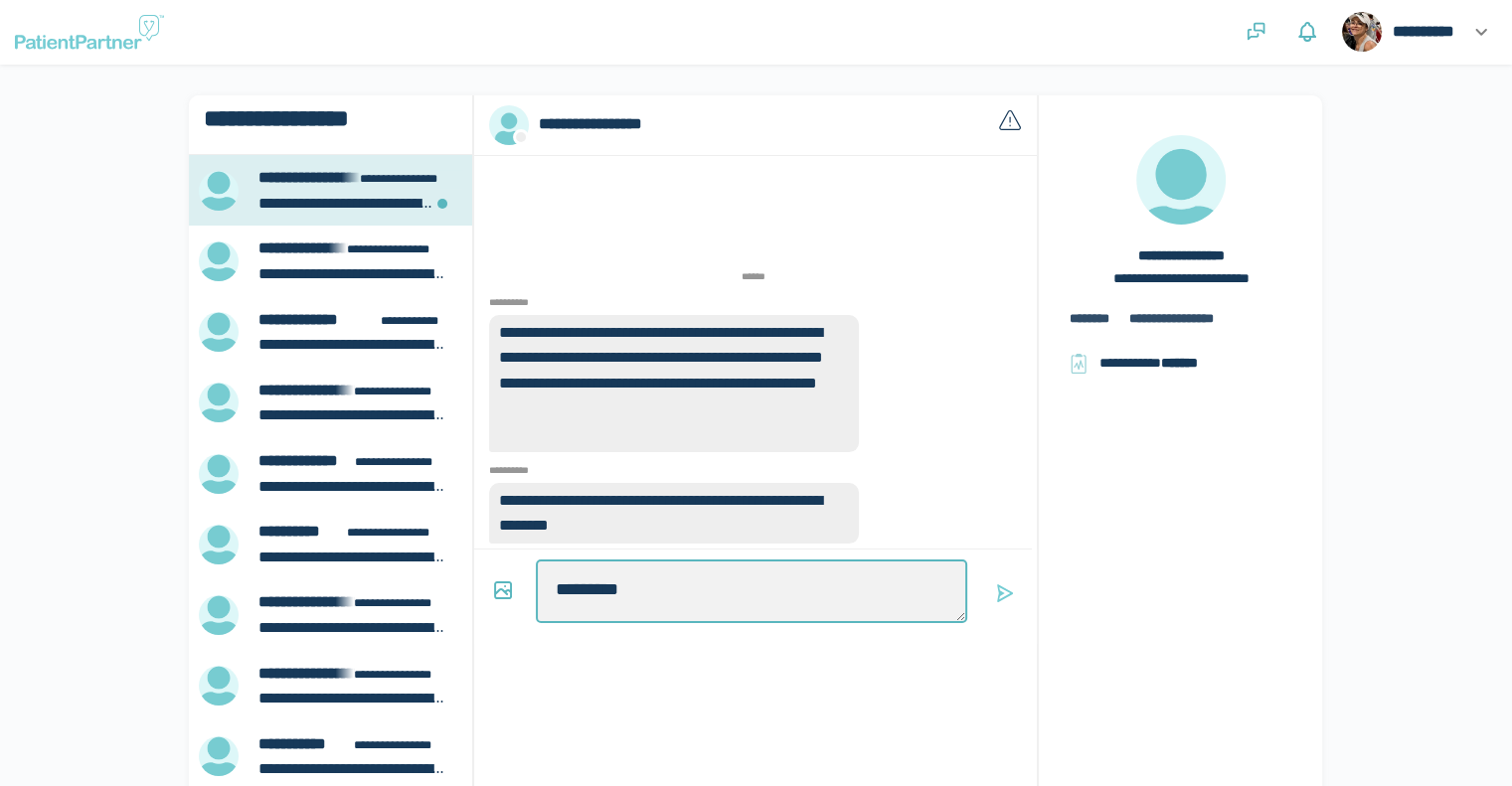 type on "*" 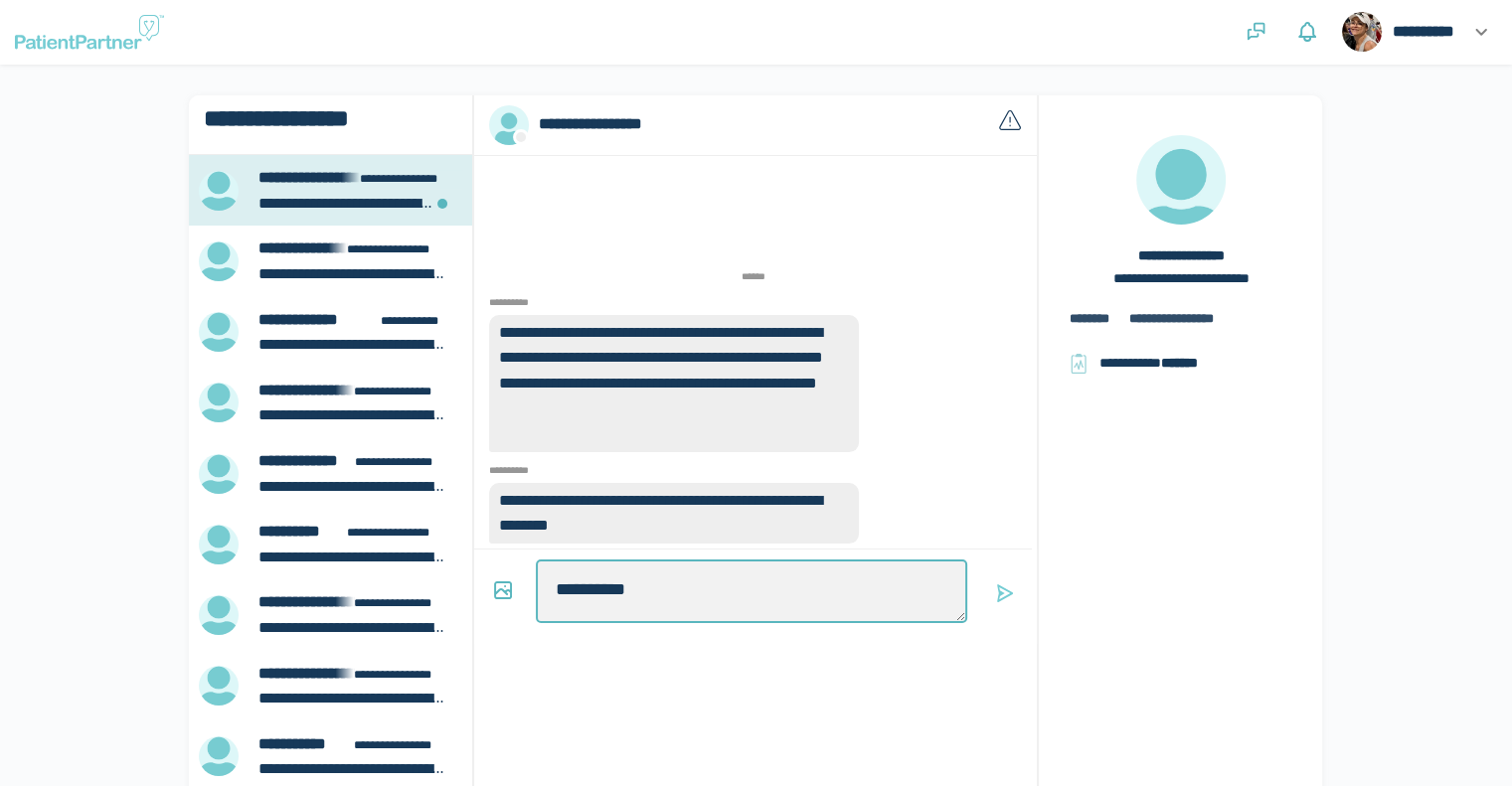 type on "*" 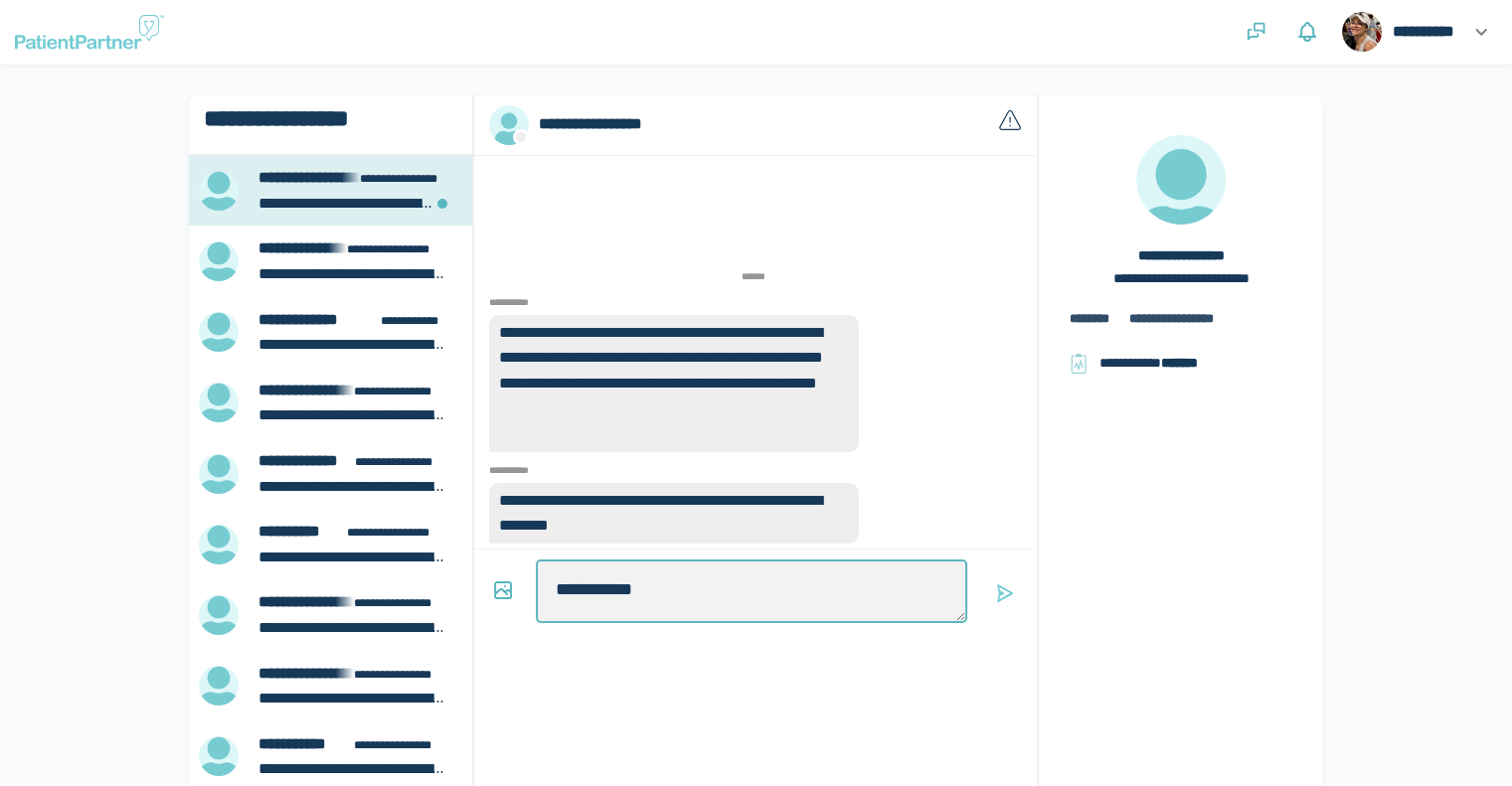 type on "*" 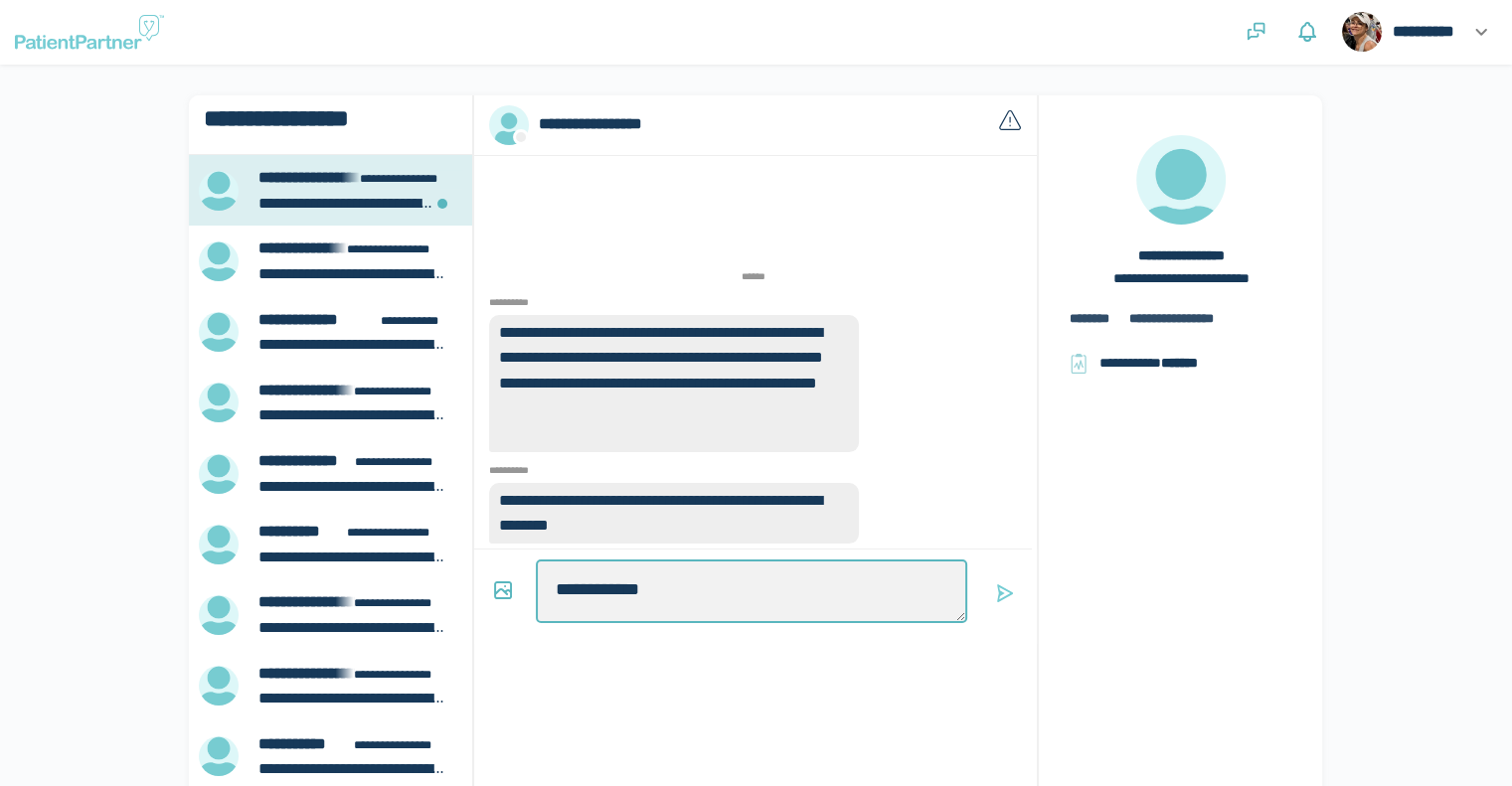 type on "*" 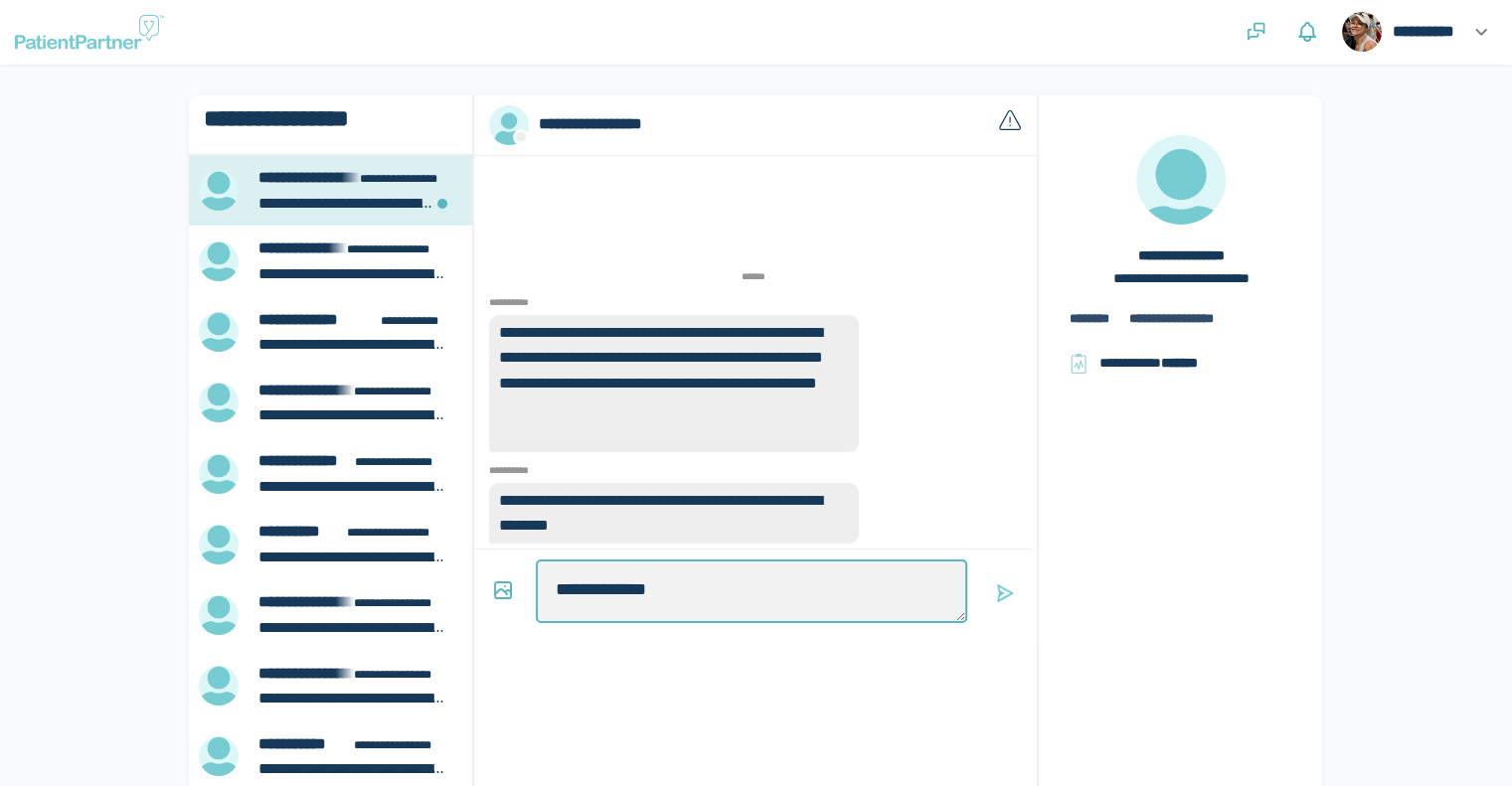type on "*" 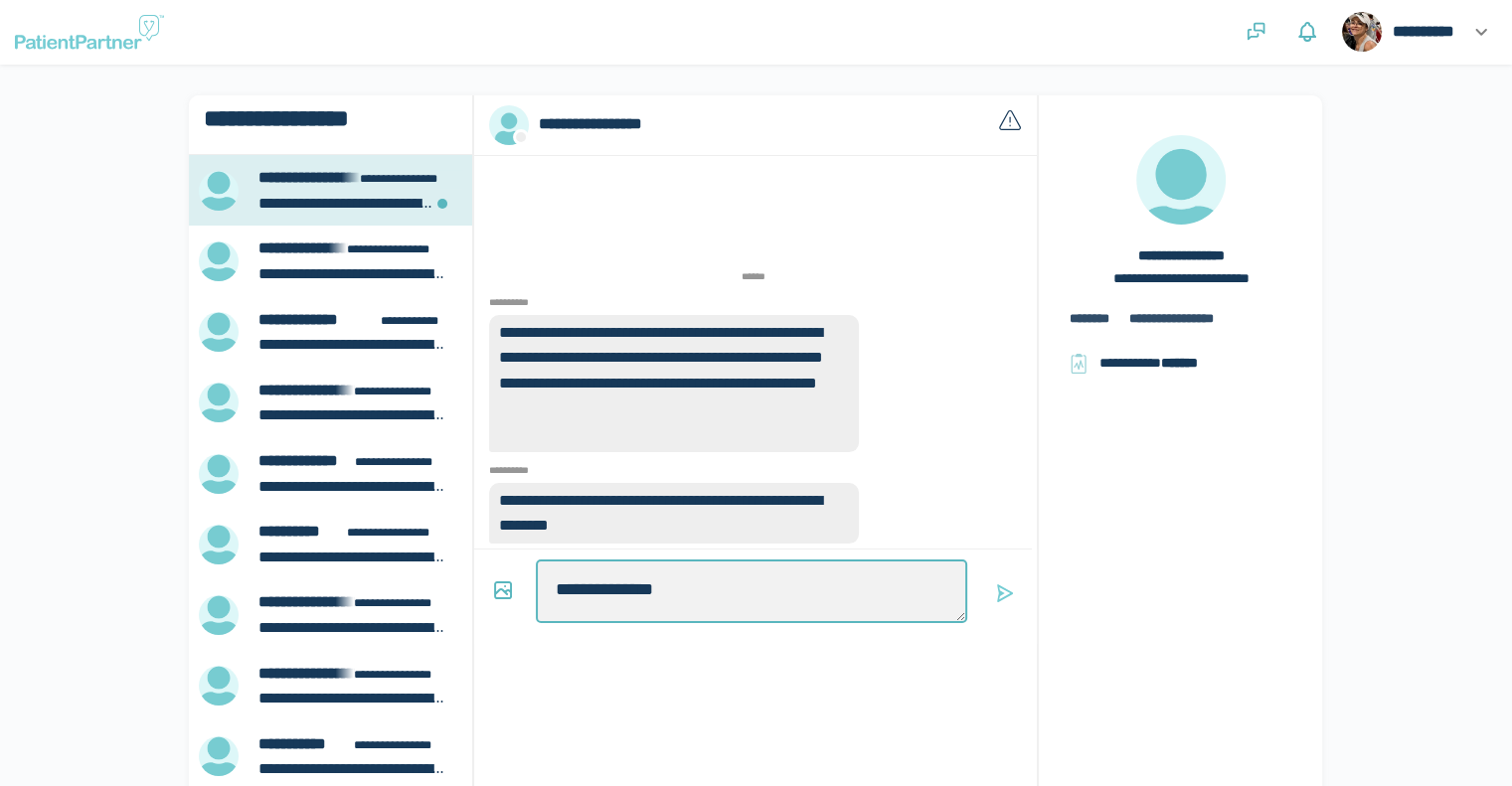 type on "*" 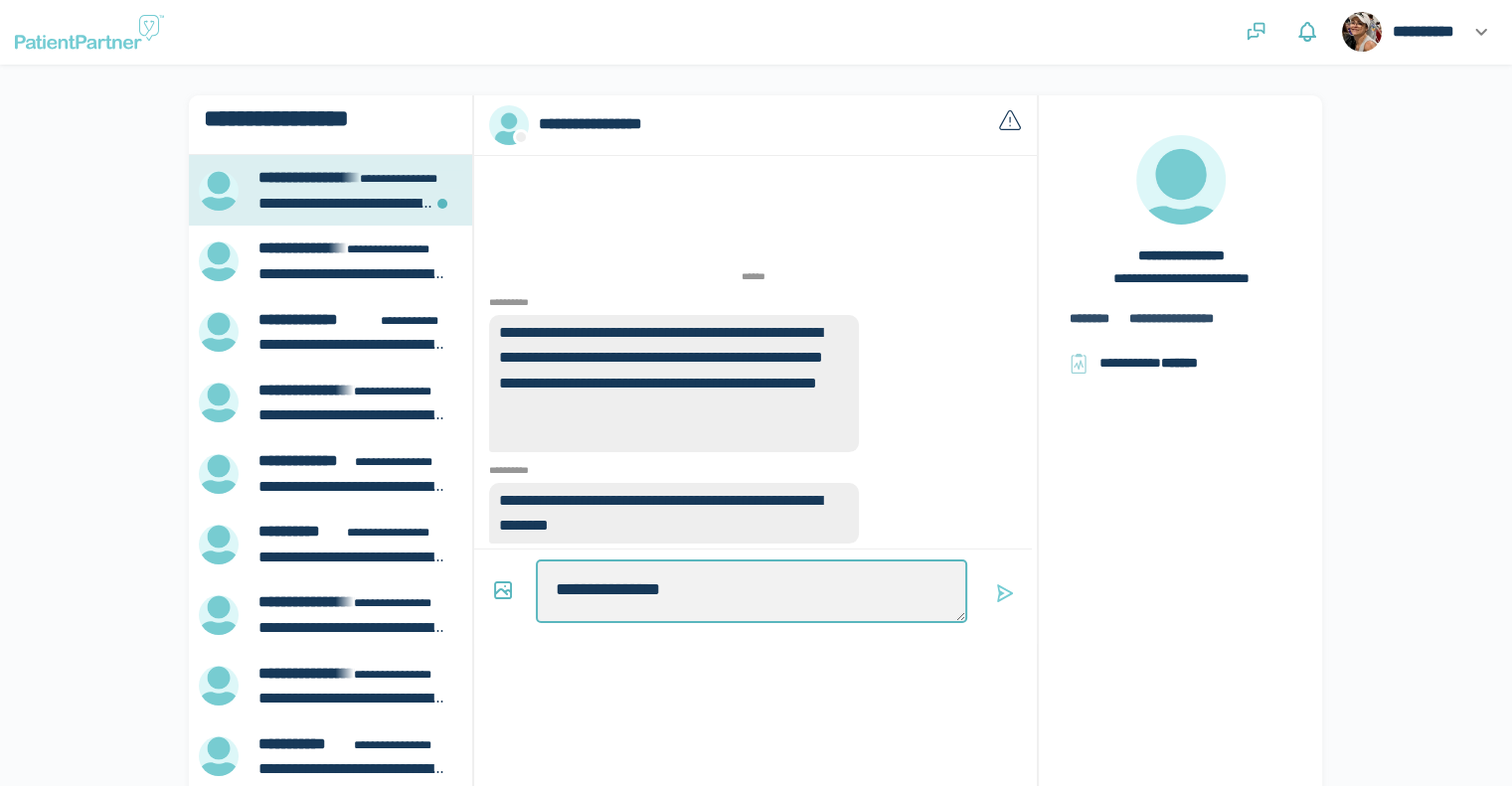 type on "*" 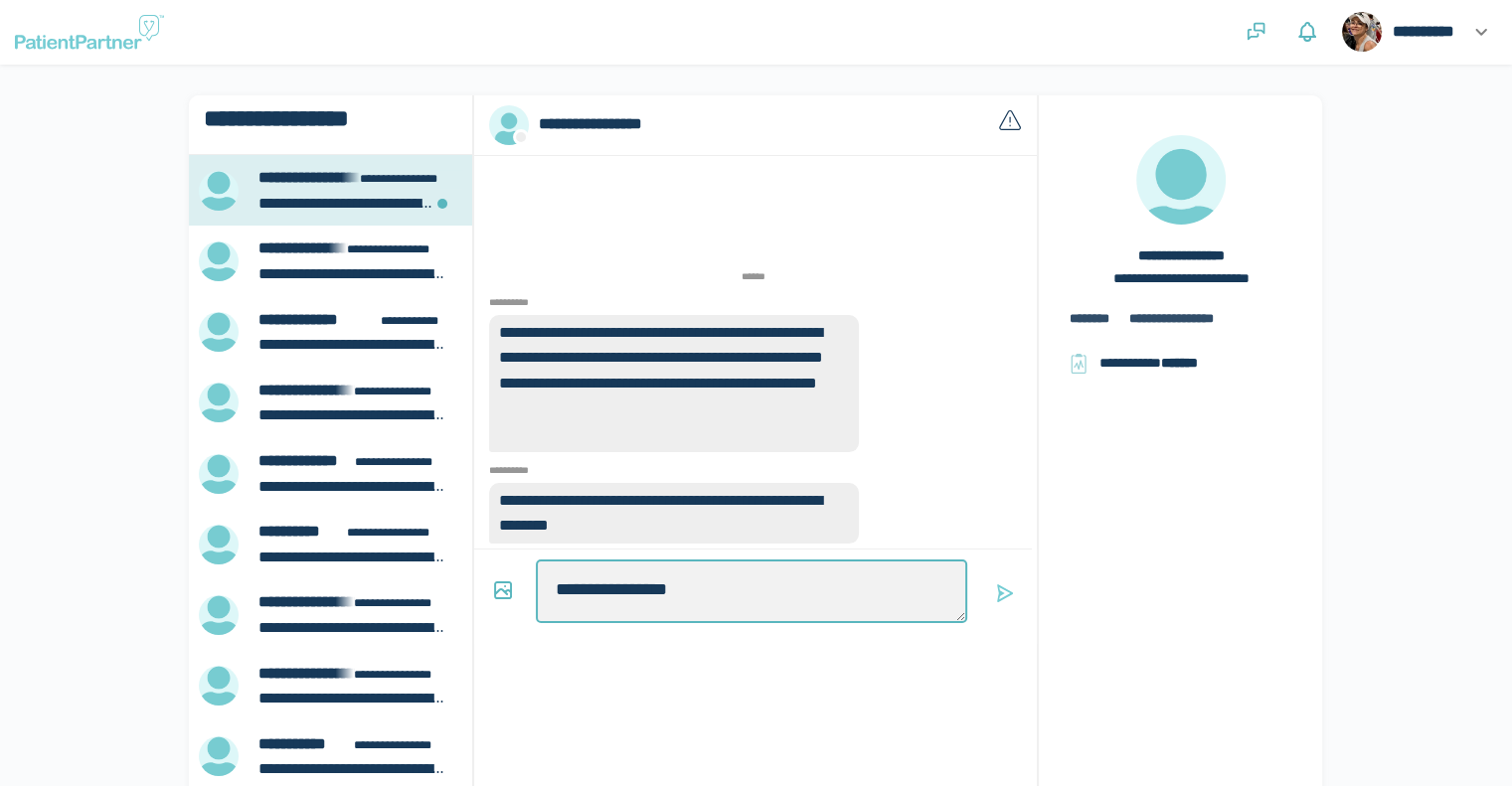 type on "*" 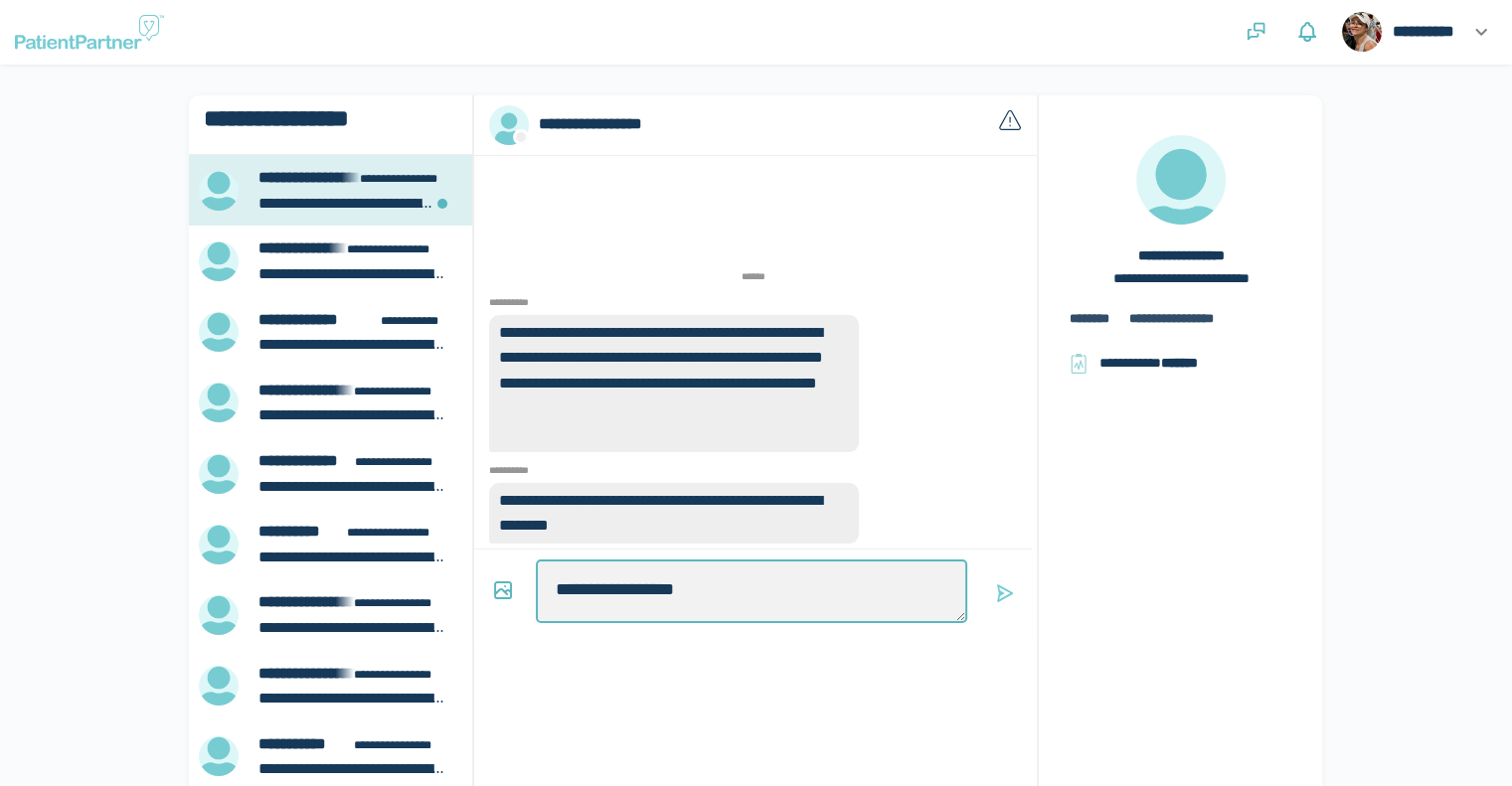 type on "*" 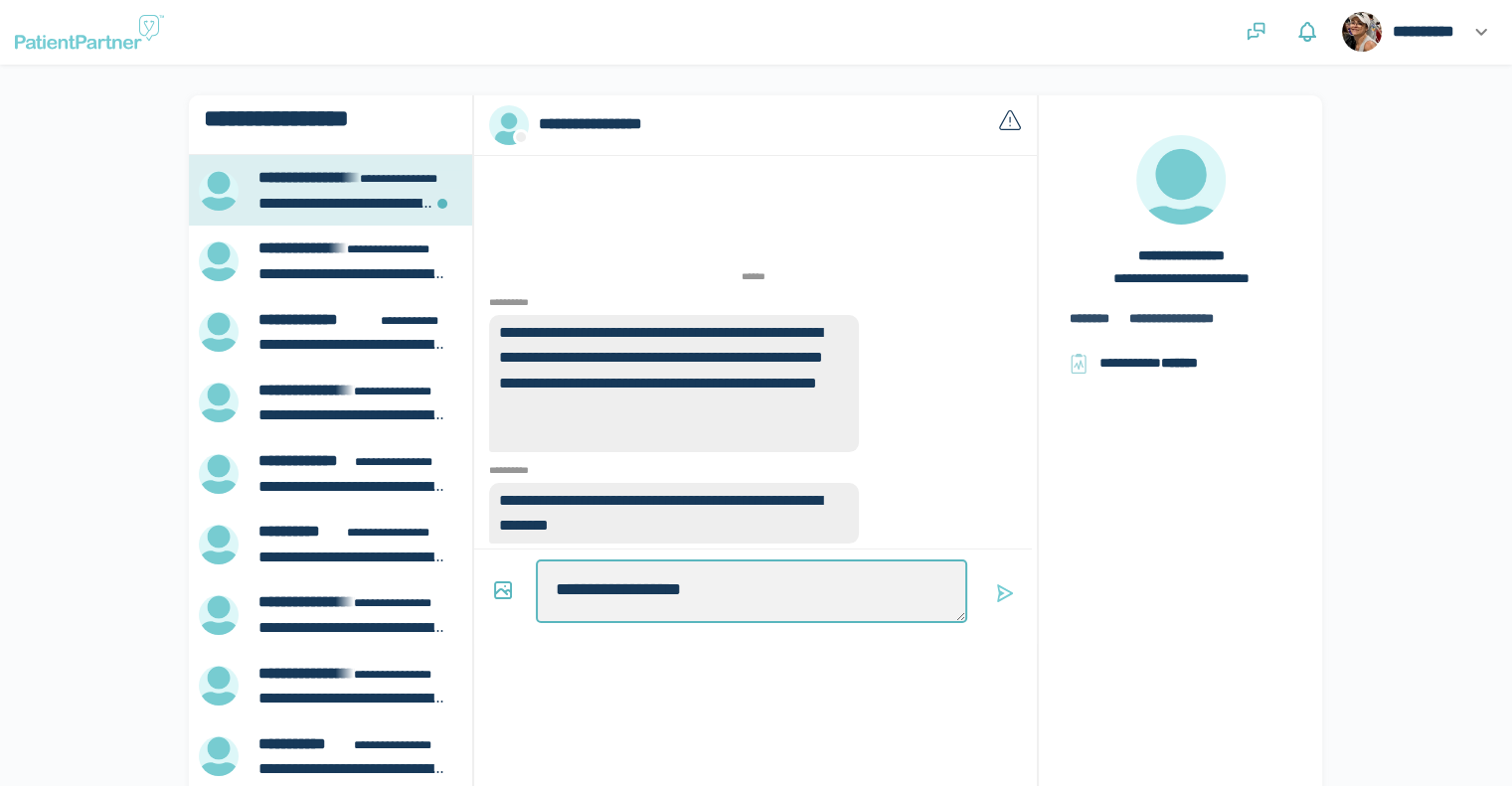 type on "*" 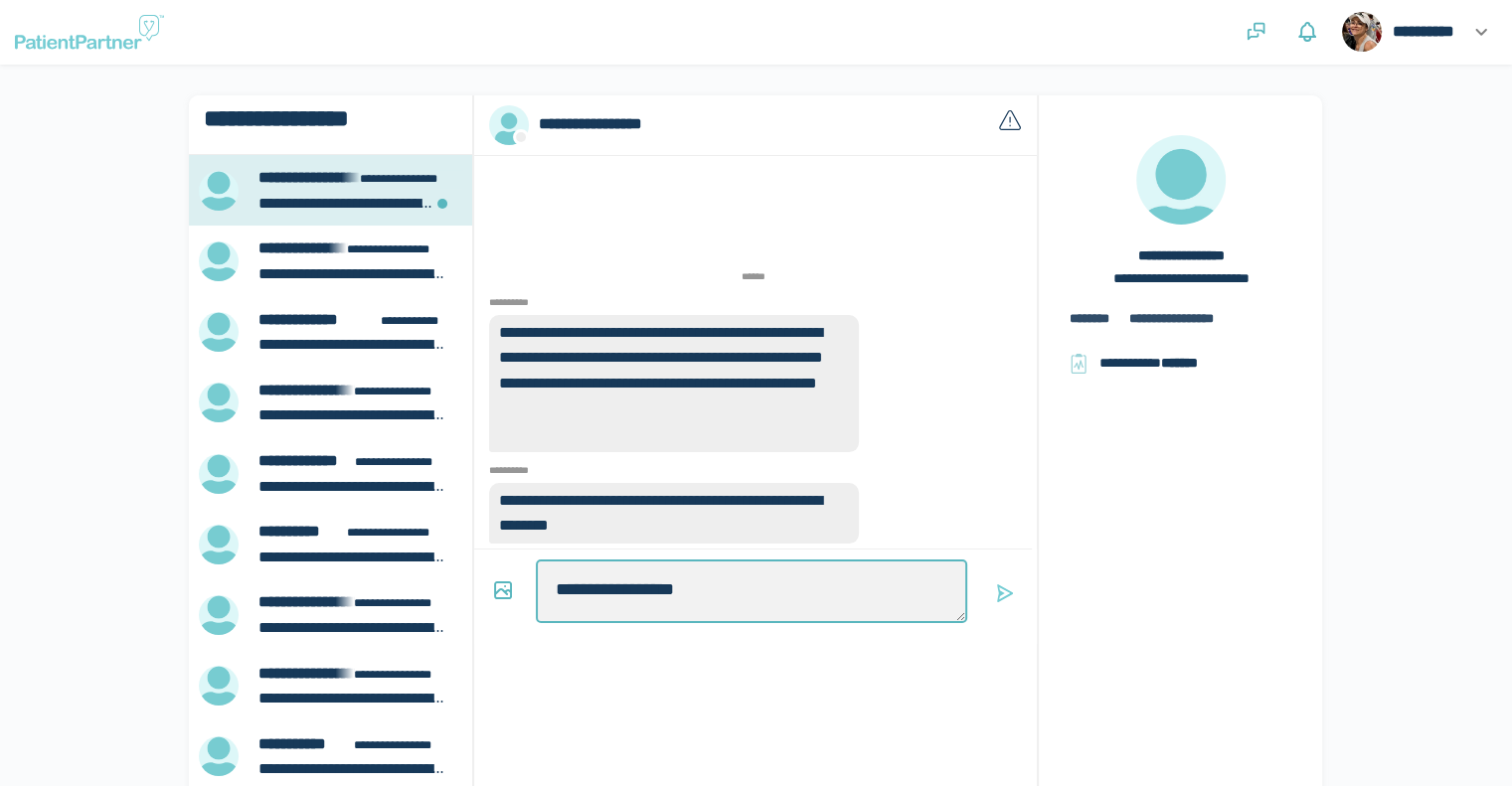 type on "*" 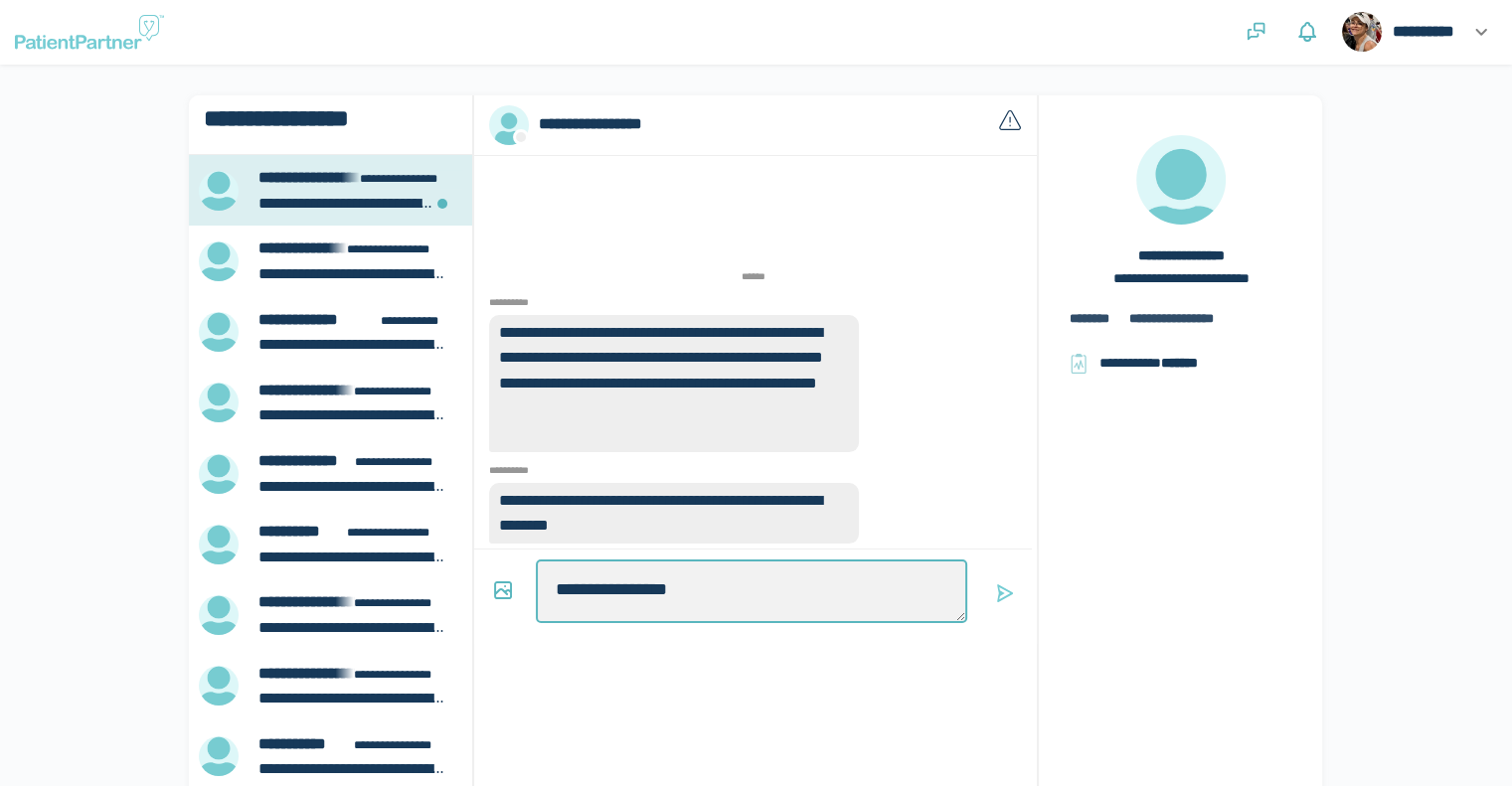 type on "*" 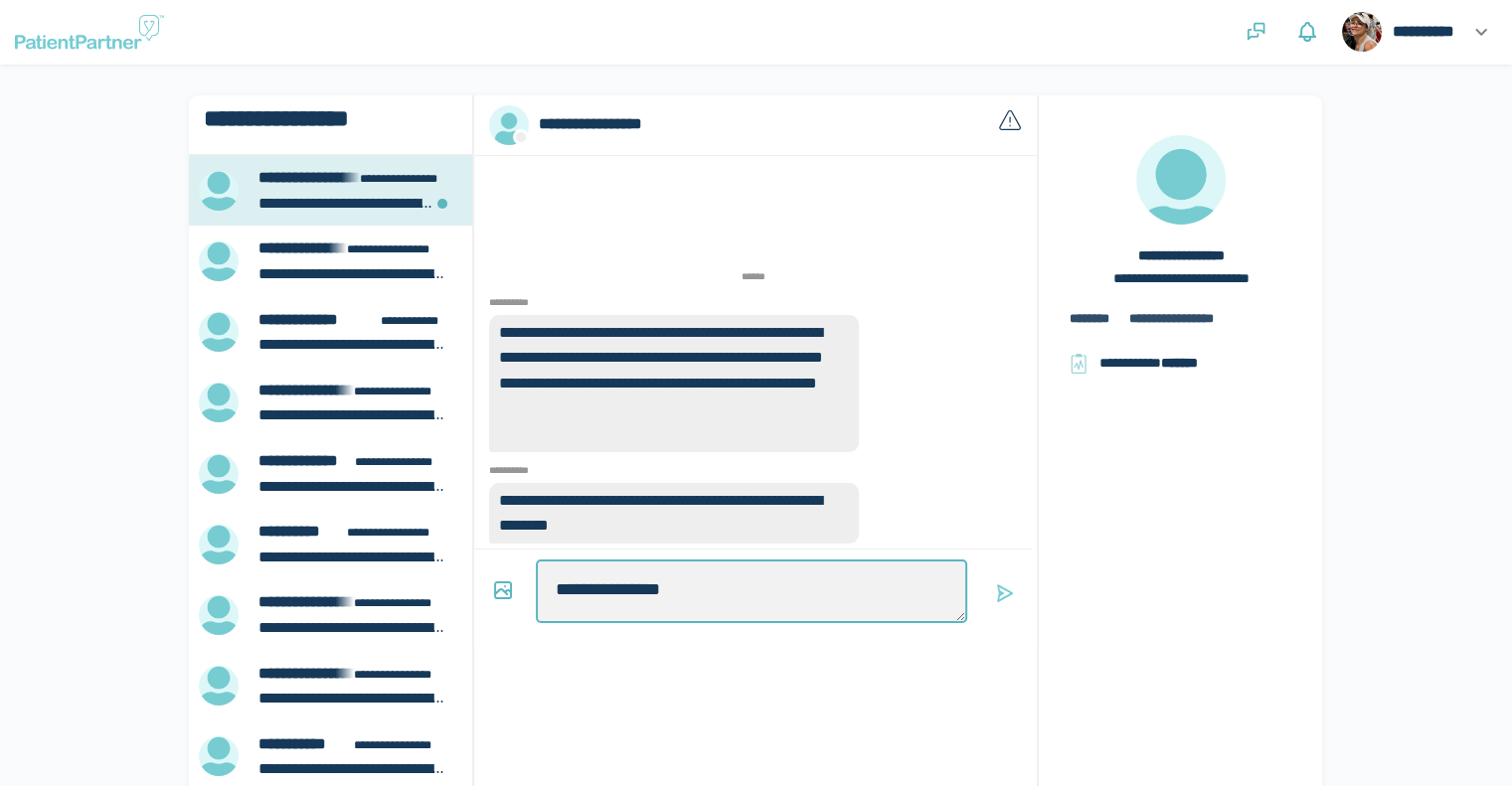 type on "*" 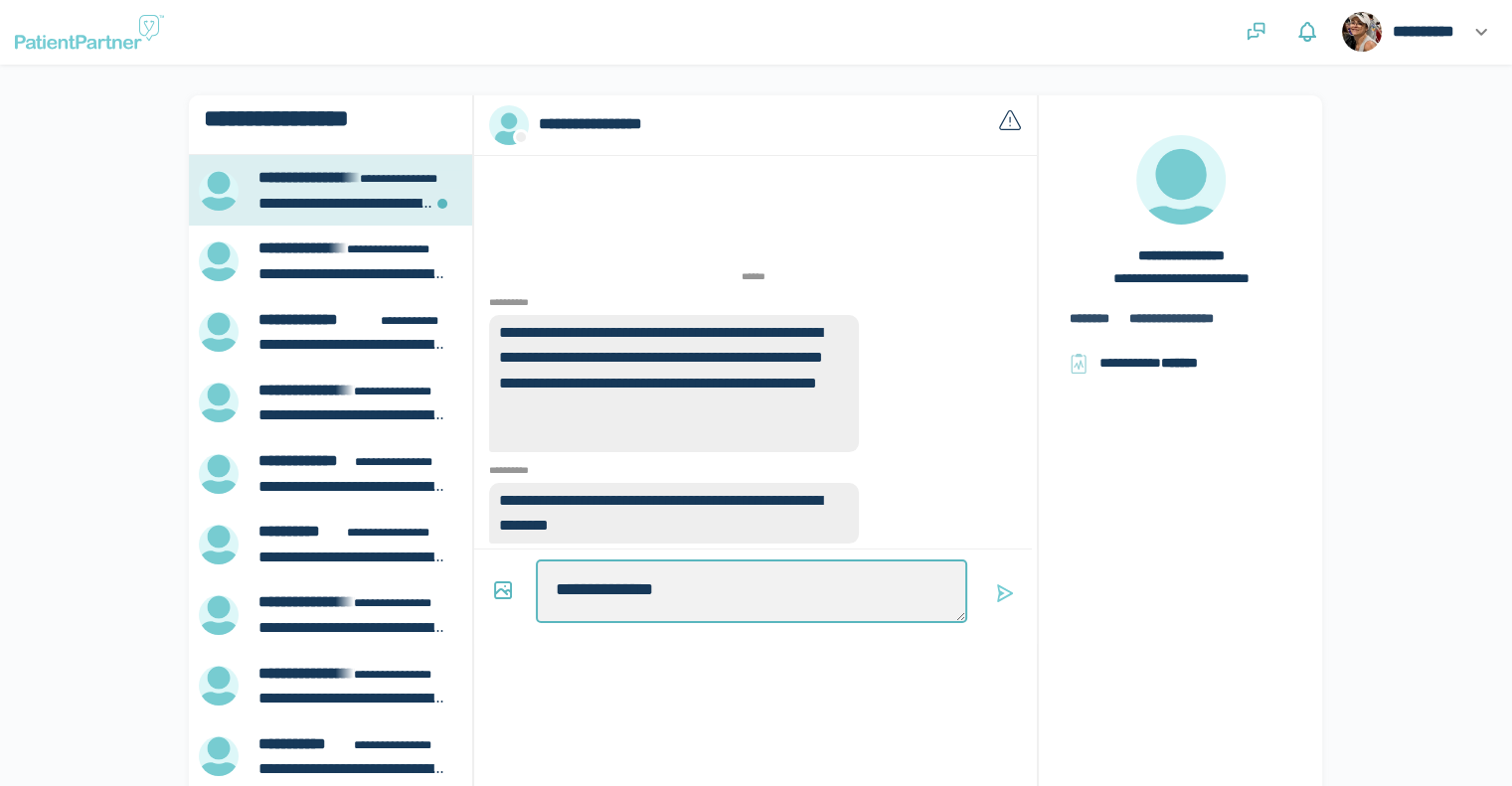 type on "*" 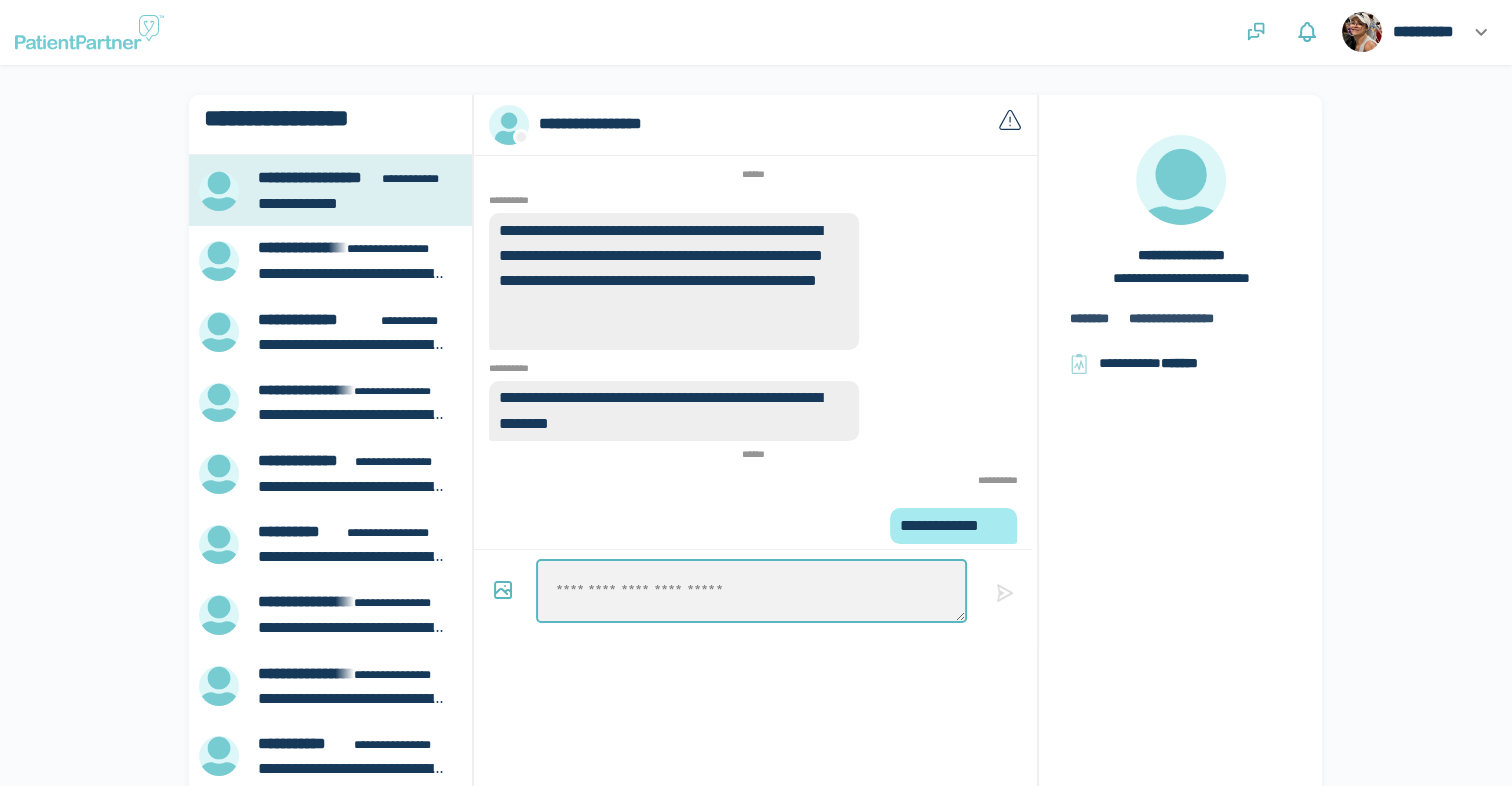 paste on "**********" 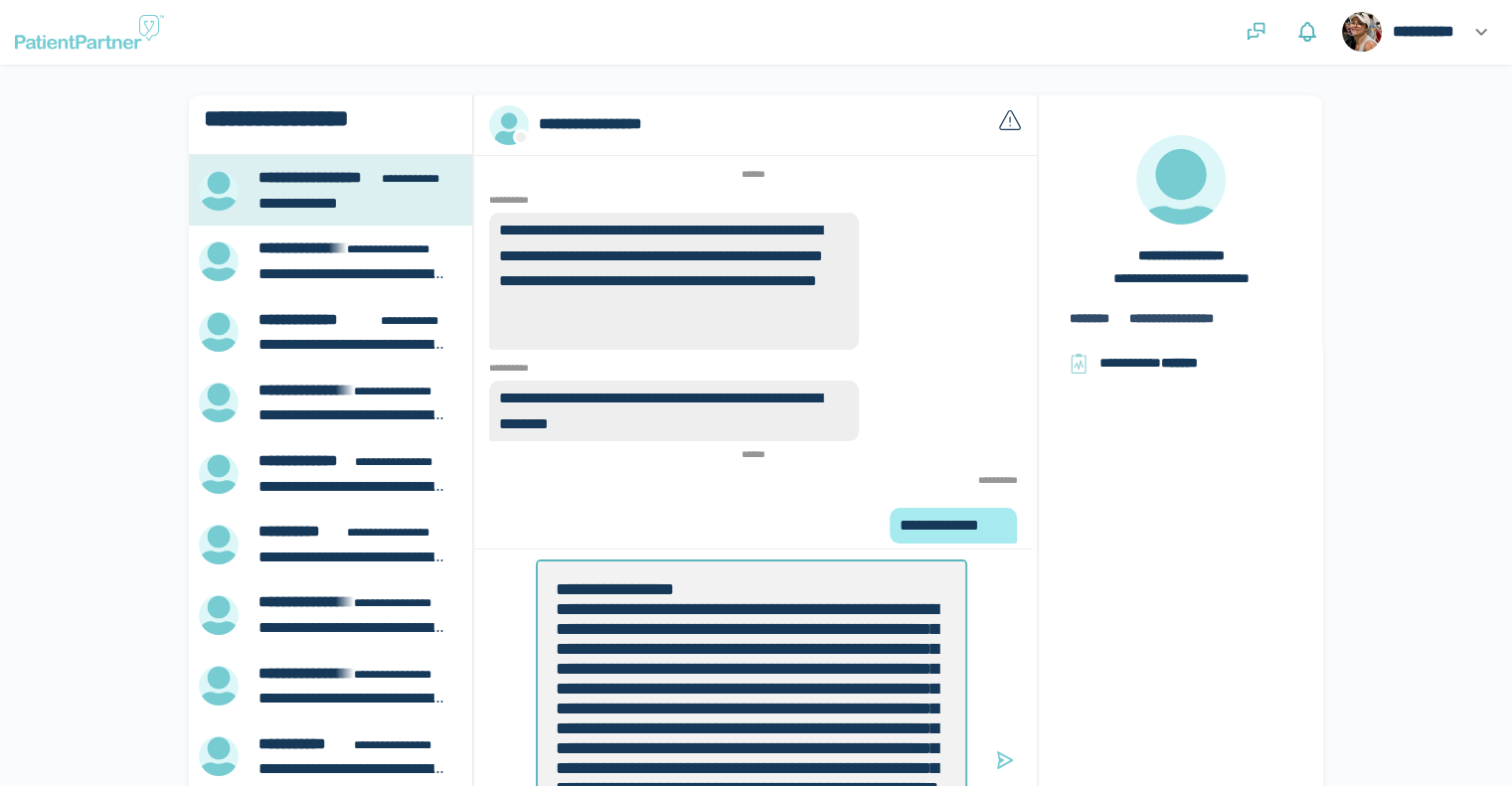 scroll, scrollTop: 0, scrollLeft: 0, axis: both 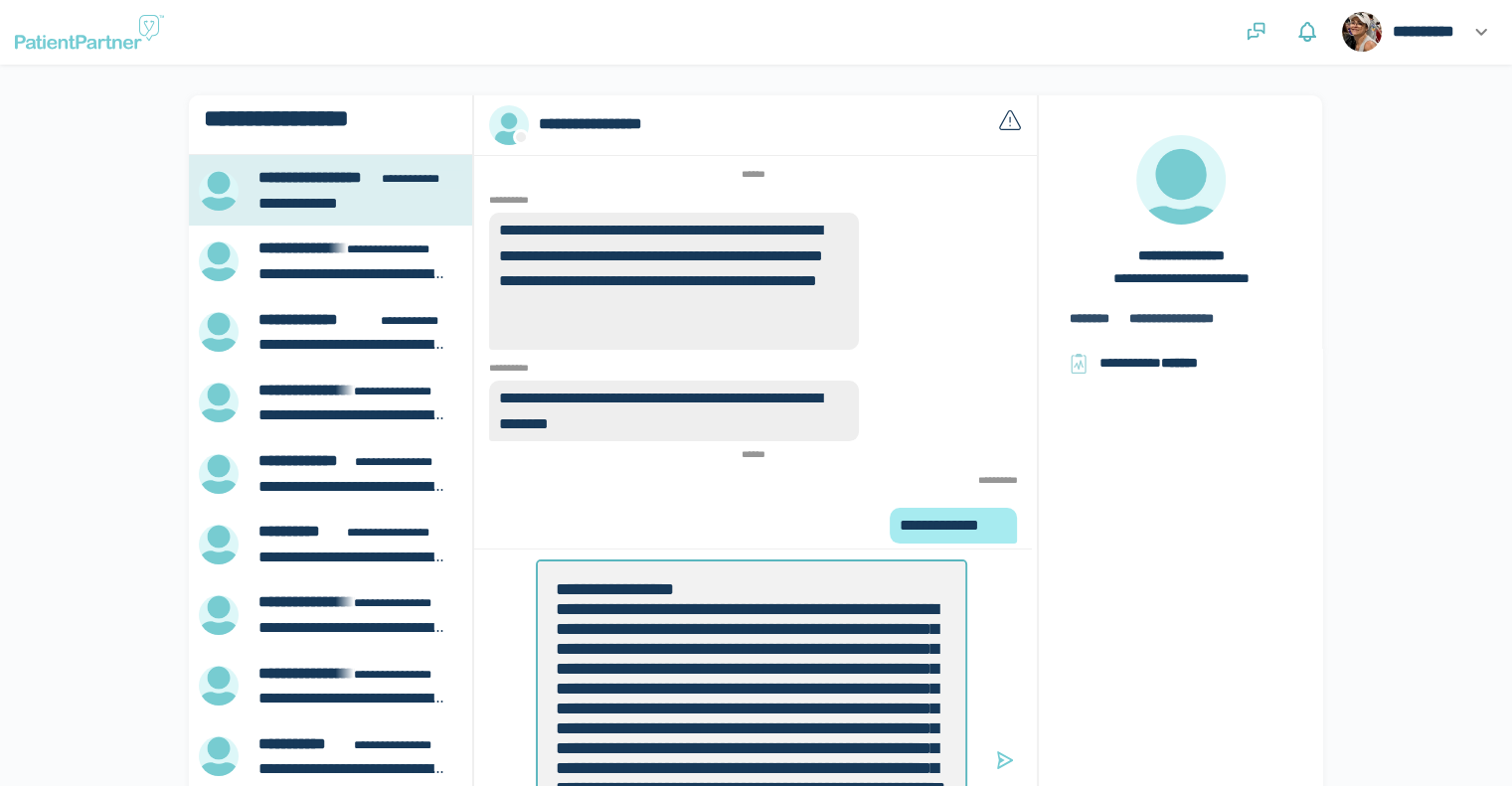 type on "*" 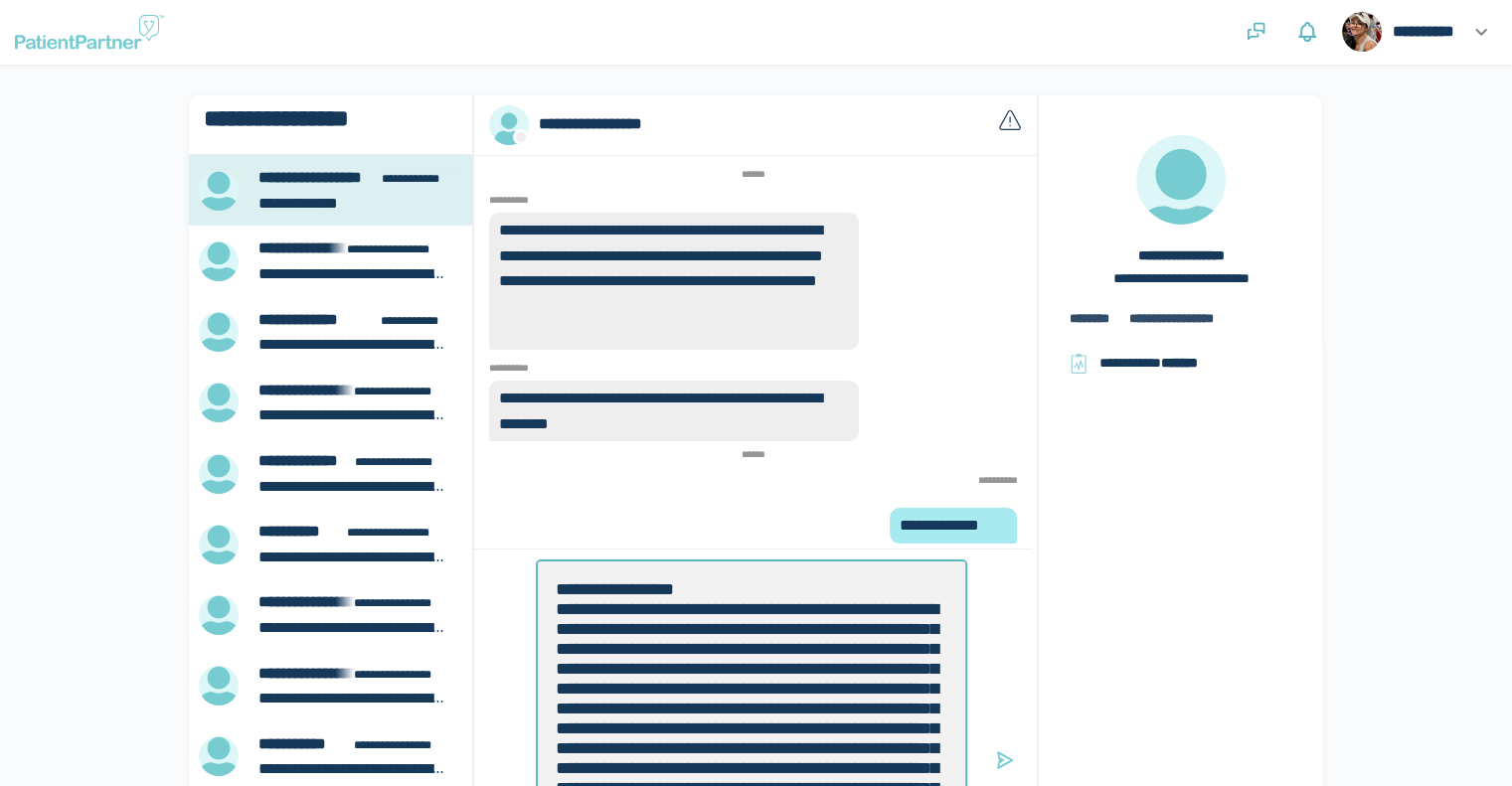 type on "*" 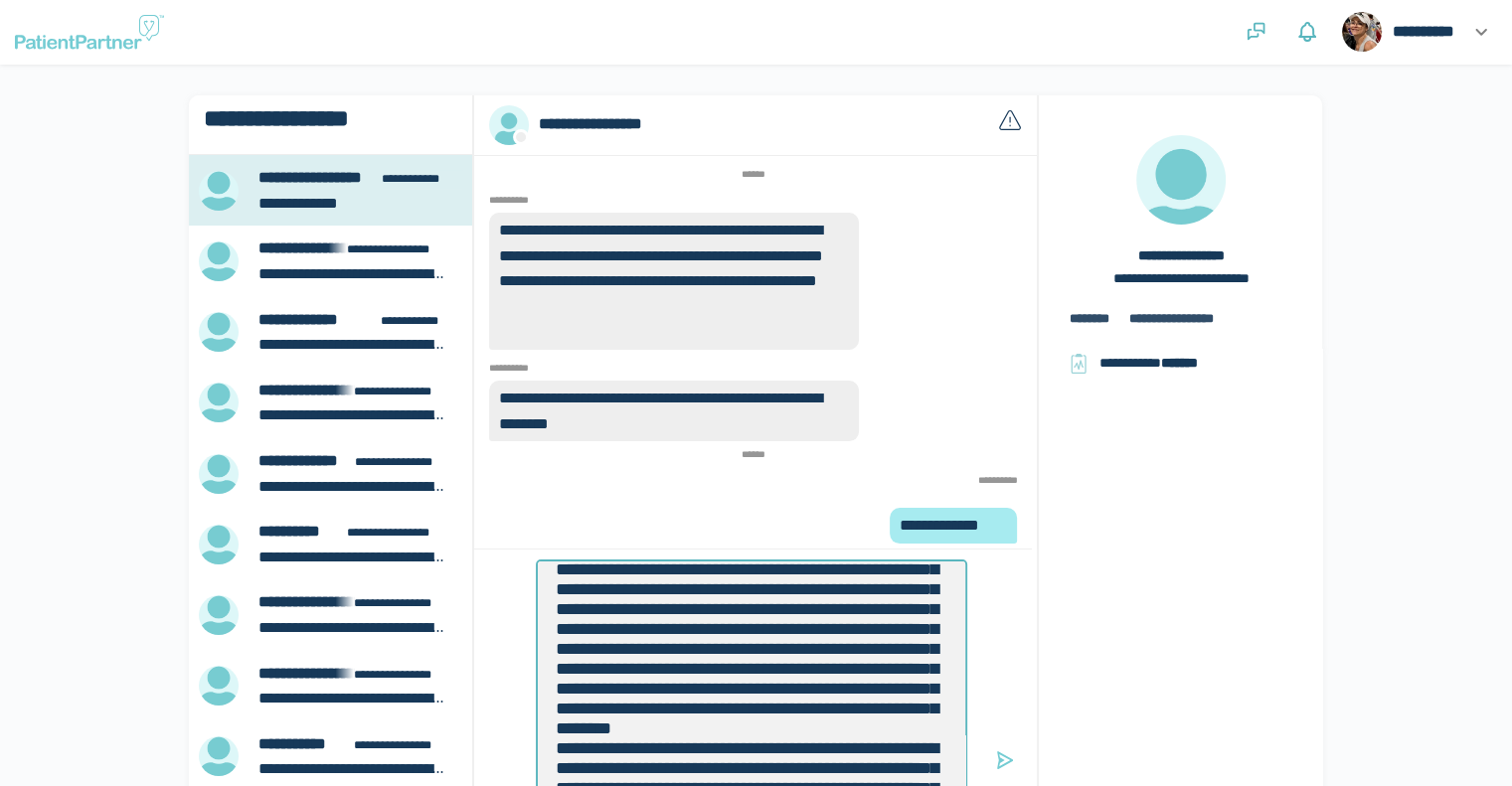 scroll, scrollTop: 79, scrollLeft: 0, axis: vertical 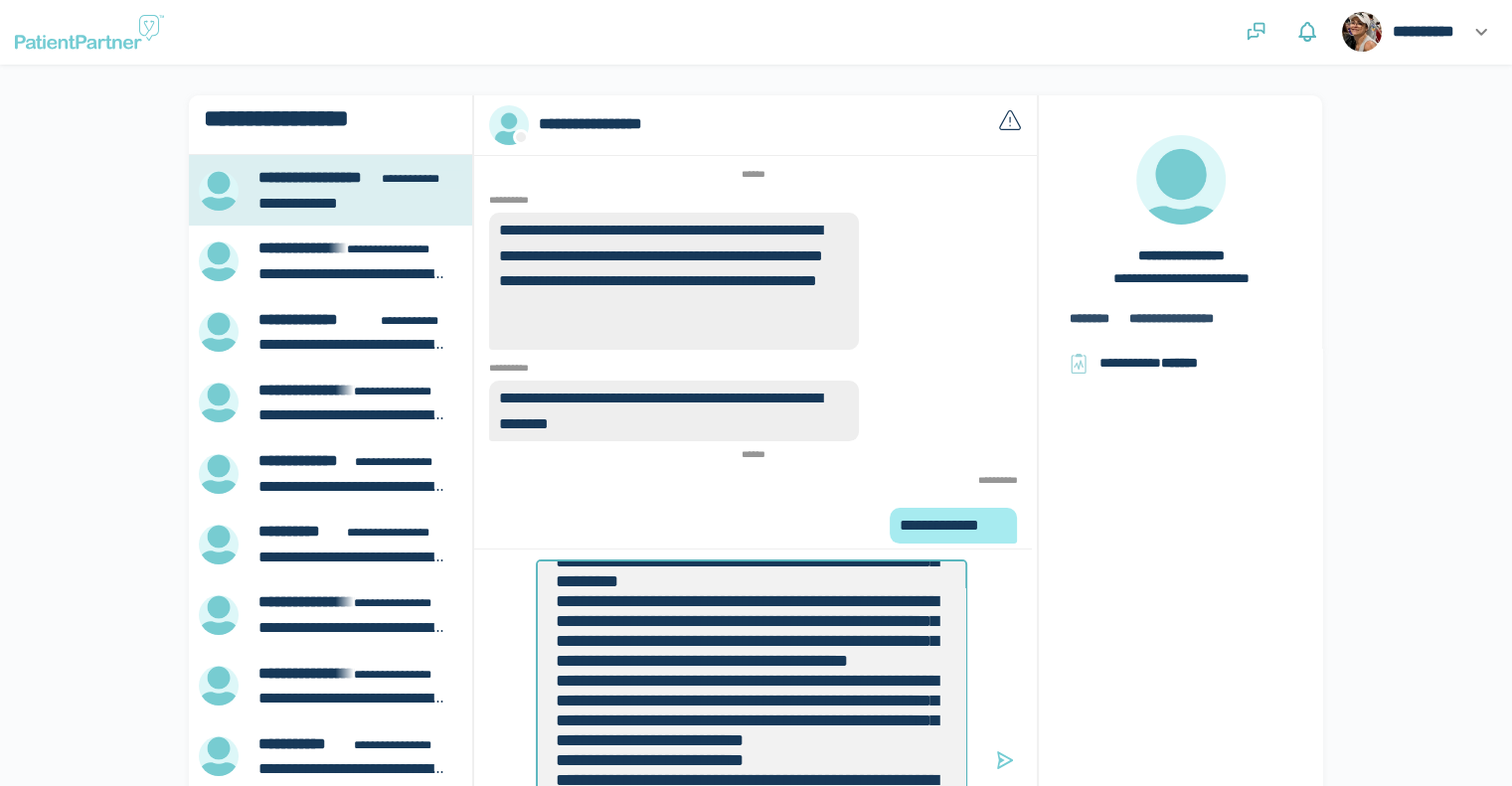 click on "******" at bounding box center [0, 0] 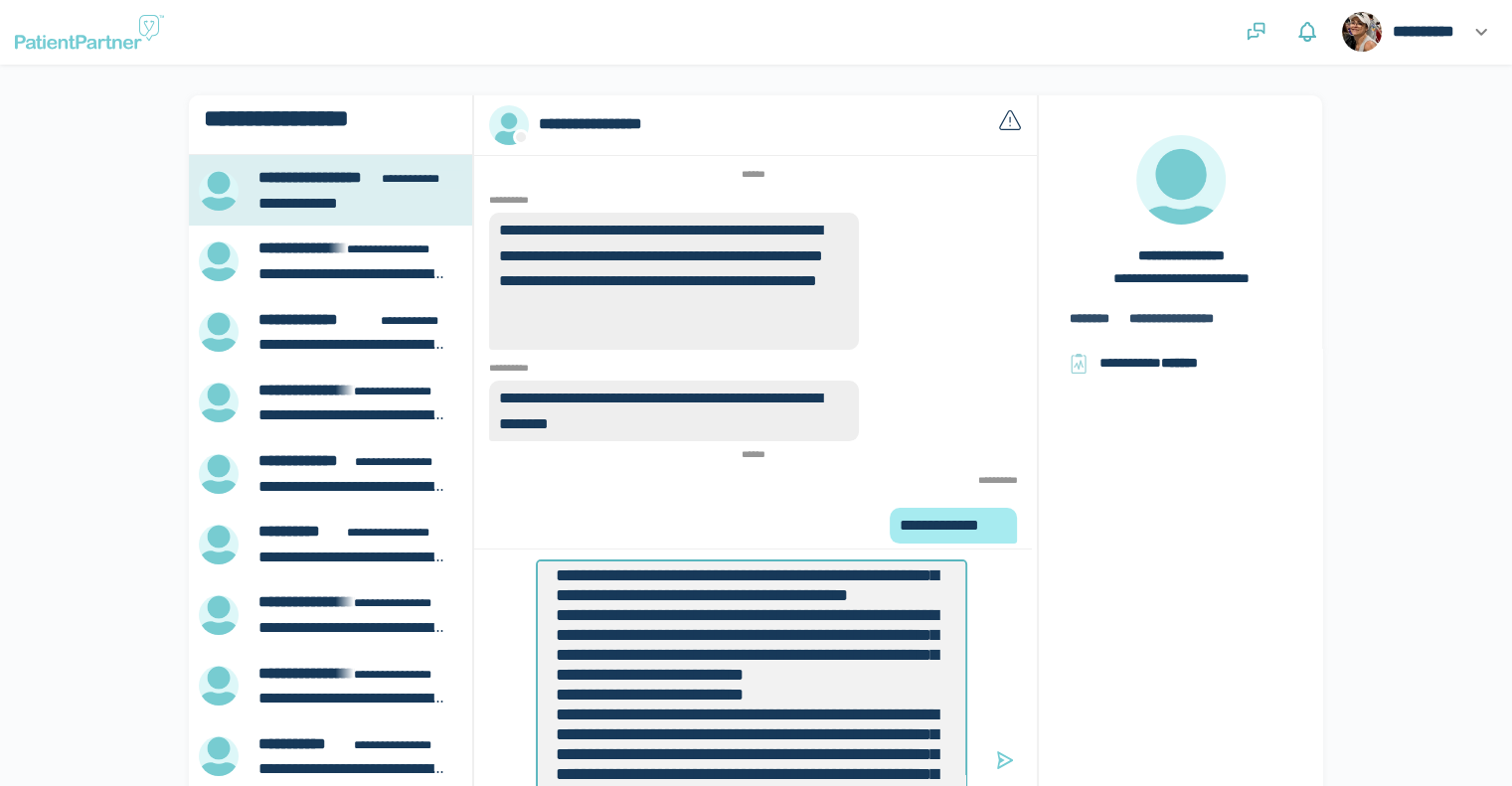 scroll, scrollTop: 293, scrollLeft: 0, axis: vertical 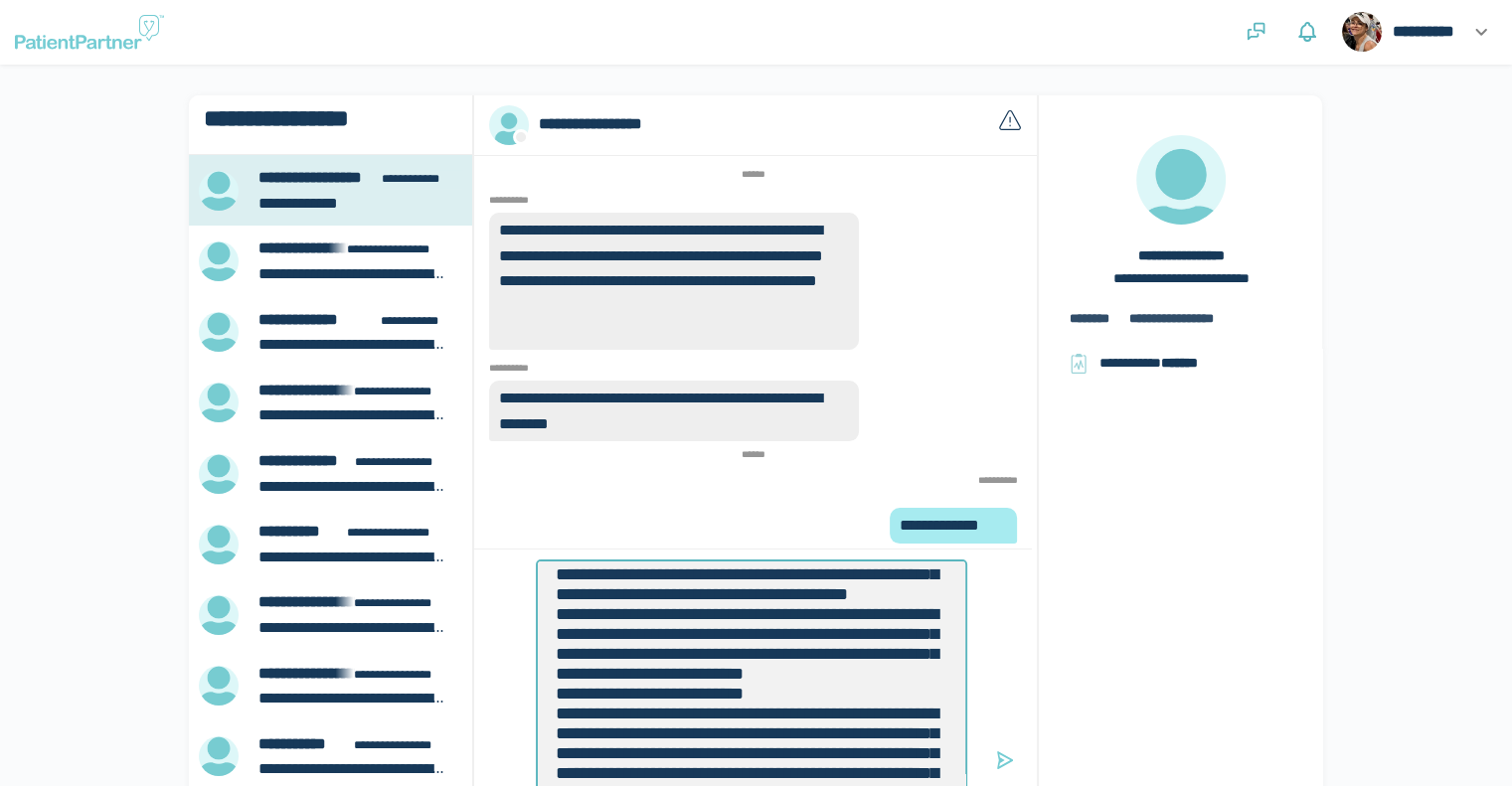 click at bounding box center [752, 757] 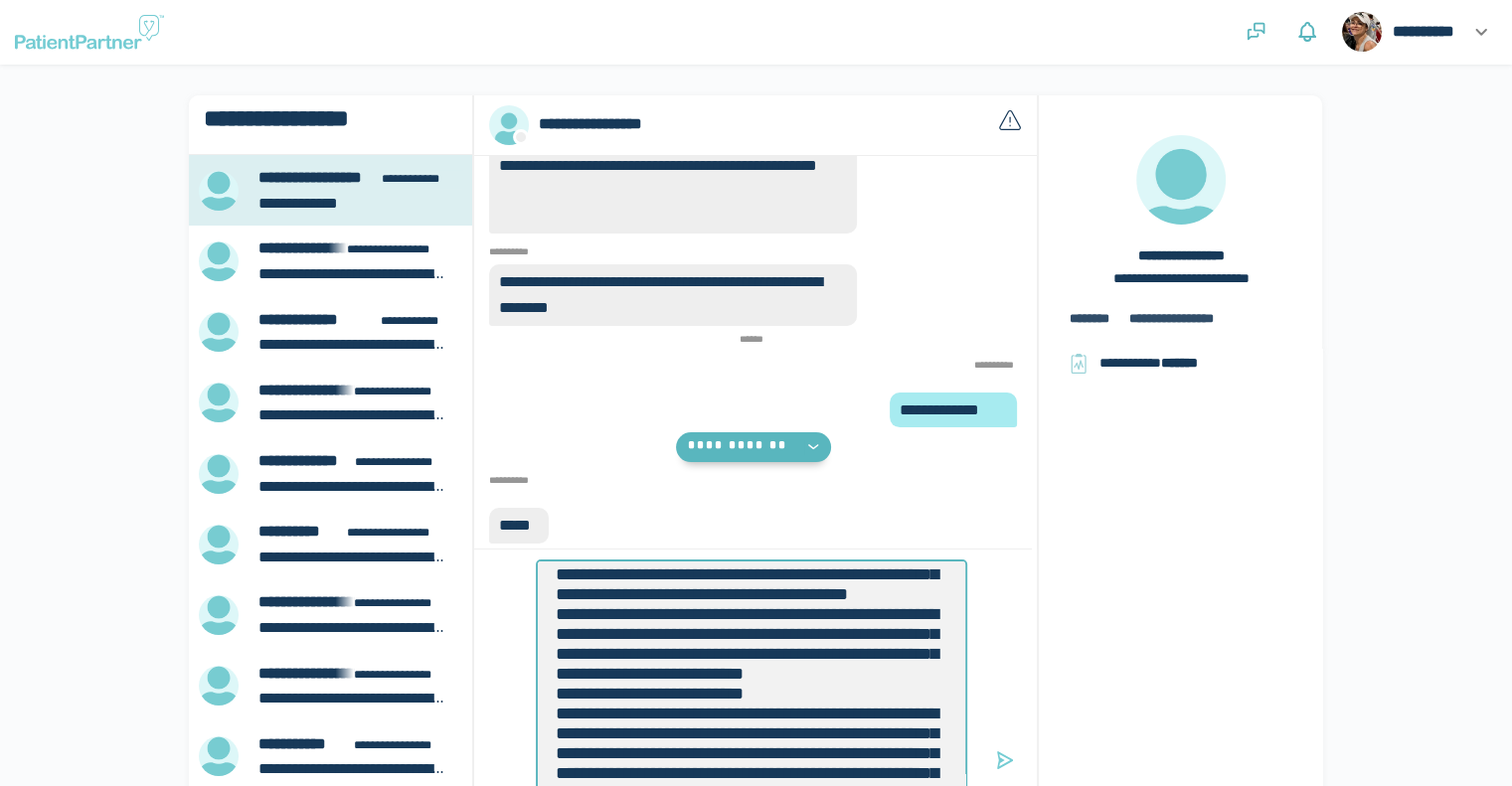 click at bounding box center [752, 757] 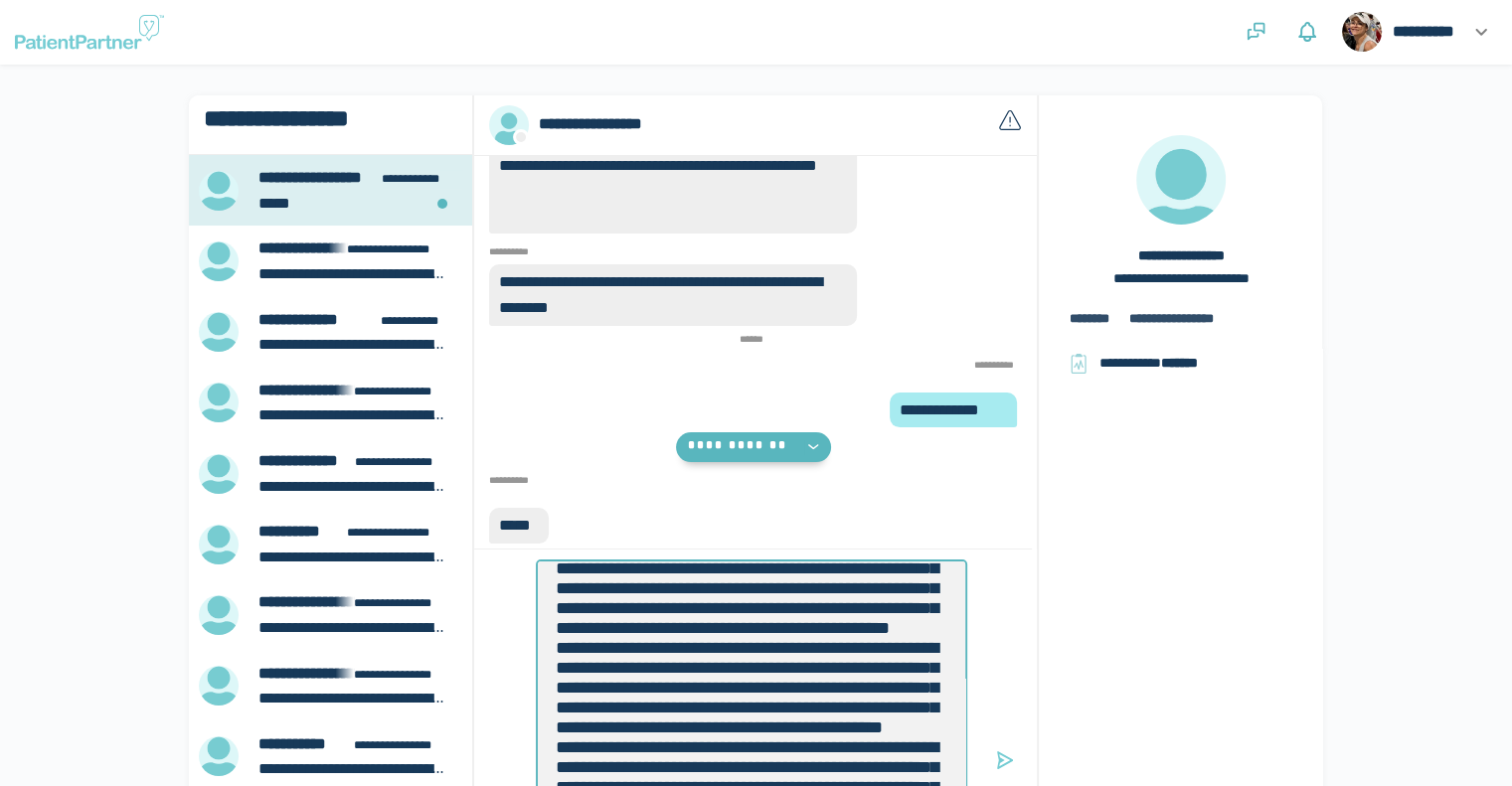 scroll, scrollTop: 2504, scrollLeft: 0, axis: vertical 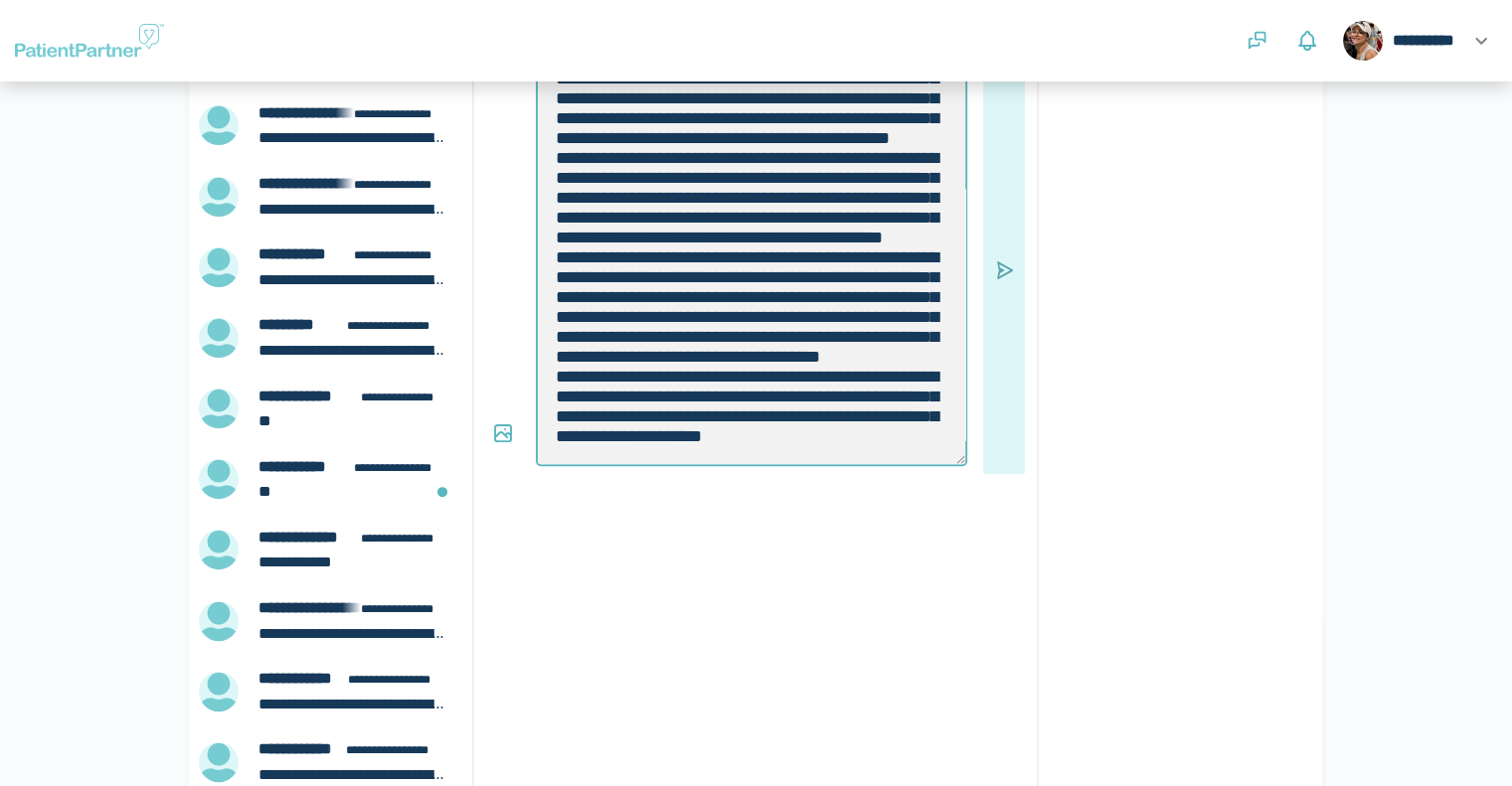 type on "**********" 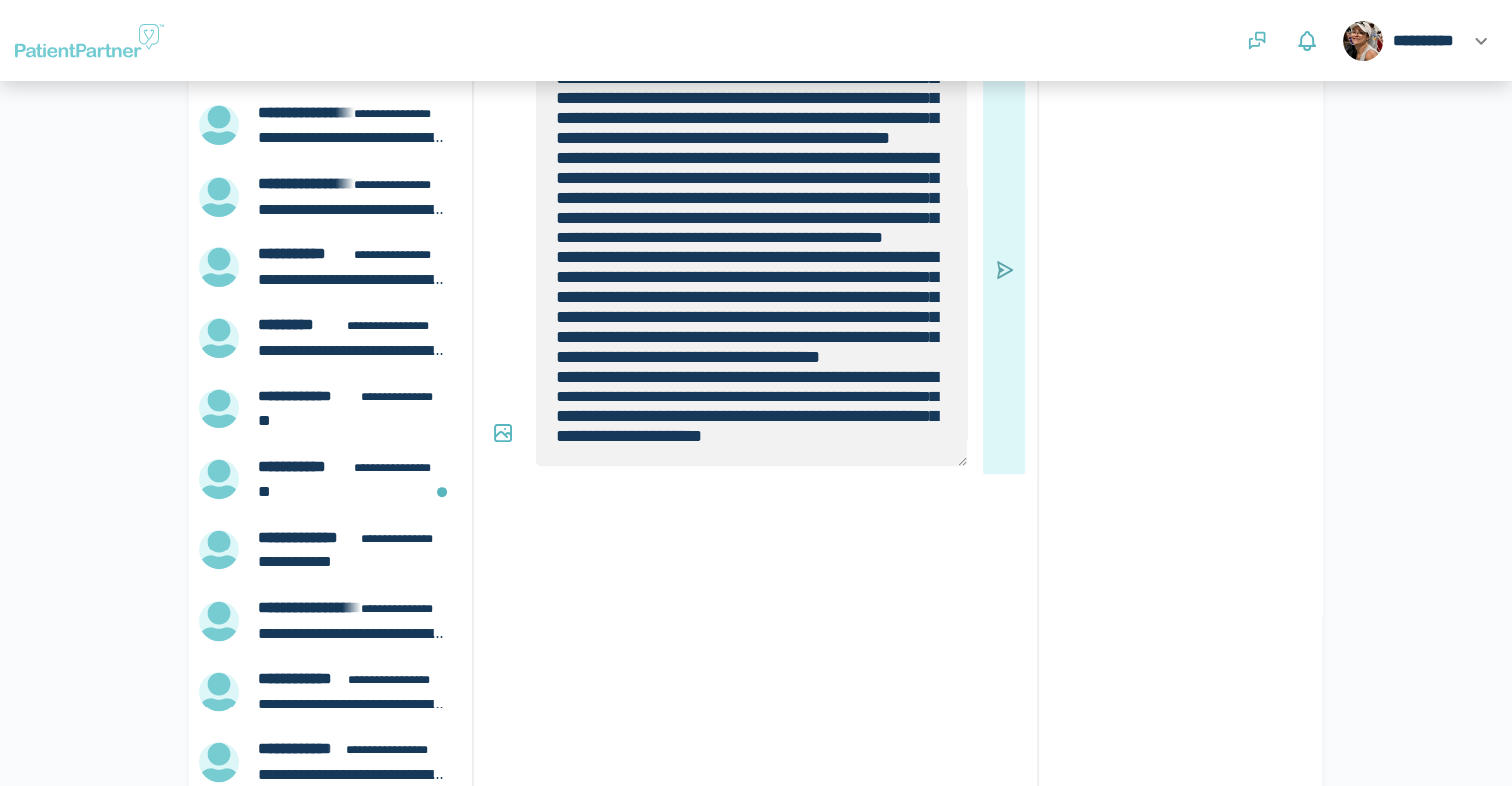 click 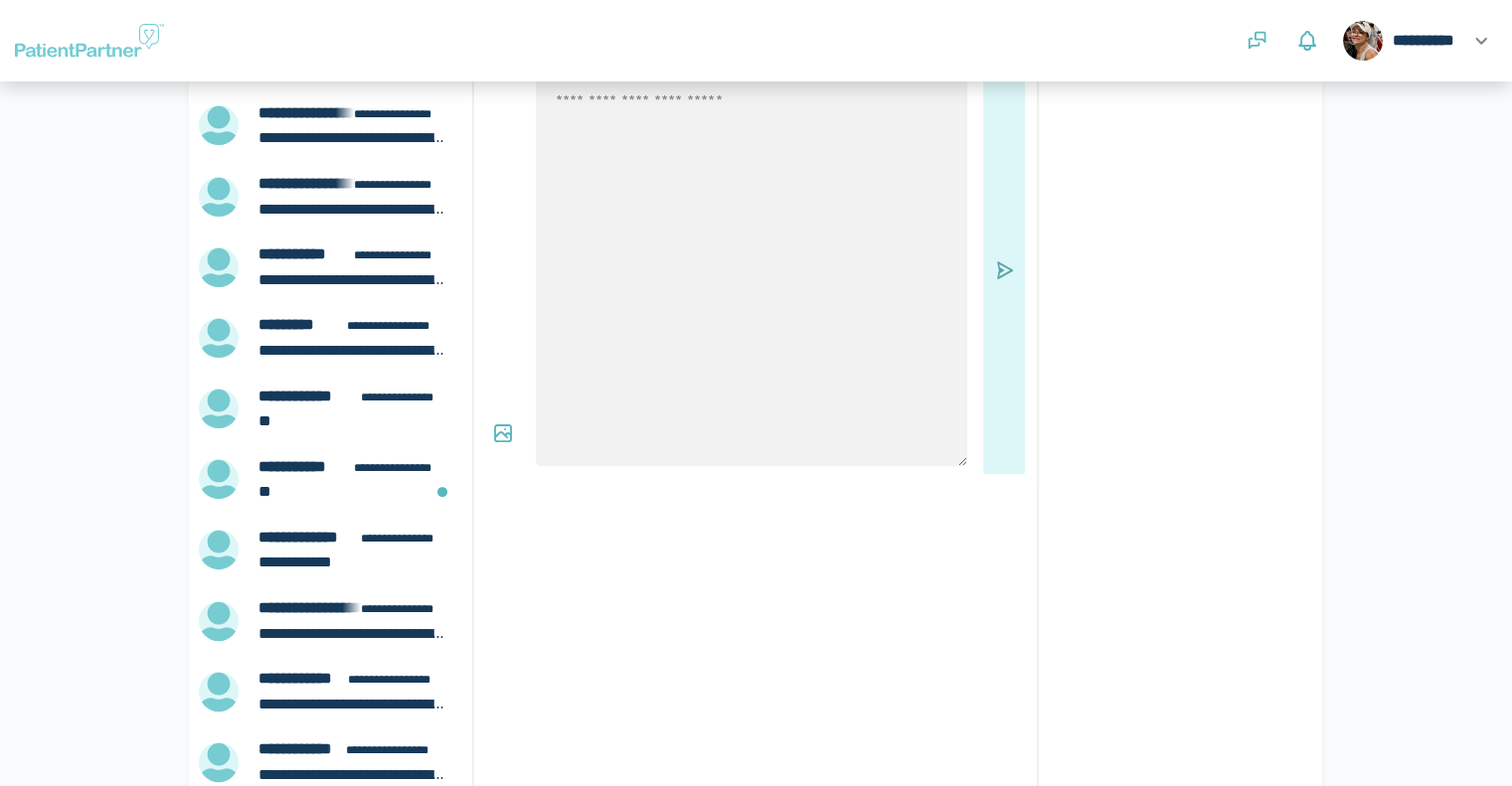 scroll, scrollTop: 0, scrollLeft: 0, axis: both 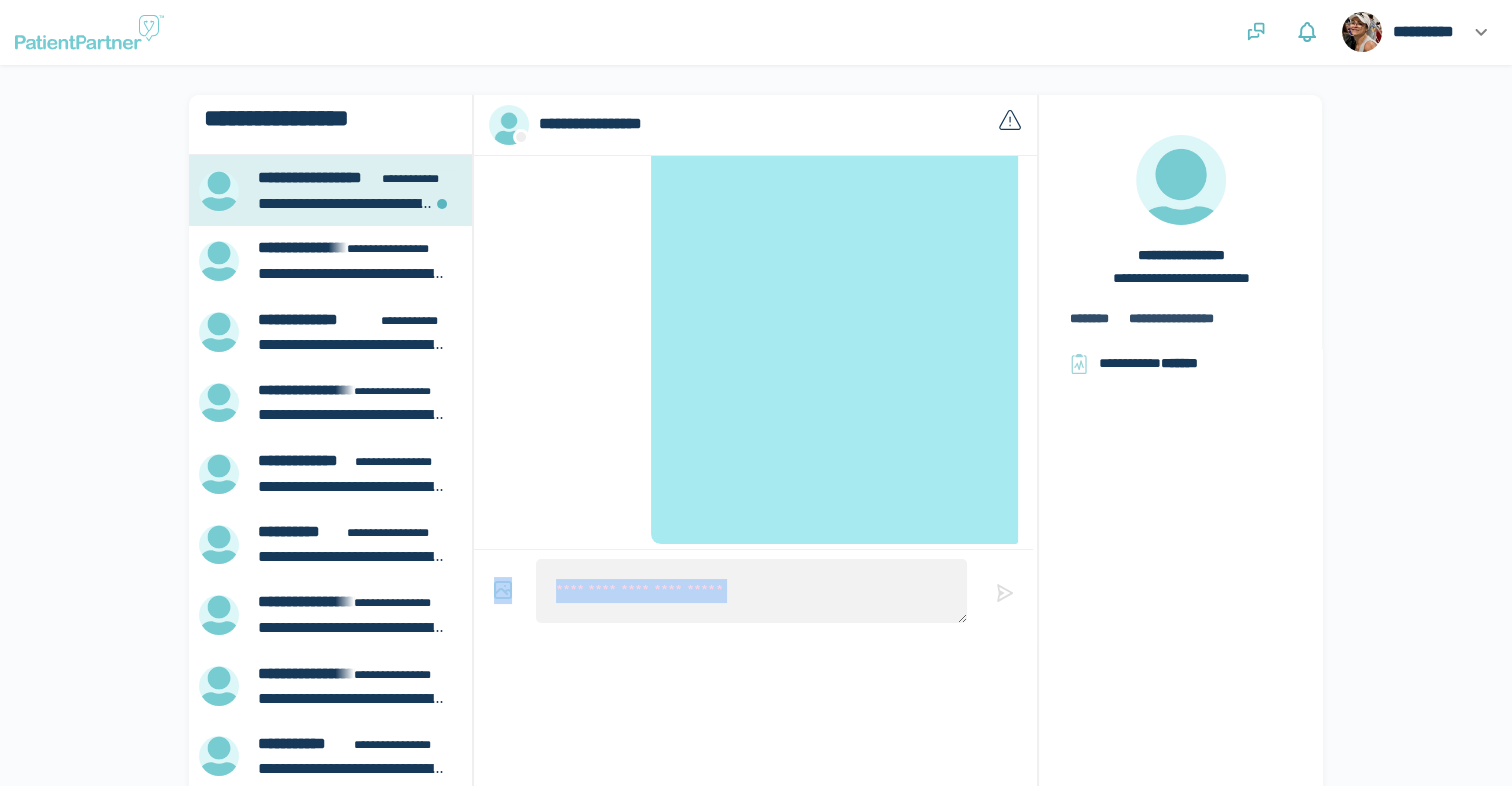 drag, startPoint x: 658, startPoint y: 278, endPoint x: 972, endPoint y: 679, distance: 509.31032 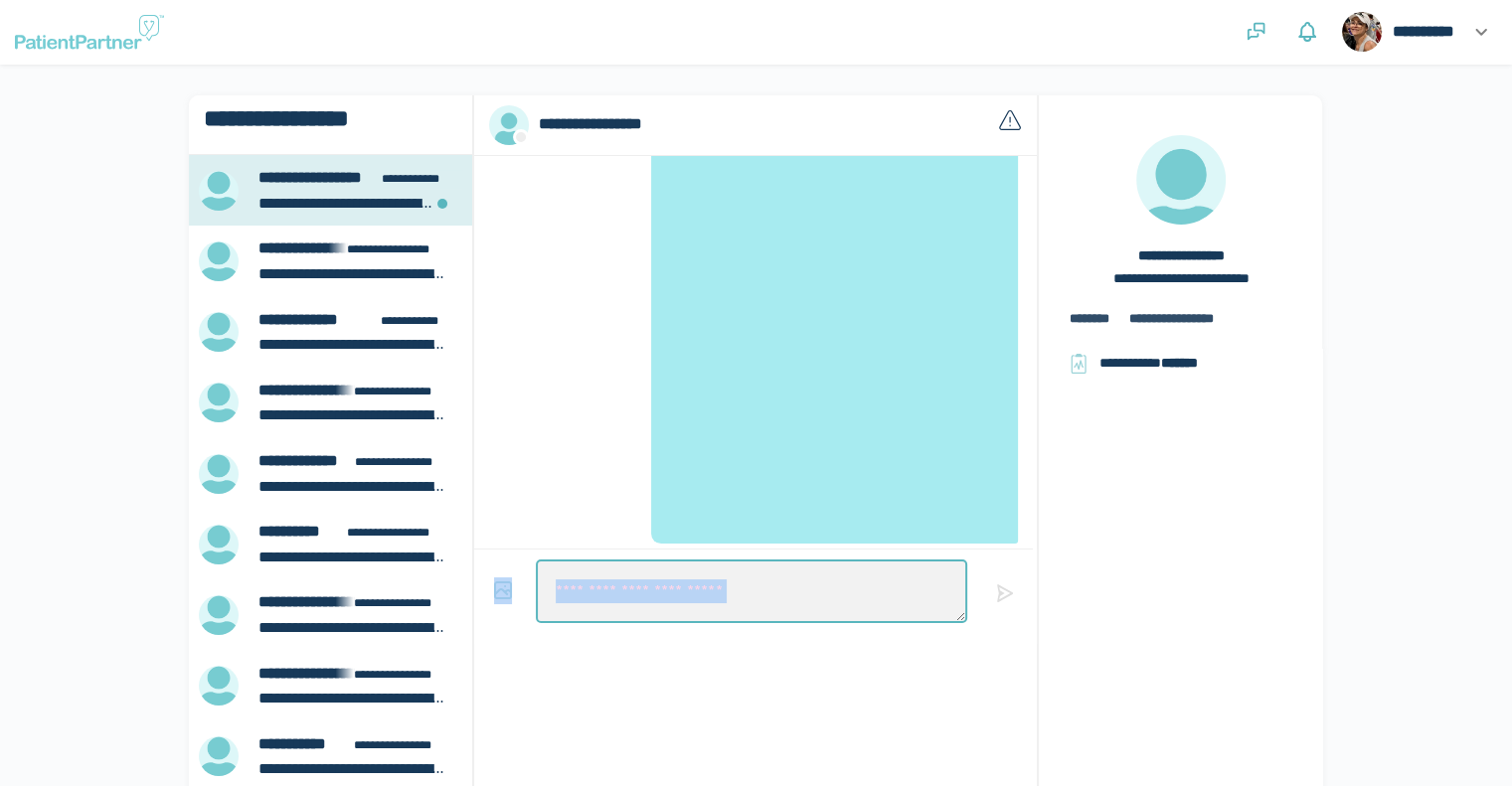 click at bounding box center [752, 591] 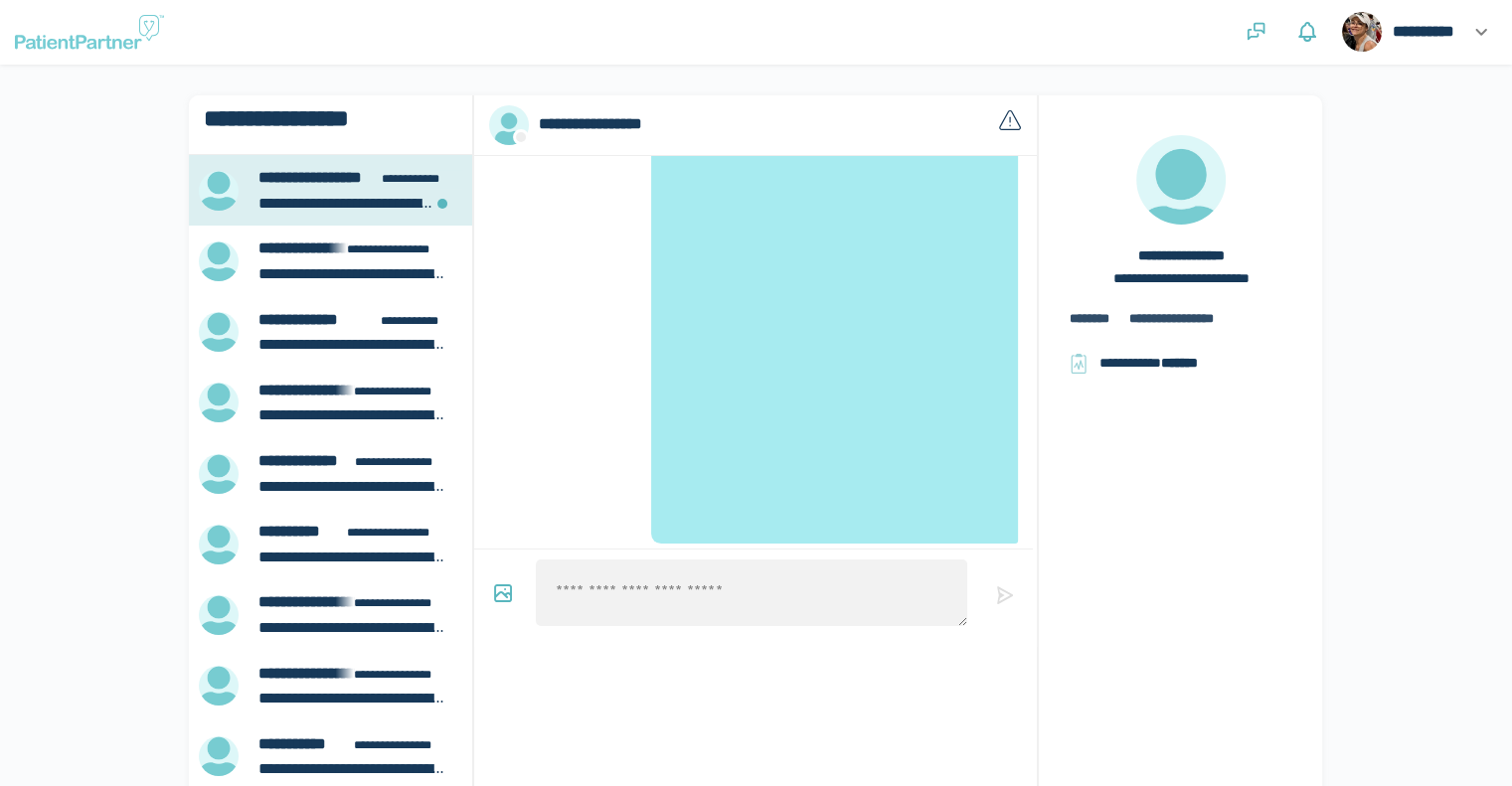 click at bounding box center [337, 249] 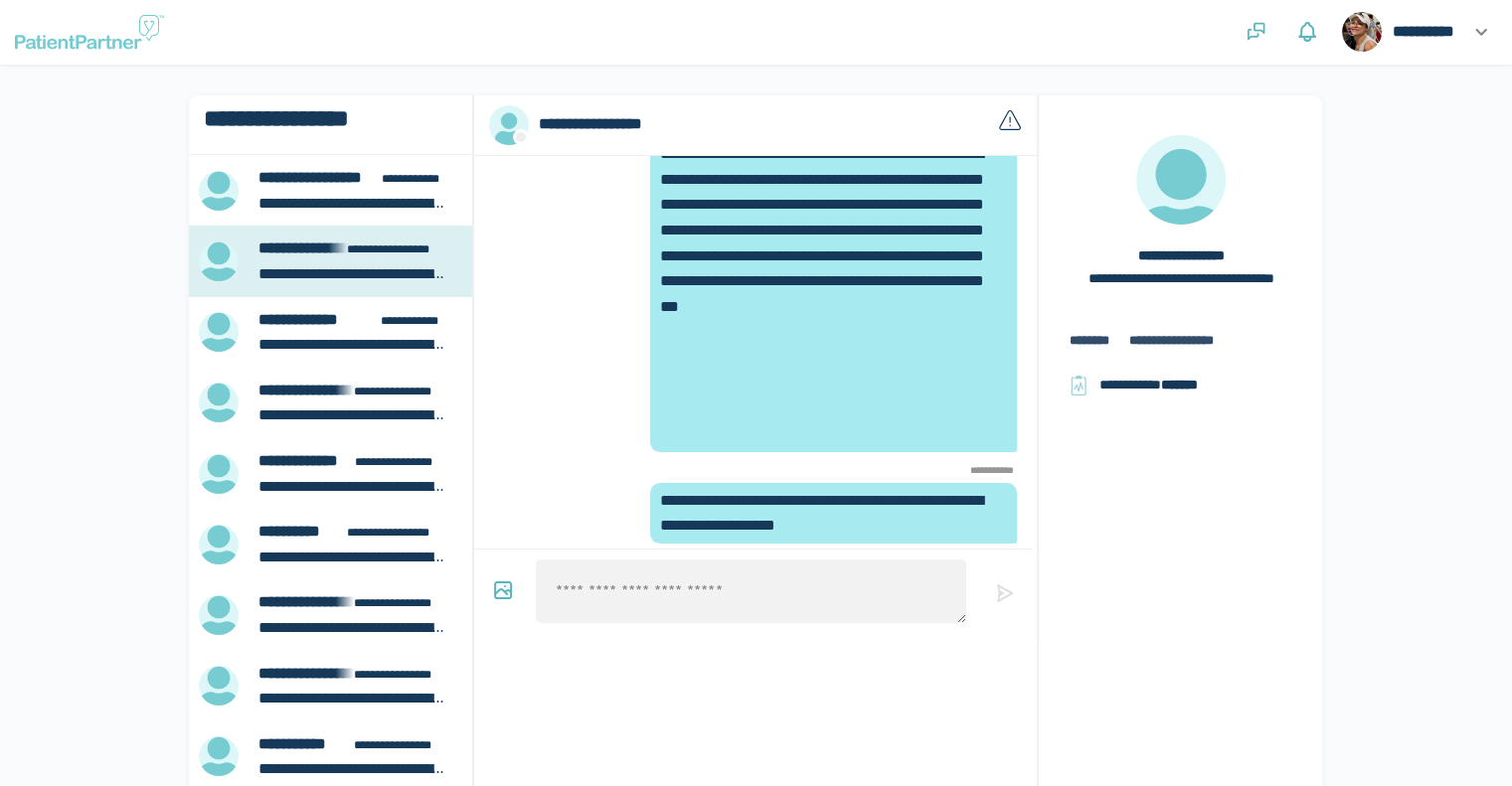click on "**********" at bounding box center (353, 345) 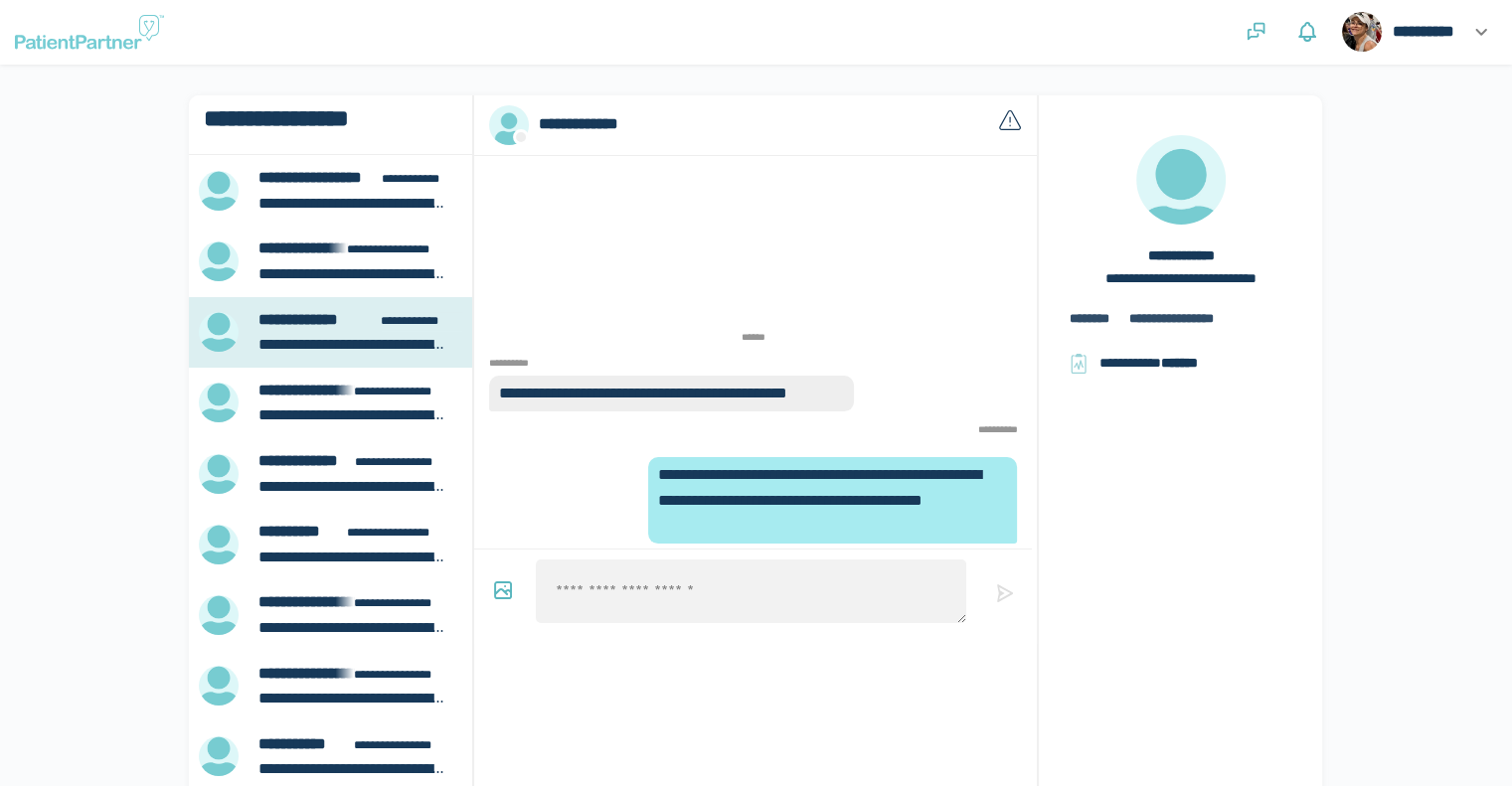 click on "**********" at bounding box center (345, 178) 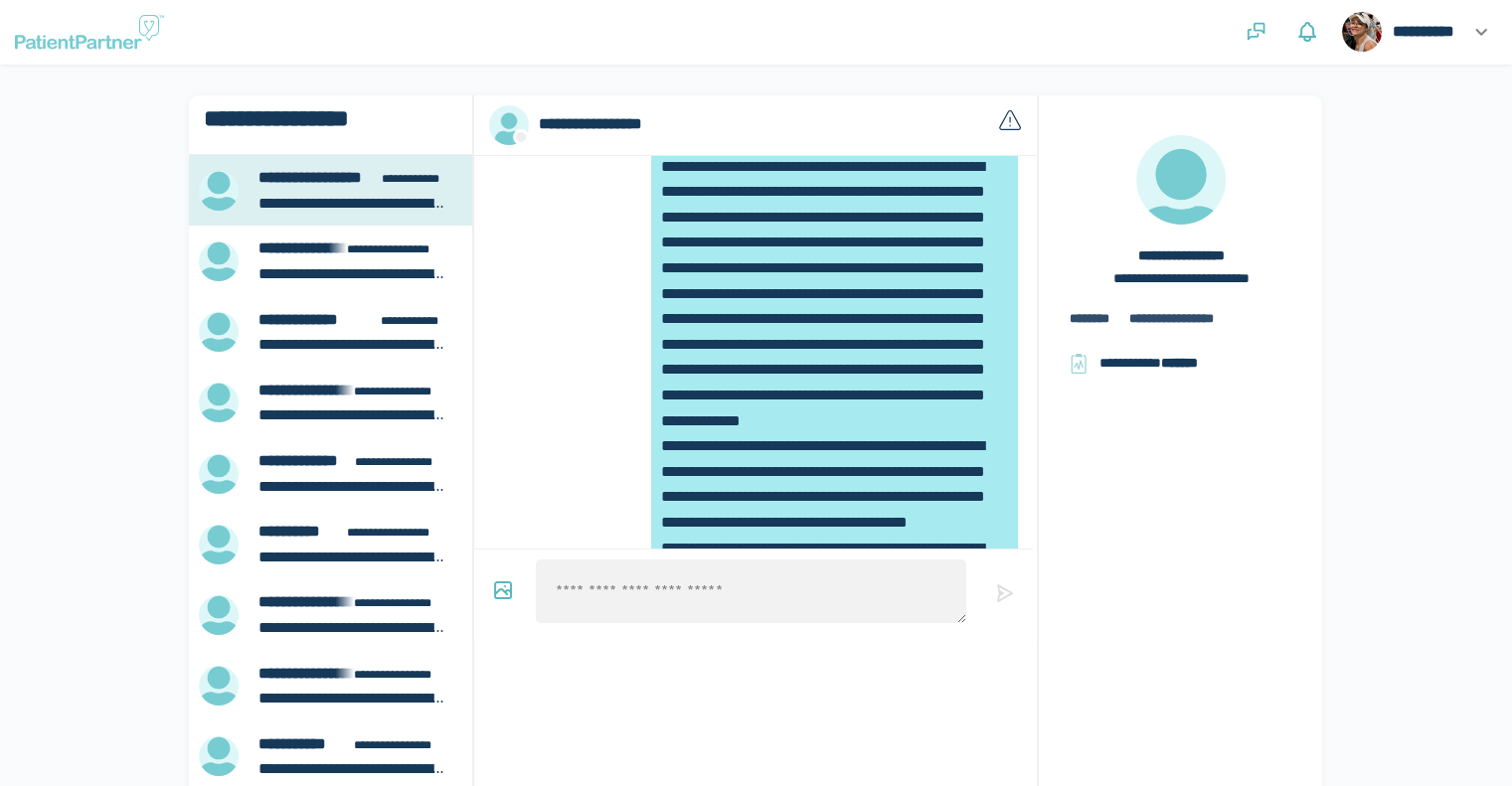 scroll, scrollTop: -3255, scrollLeft: 0, axis: vertical 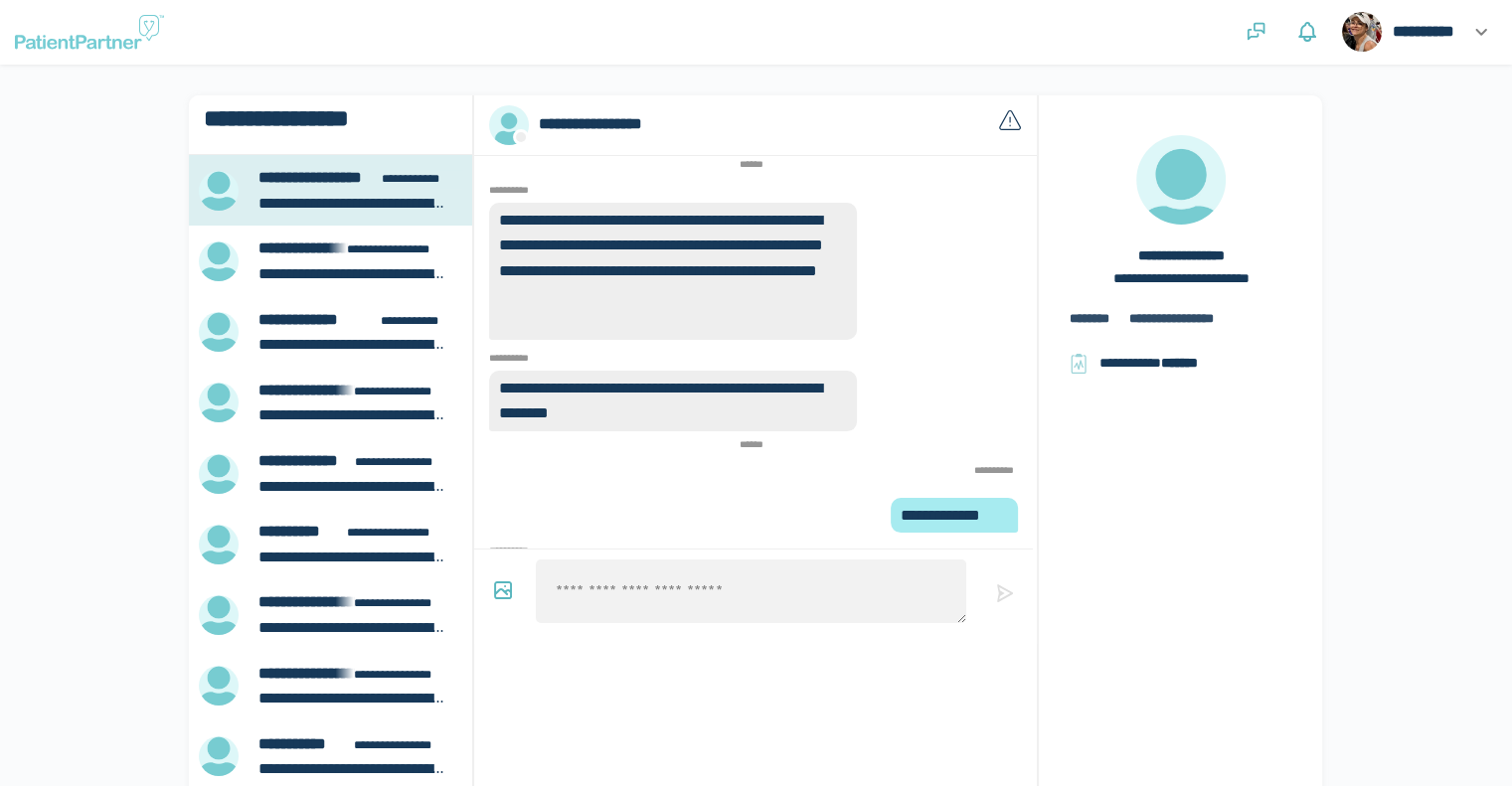 click on "**********" at bounding box center [954, 516] 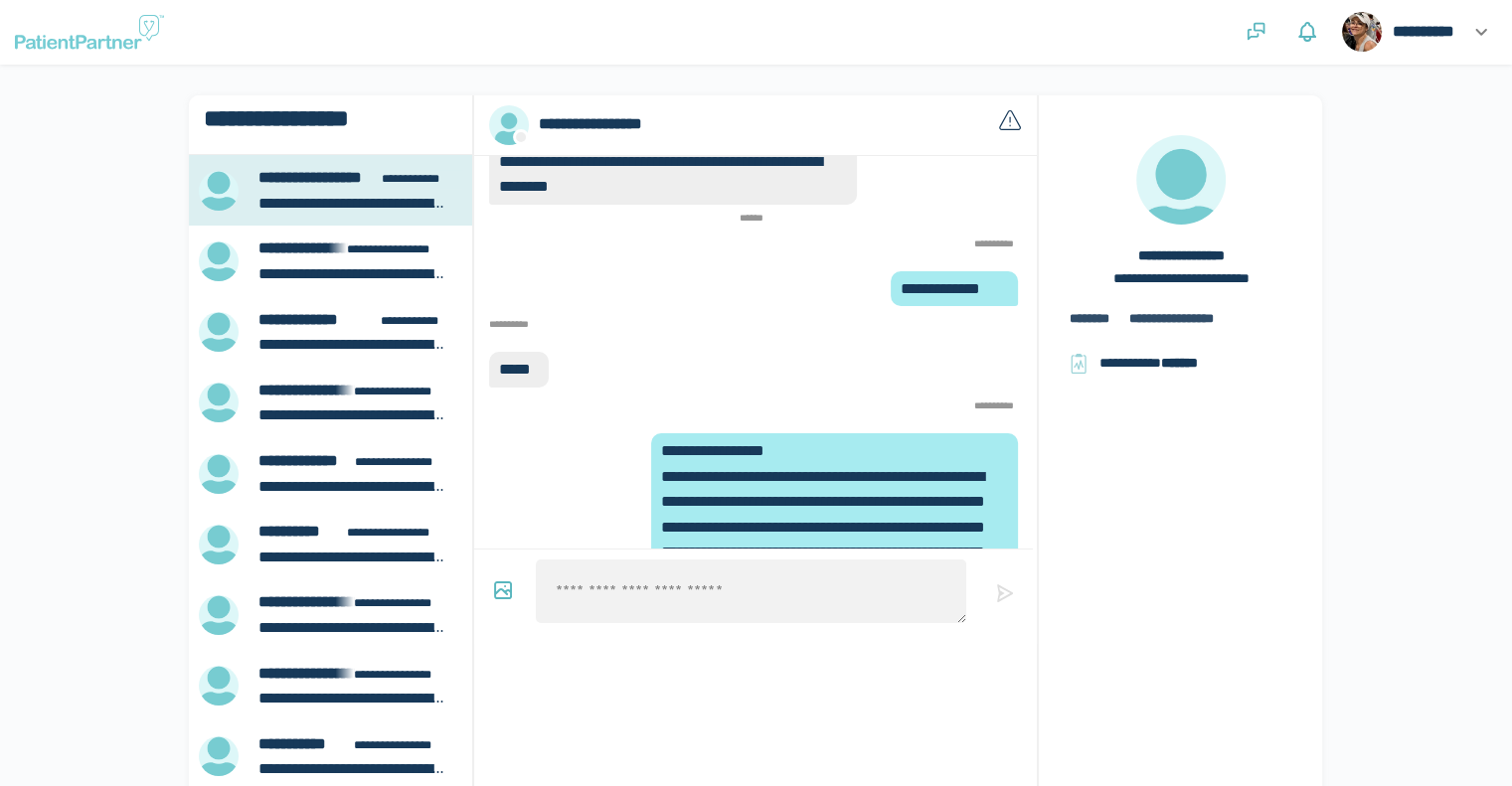scroll, scrollTop: -3025, scrollLeft: 0, axis: vertical 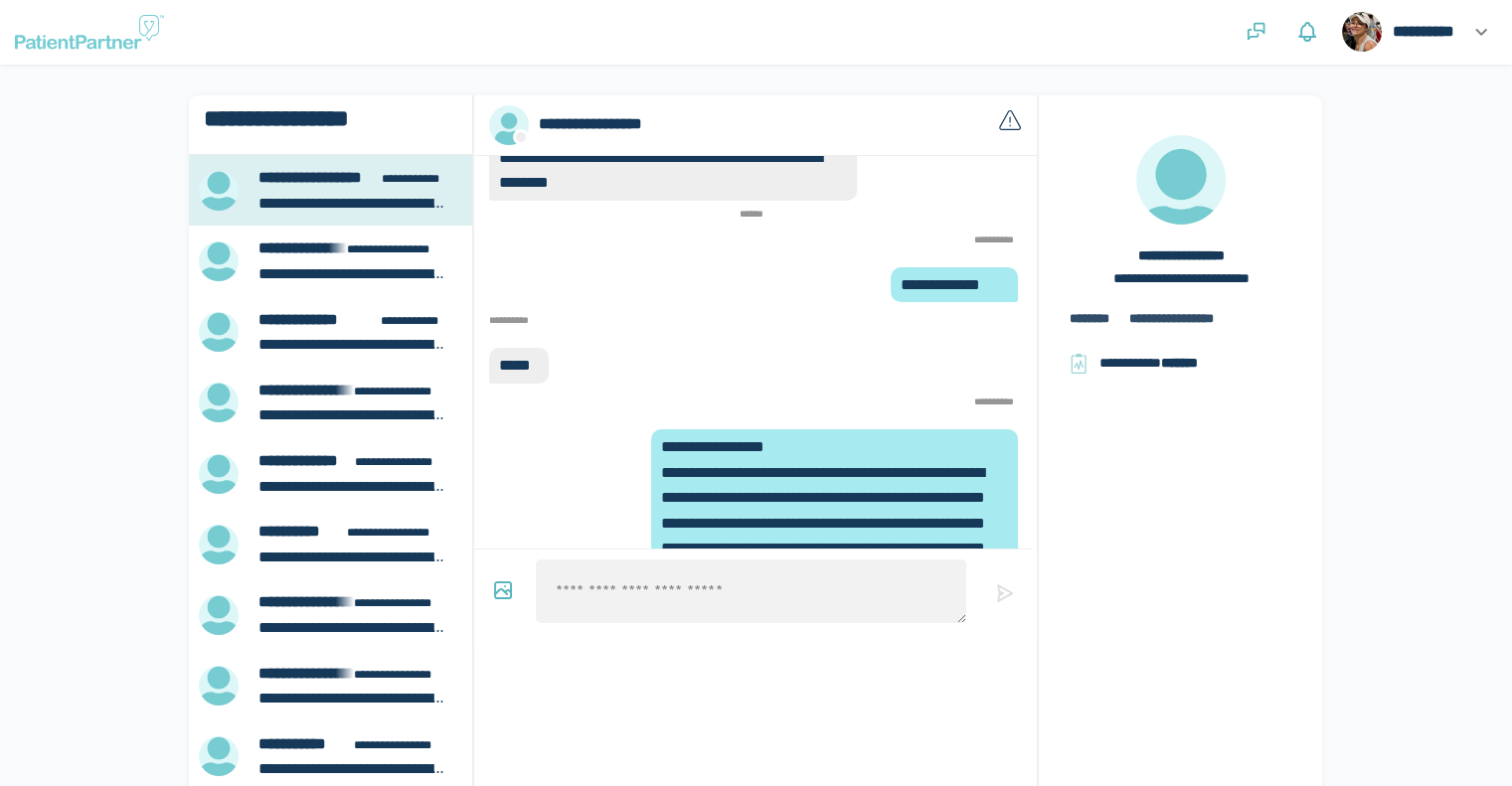 drag, startPoint x: 934, startPoint y: 523, endPoint x: 313, endPoint y: 259, distance: 674.7866 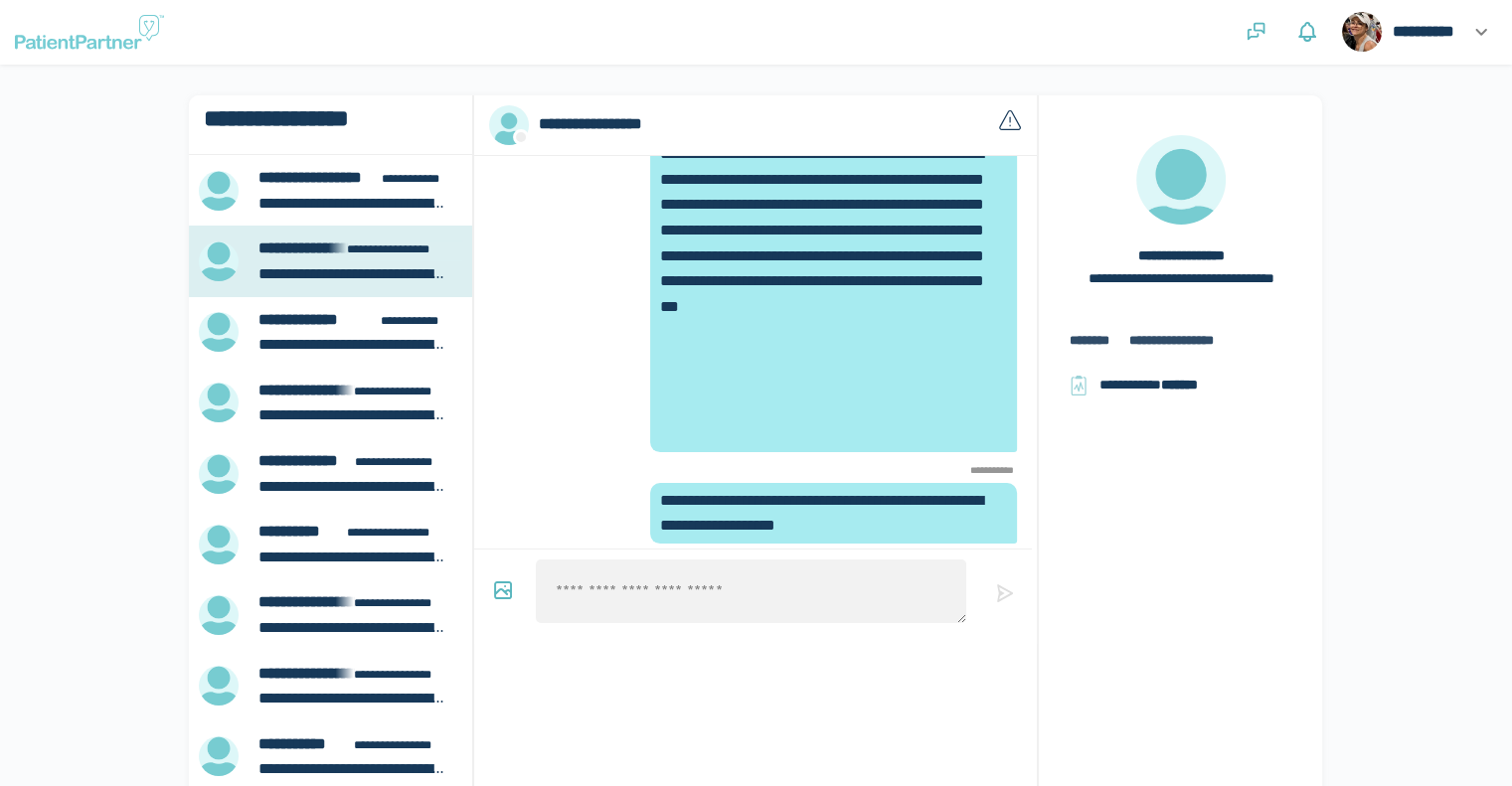 click at bounding box center (353, 204) 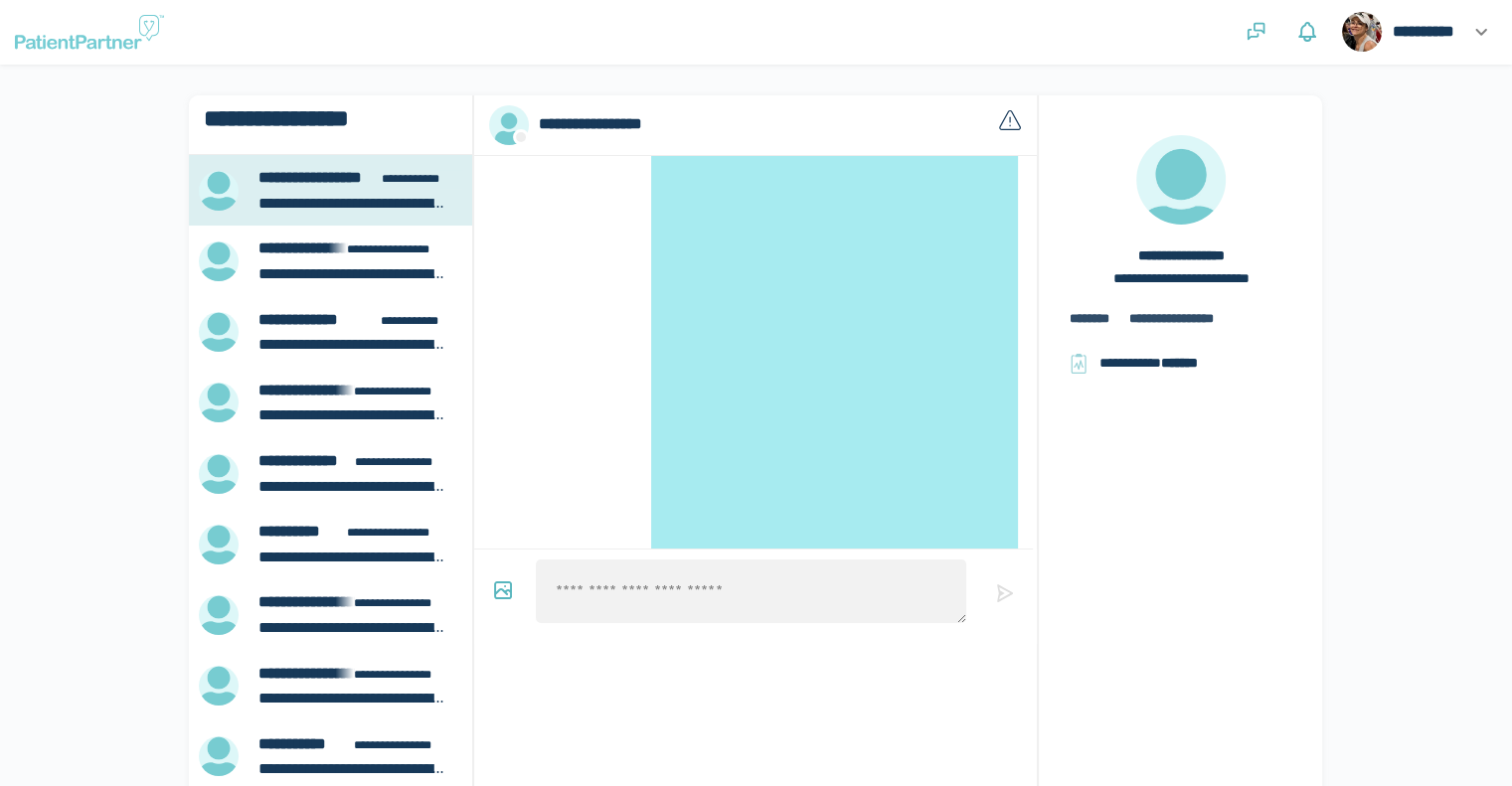 scroll, scrollTop: 0, scrollLeft: 0, axis: both 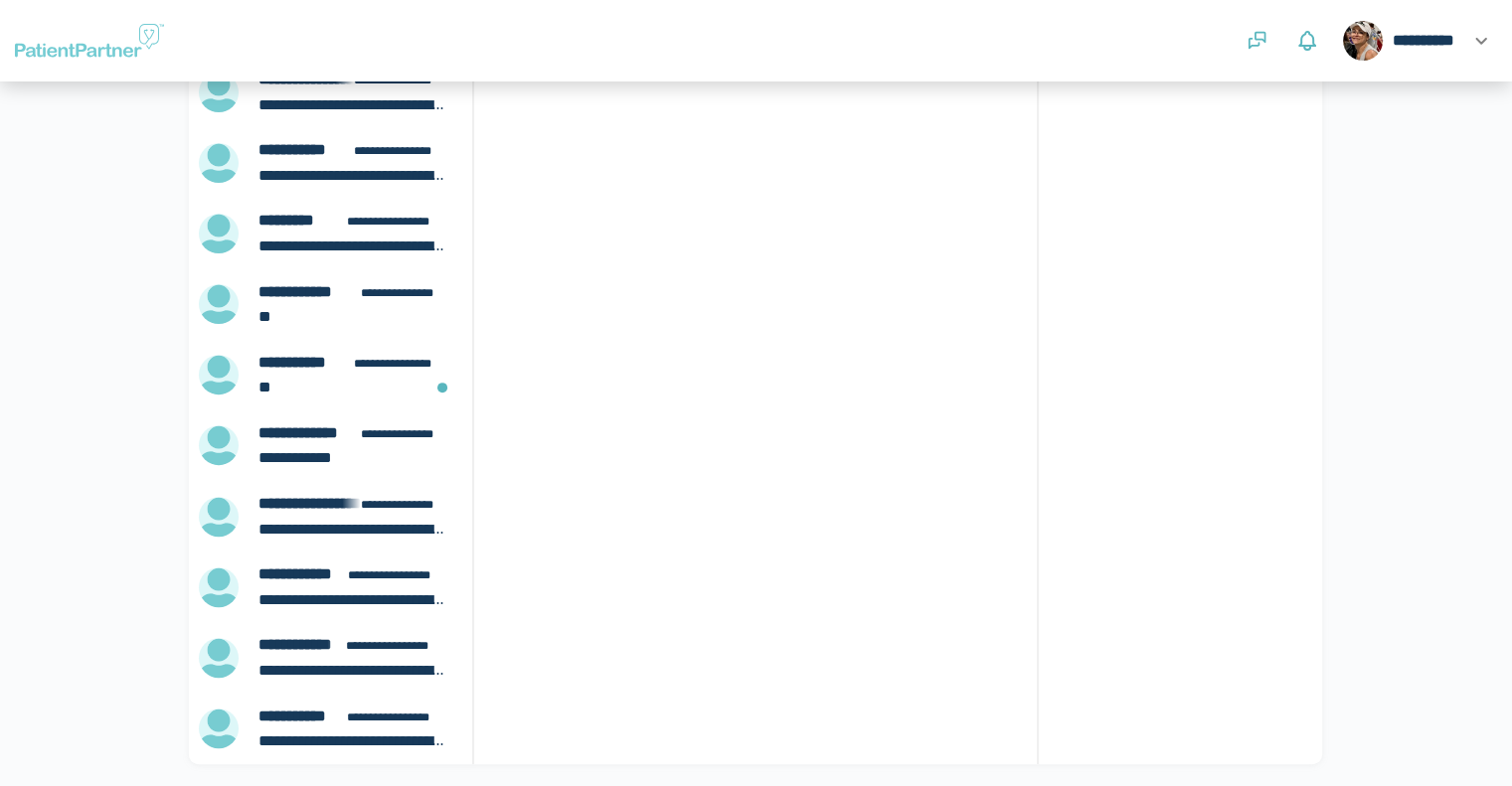 click on "**********" at bounding box center [330, 445] 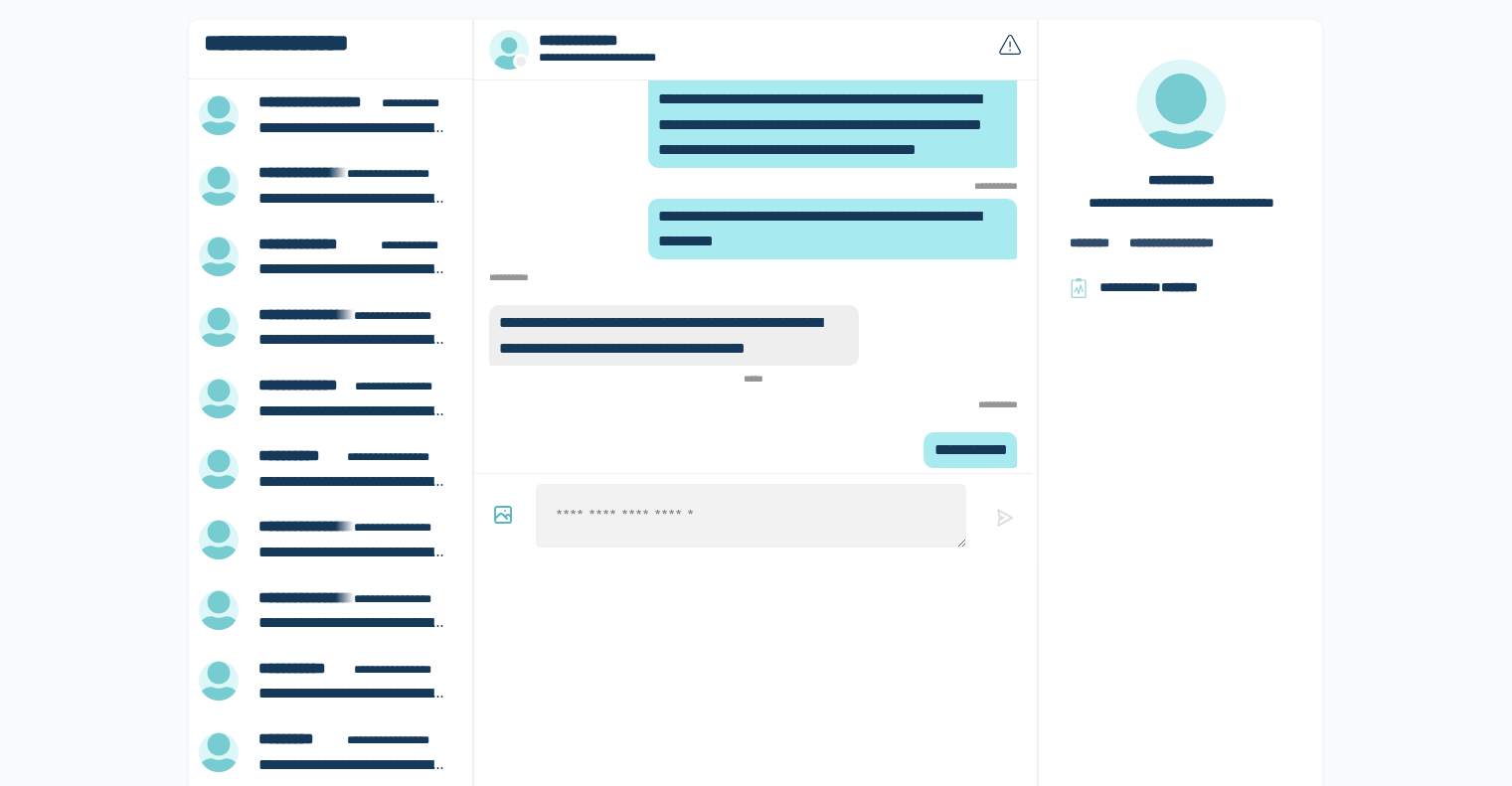 scroll, scrollTop: 0, scrollLeft: 0, axis: both 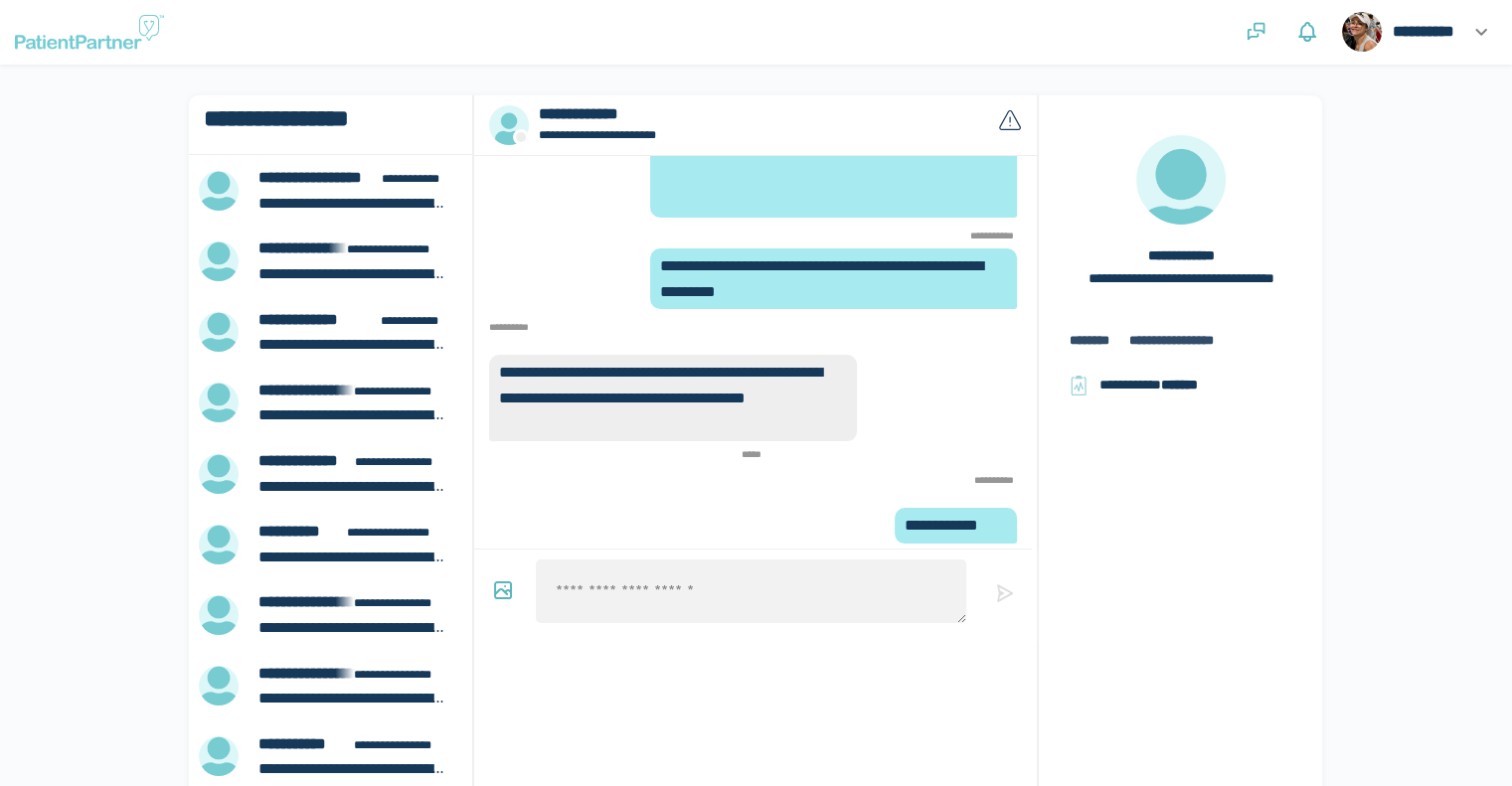 click at bounding box center [353, 204] 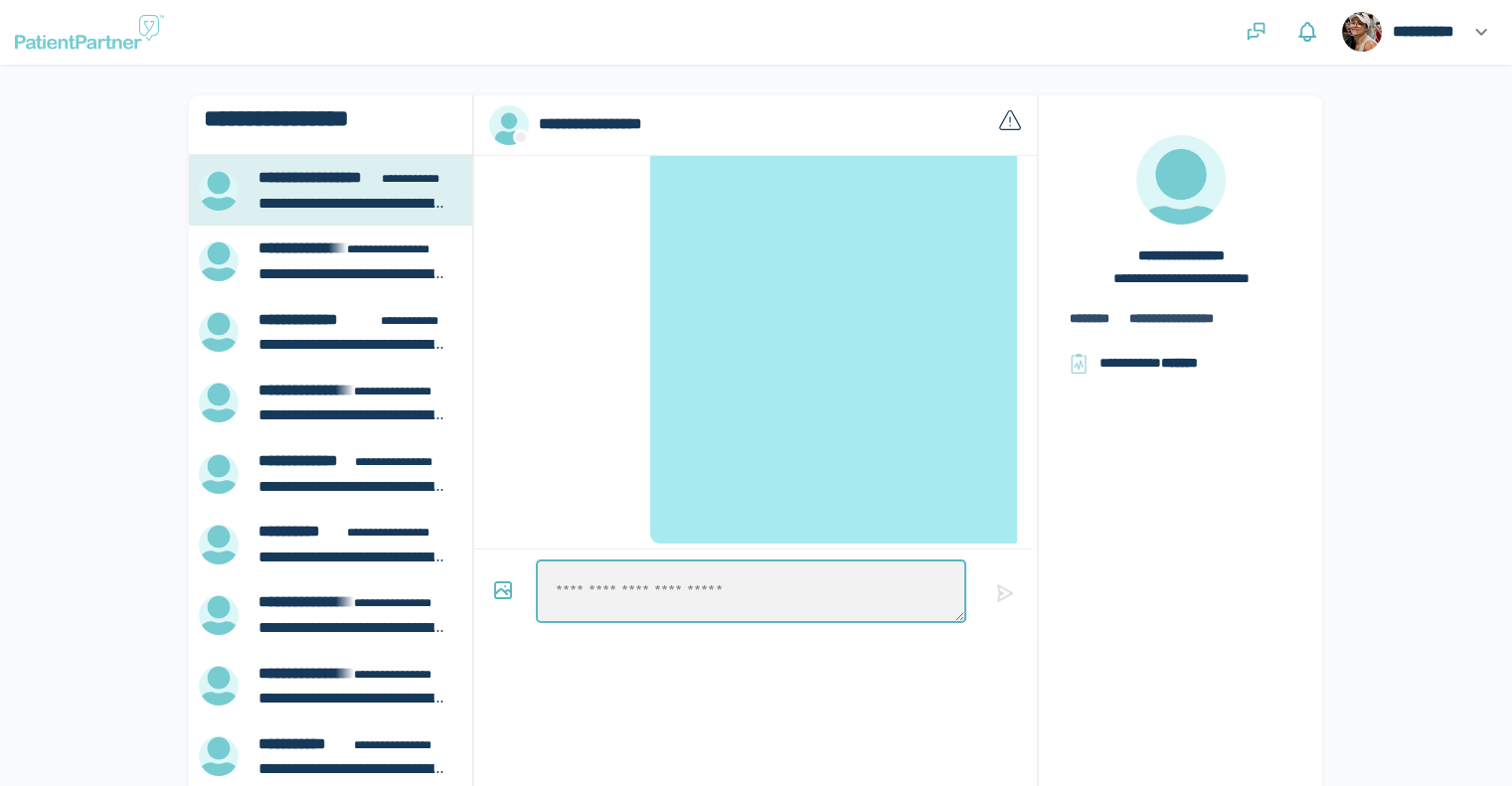 click at bounding box center [751, 591] 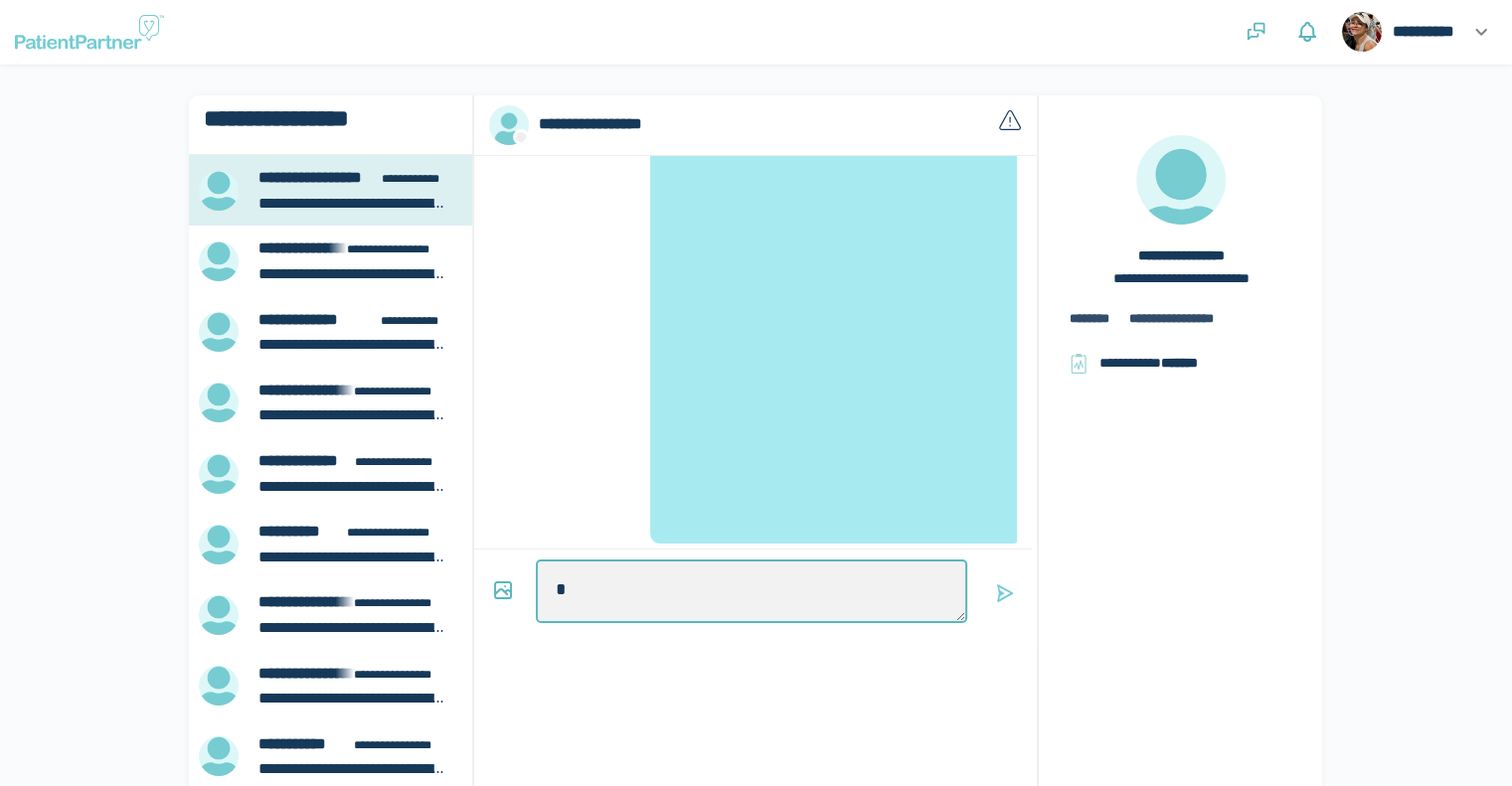 type on "*" 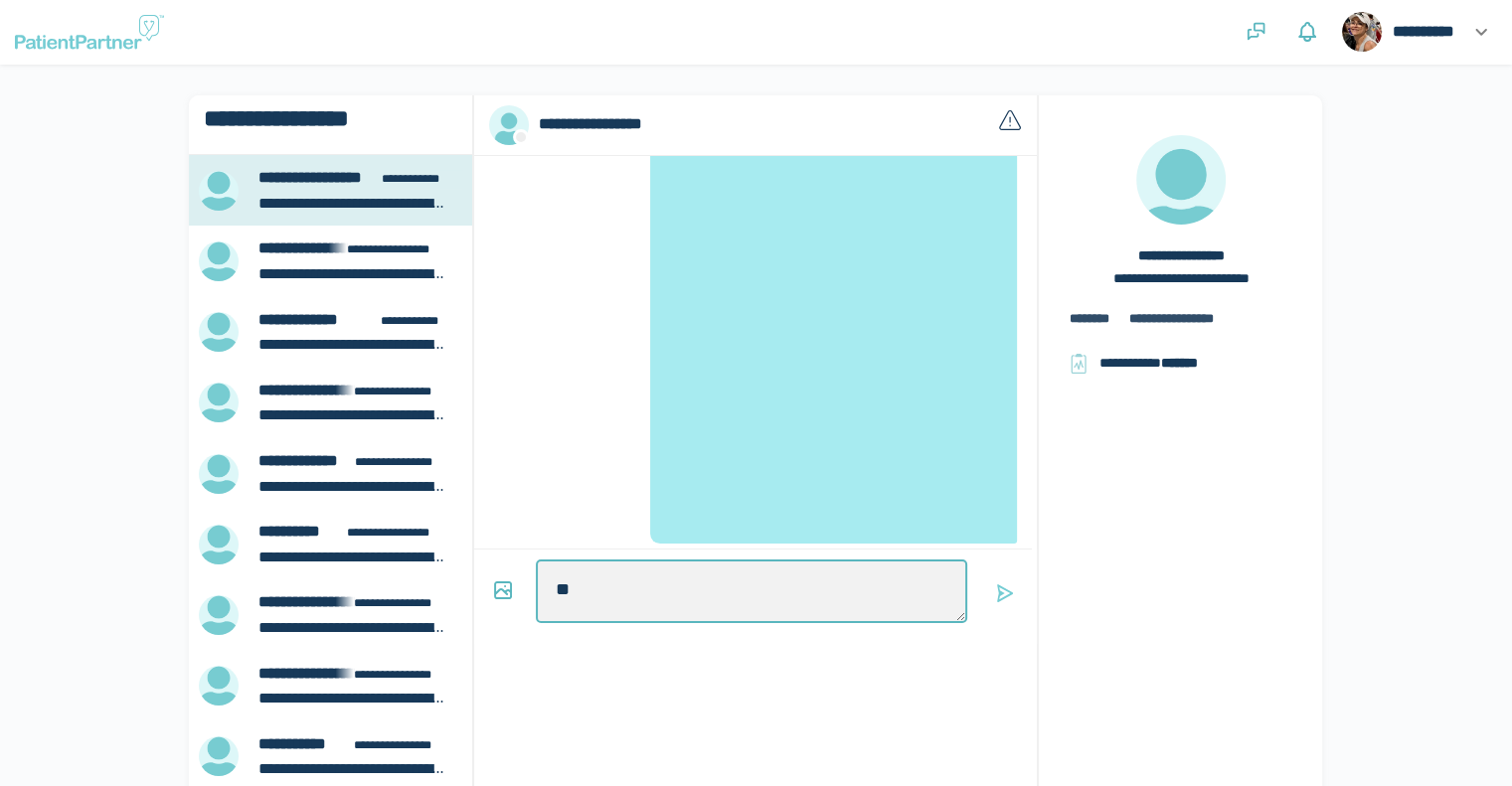type on "*" 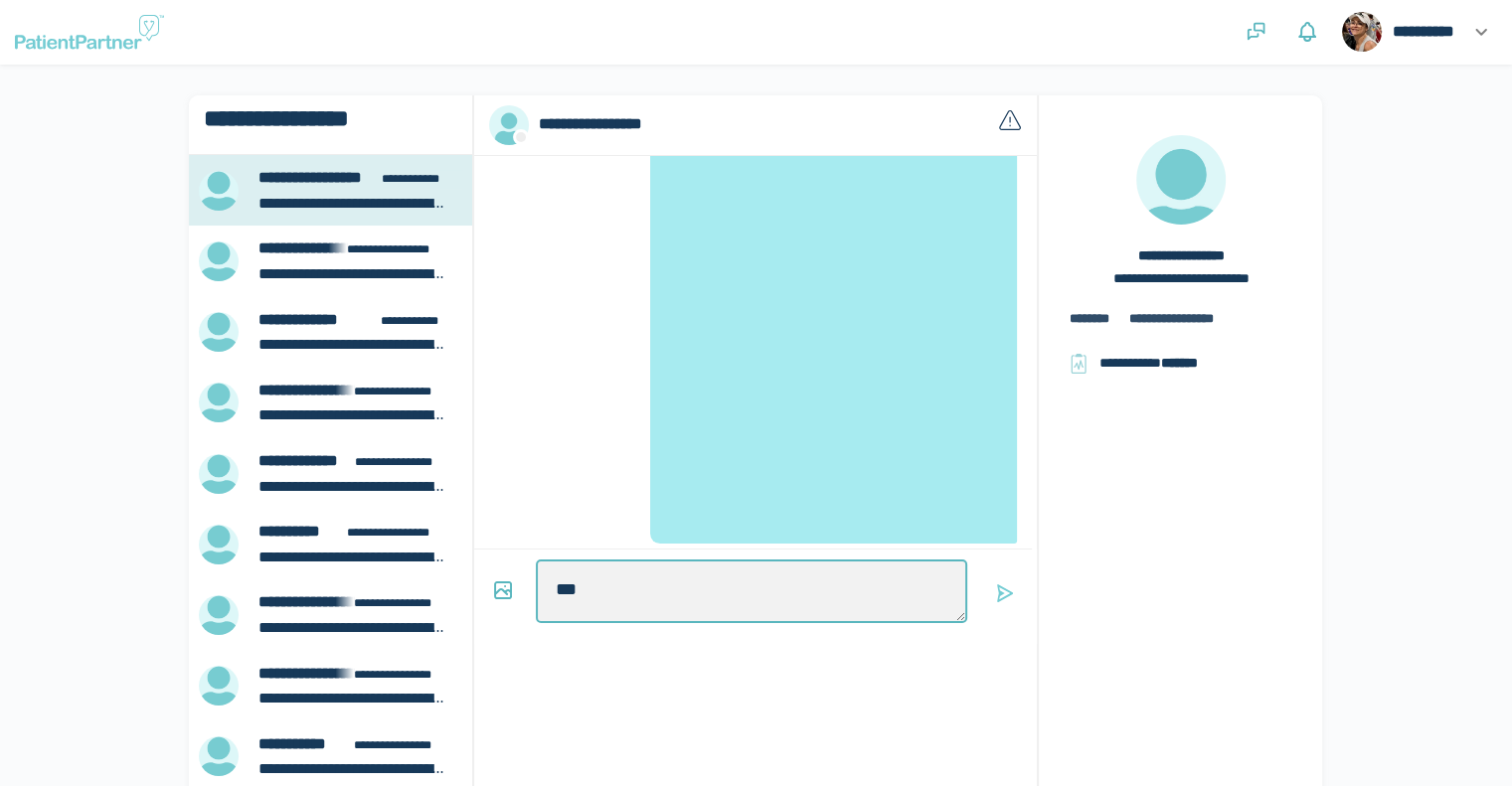 type on "*" 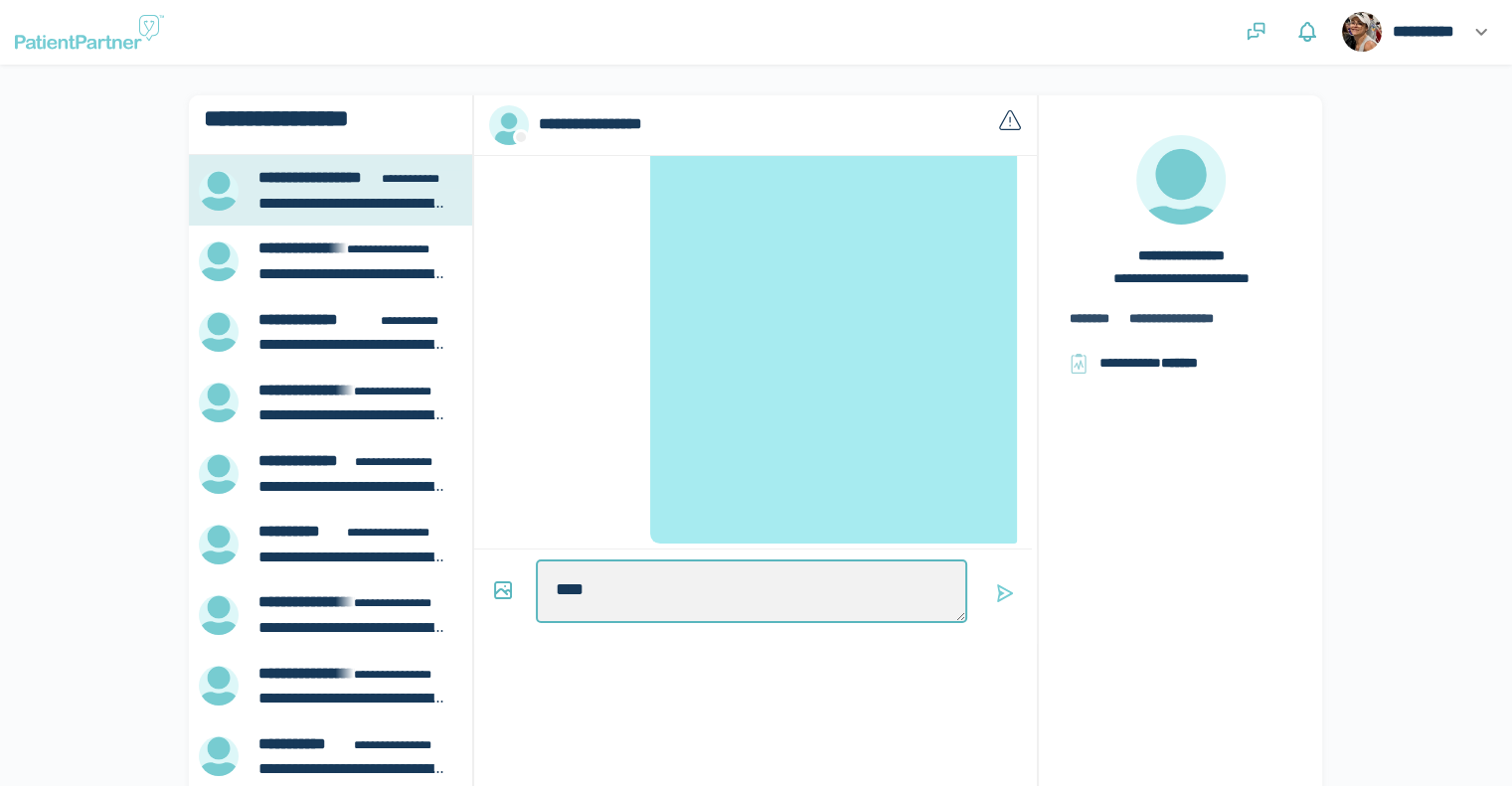type on "*" 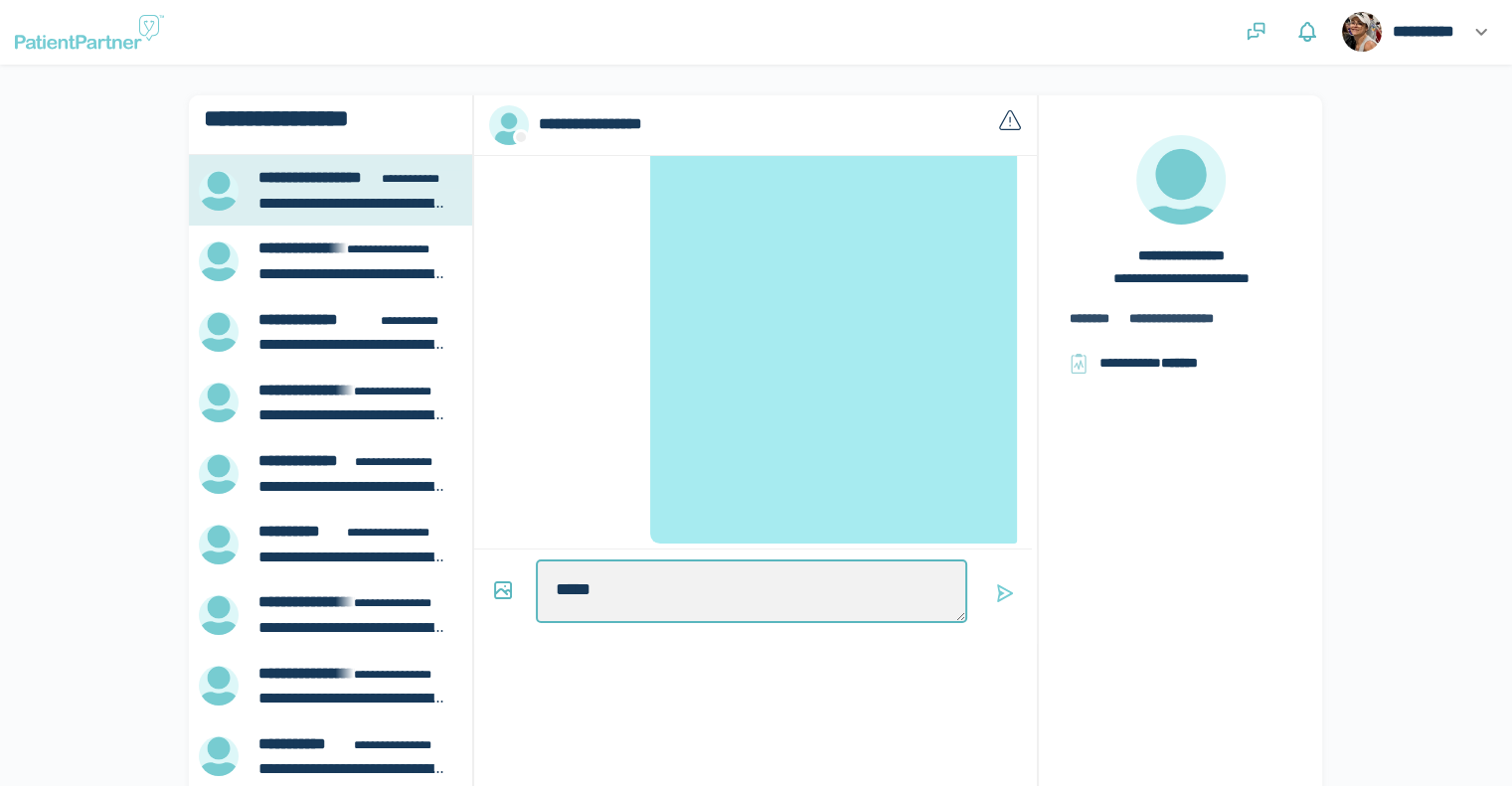 type on "*" 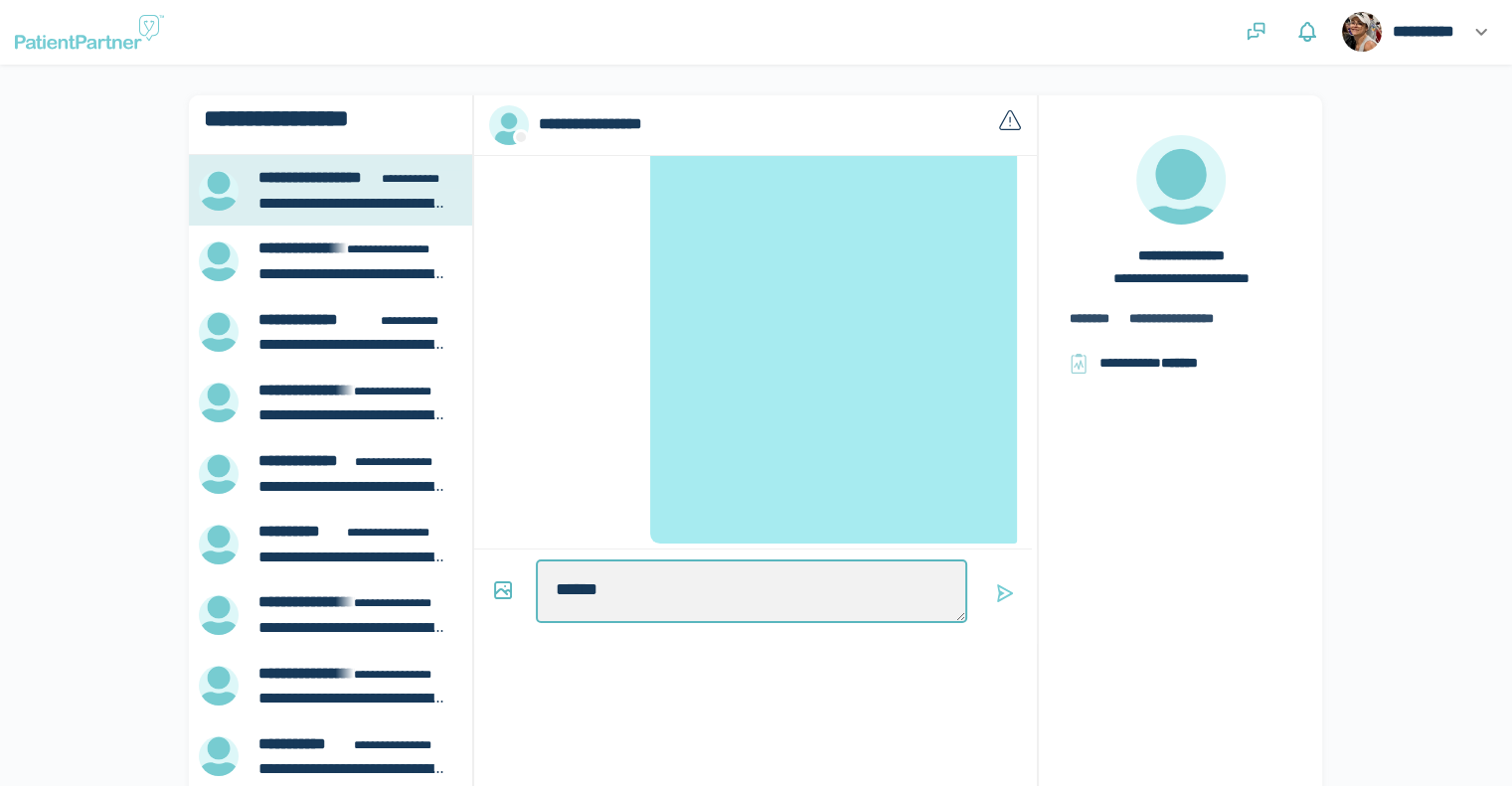 type on "*" 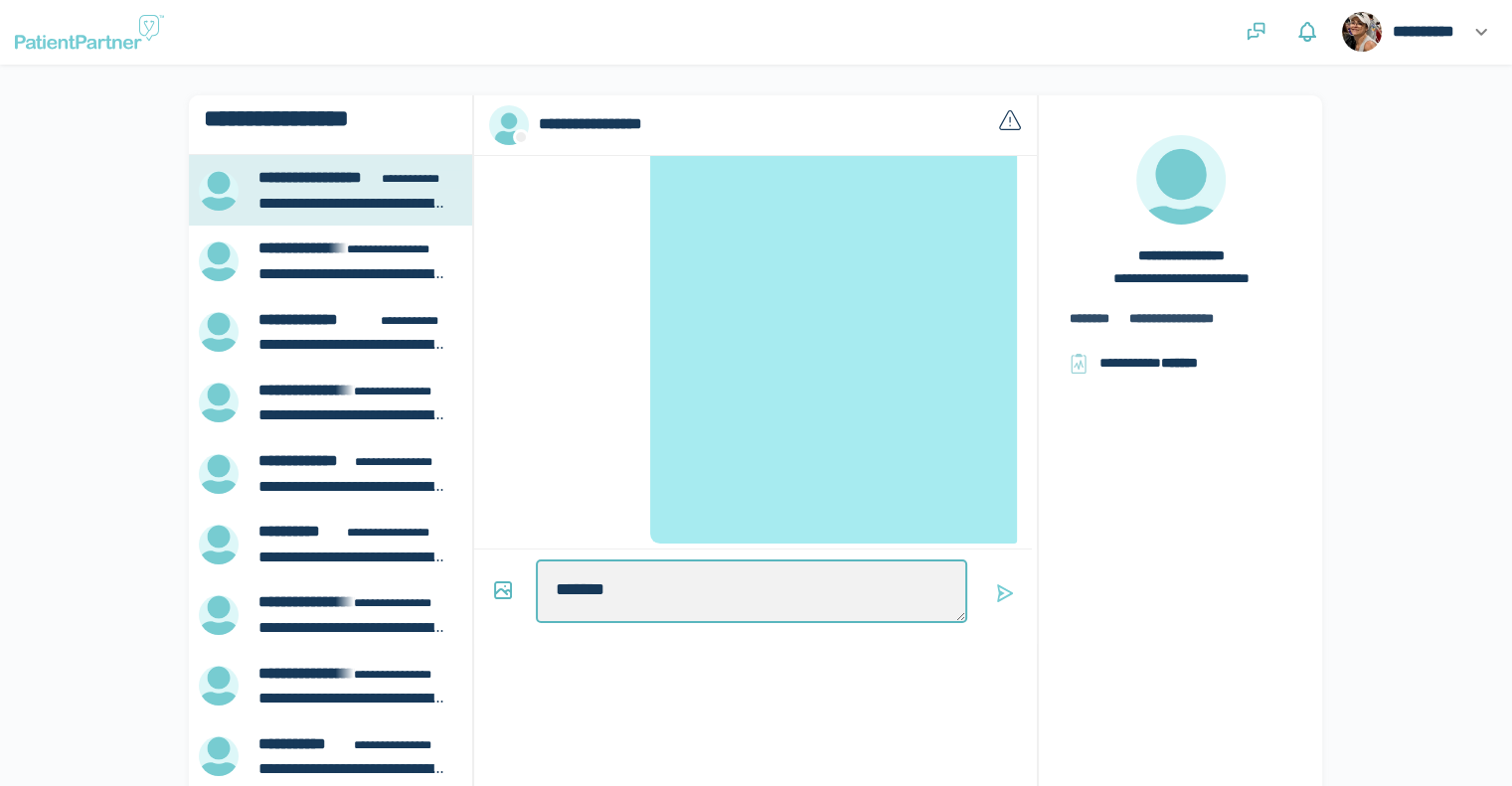 type on "*" 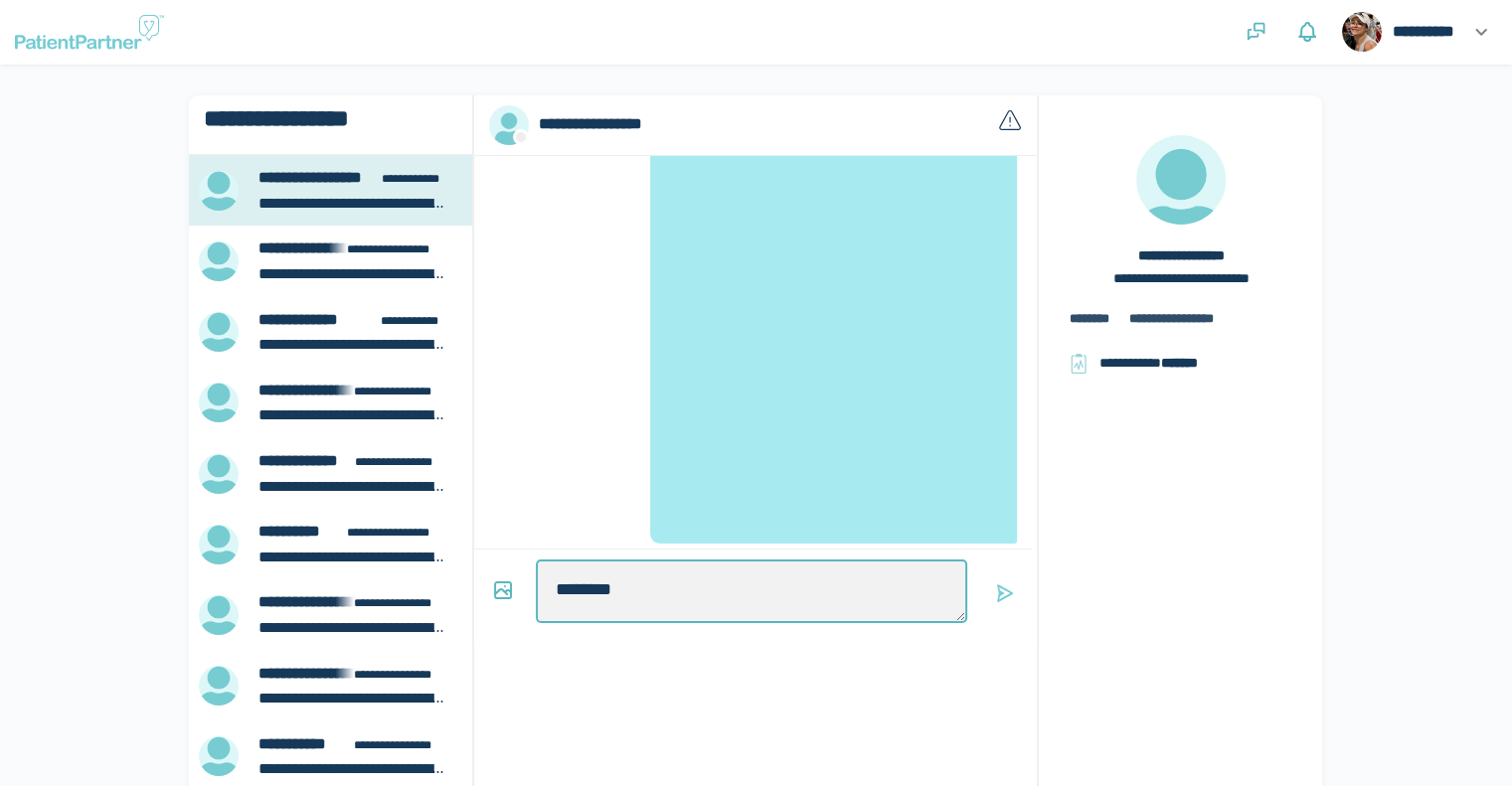type on "*" 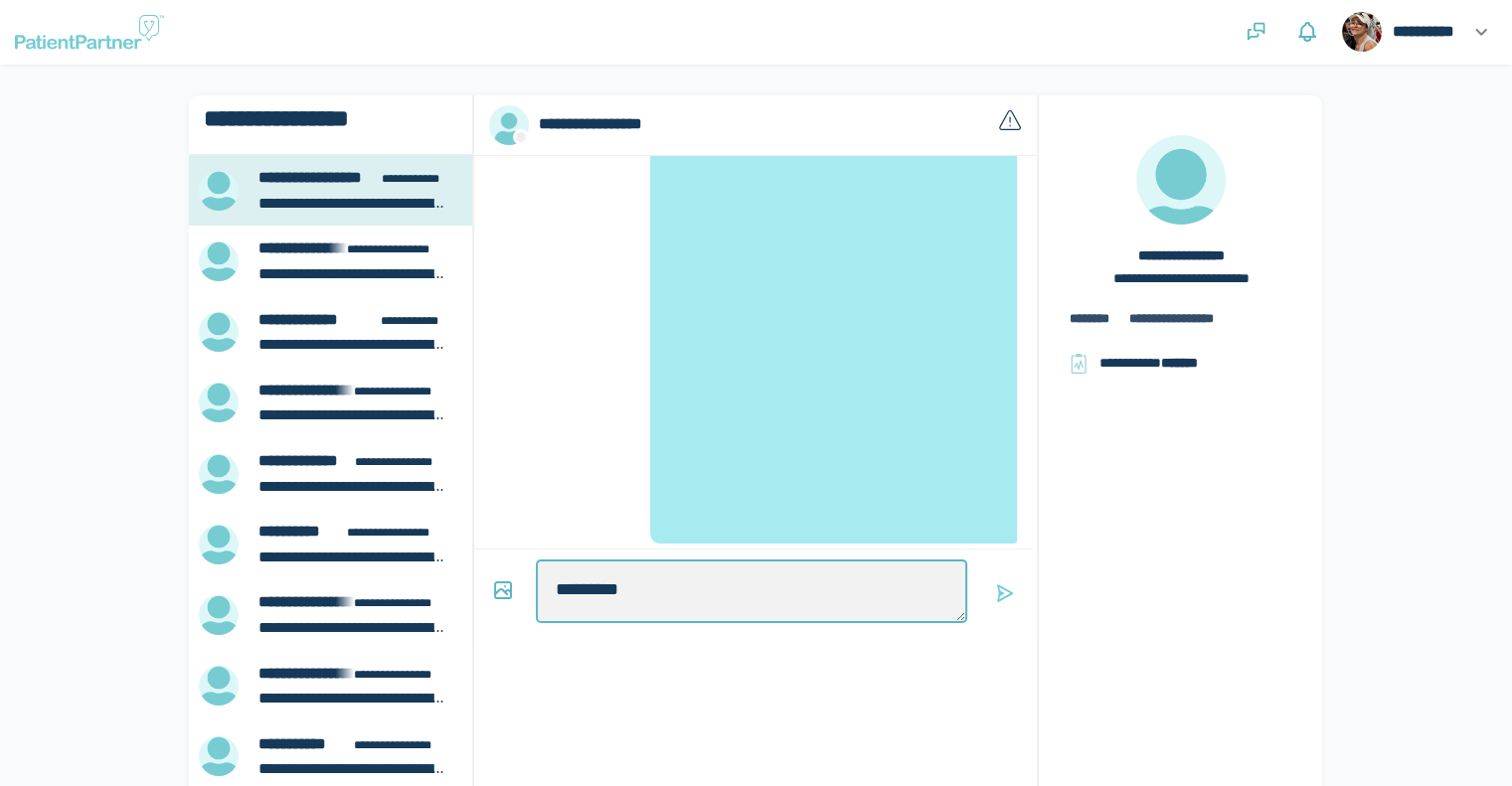 type on "*" 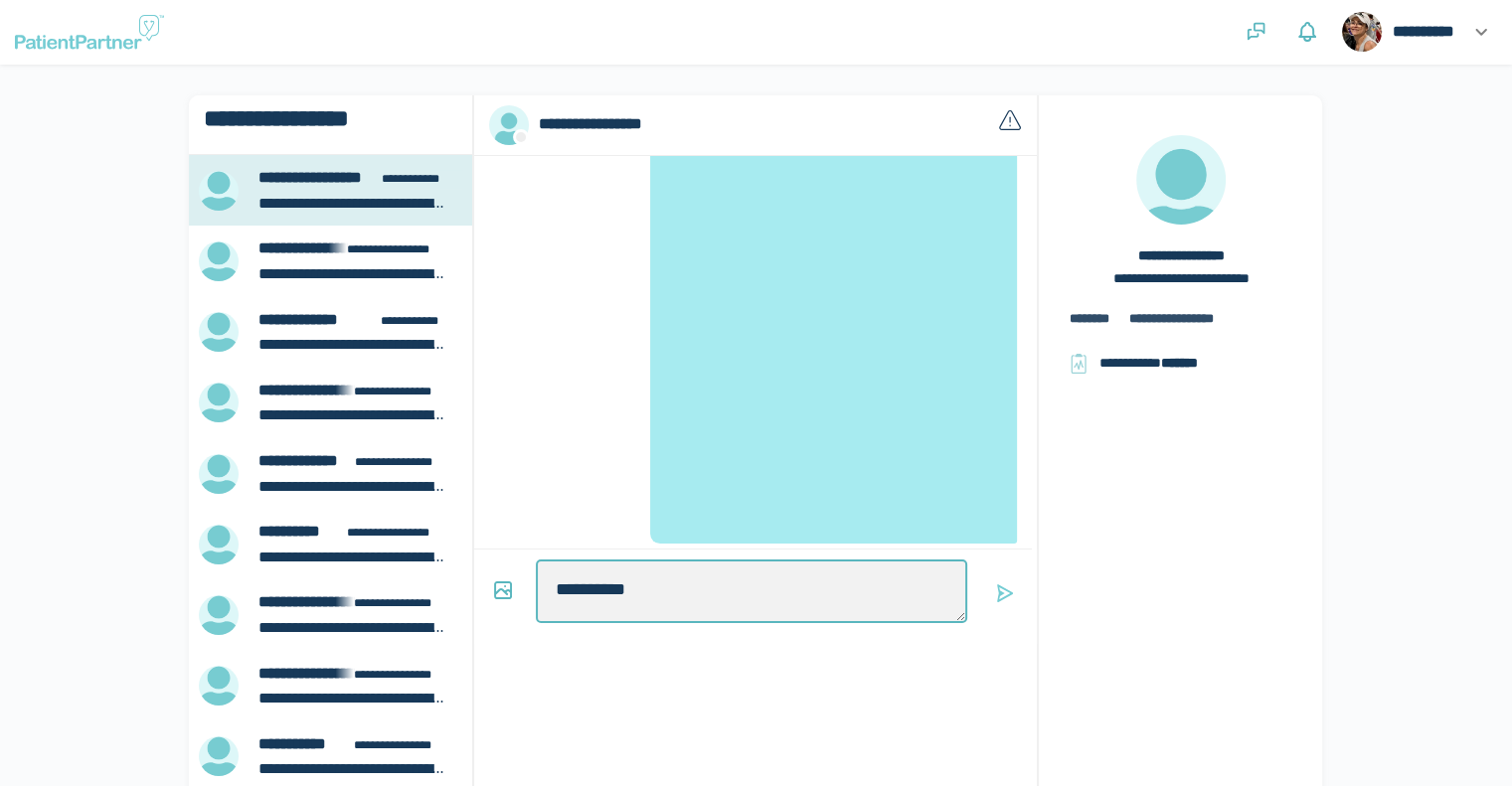 type on "*" 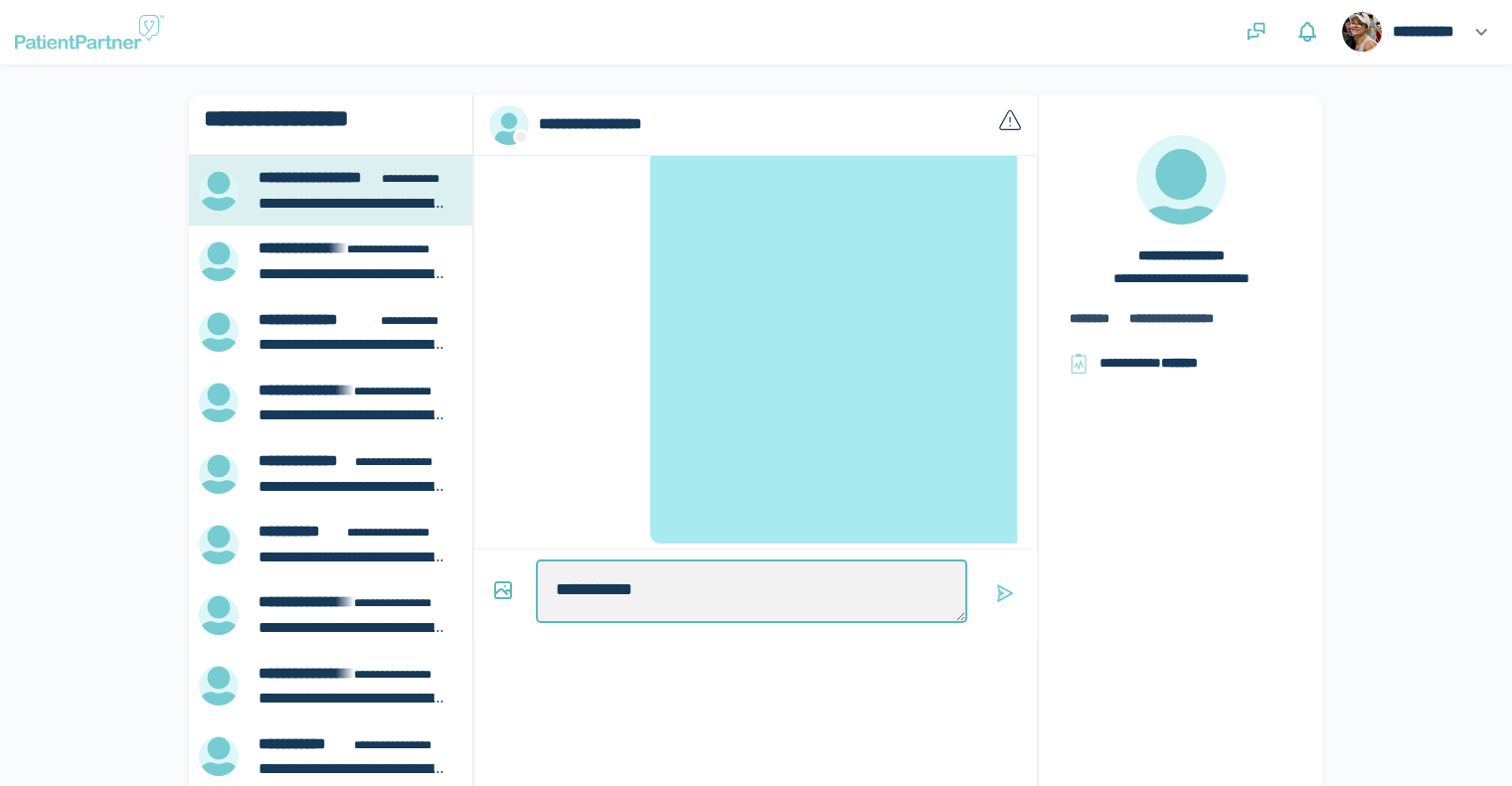 type on "*" 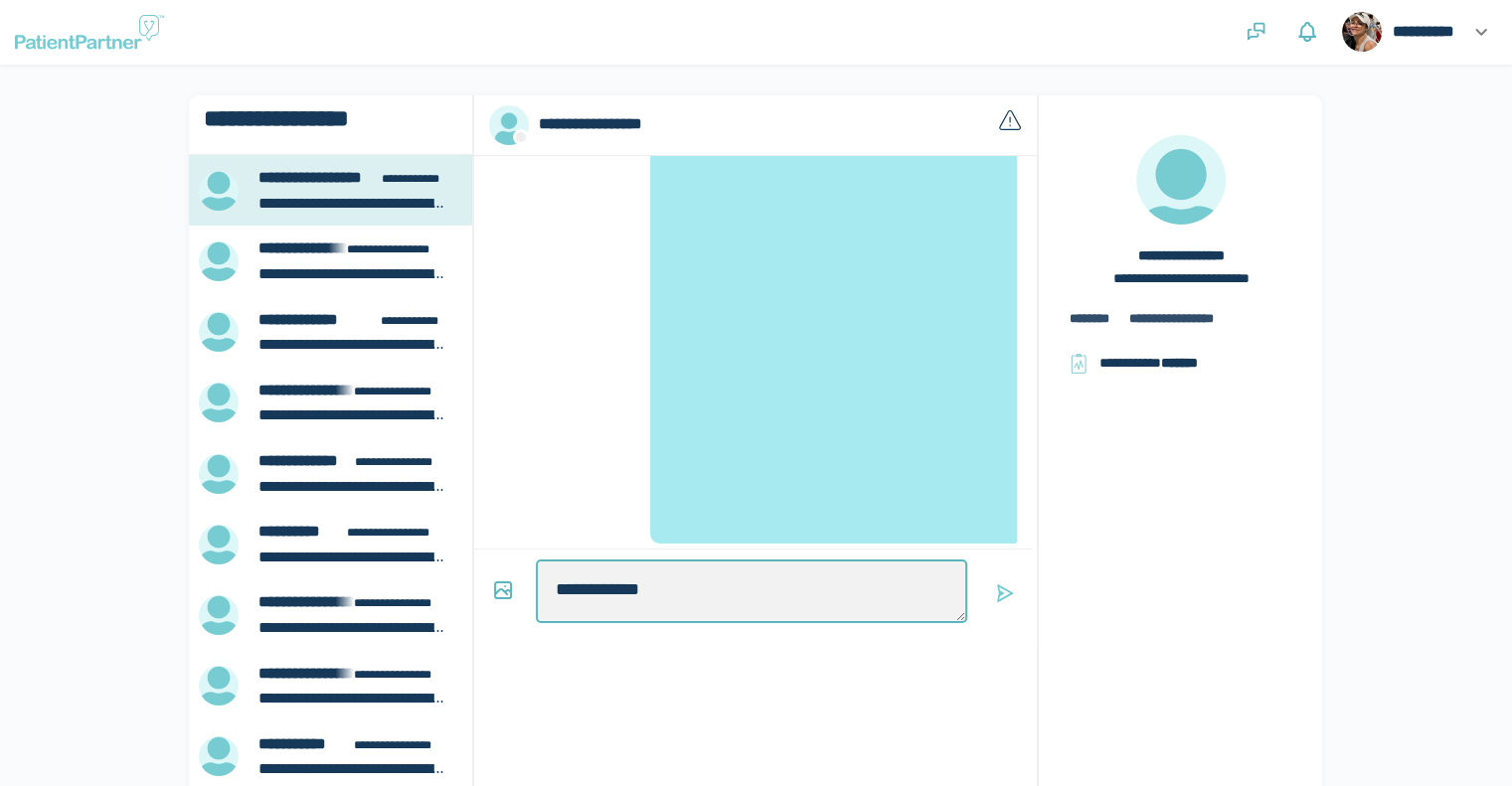 type on "*" 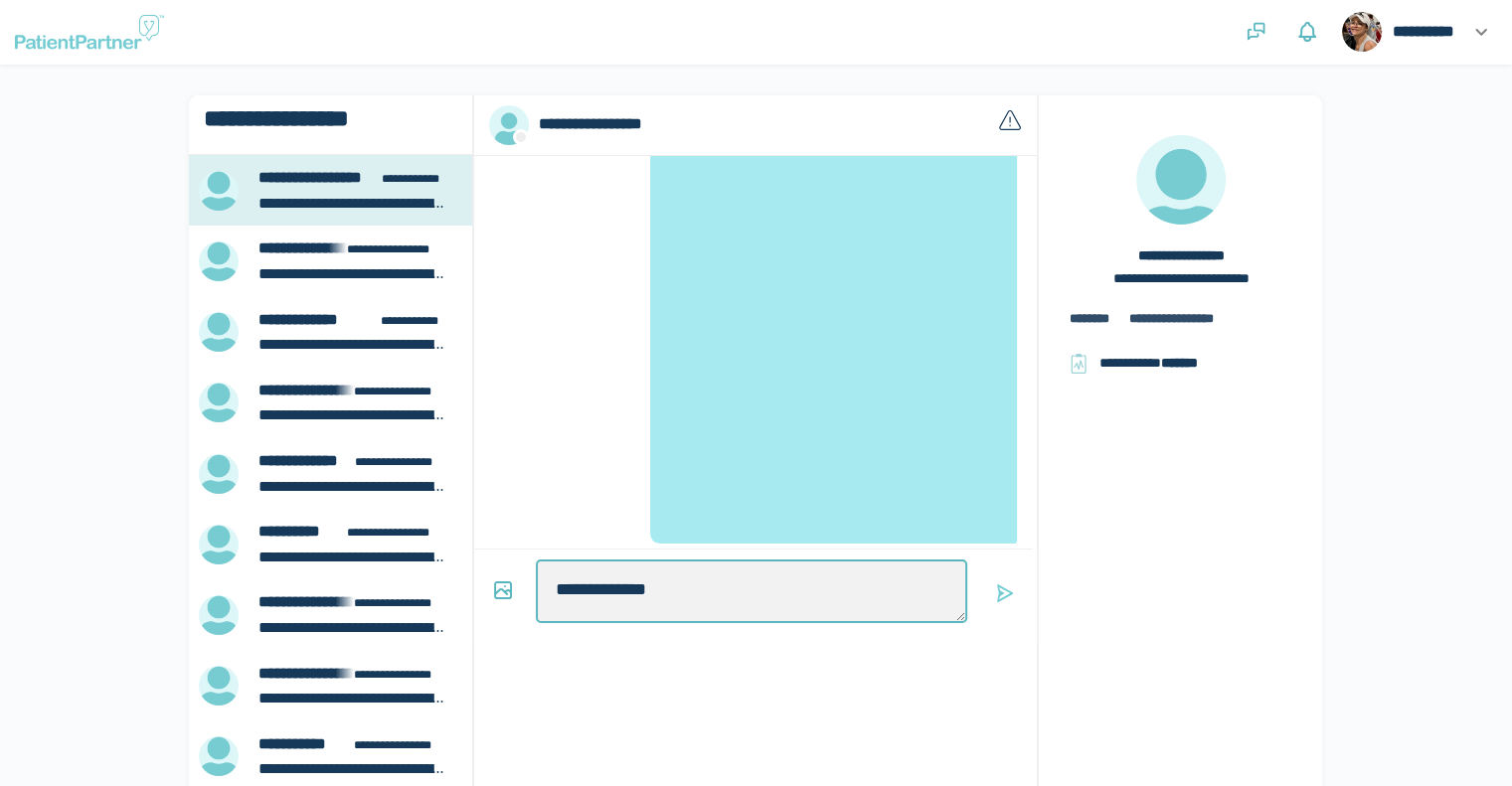 type on "*" 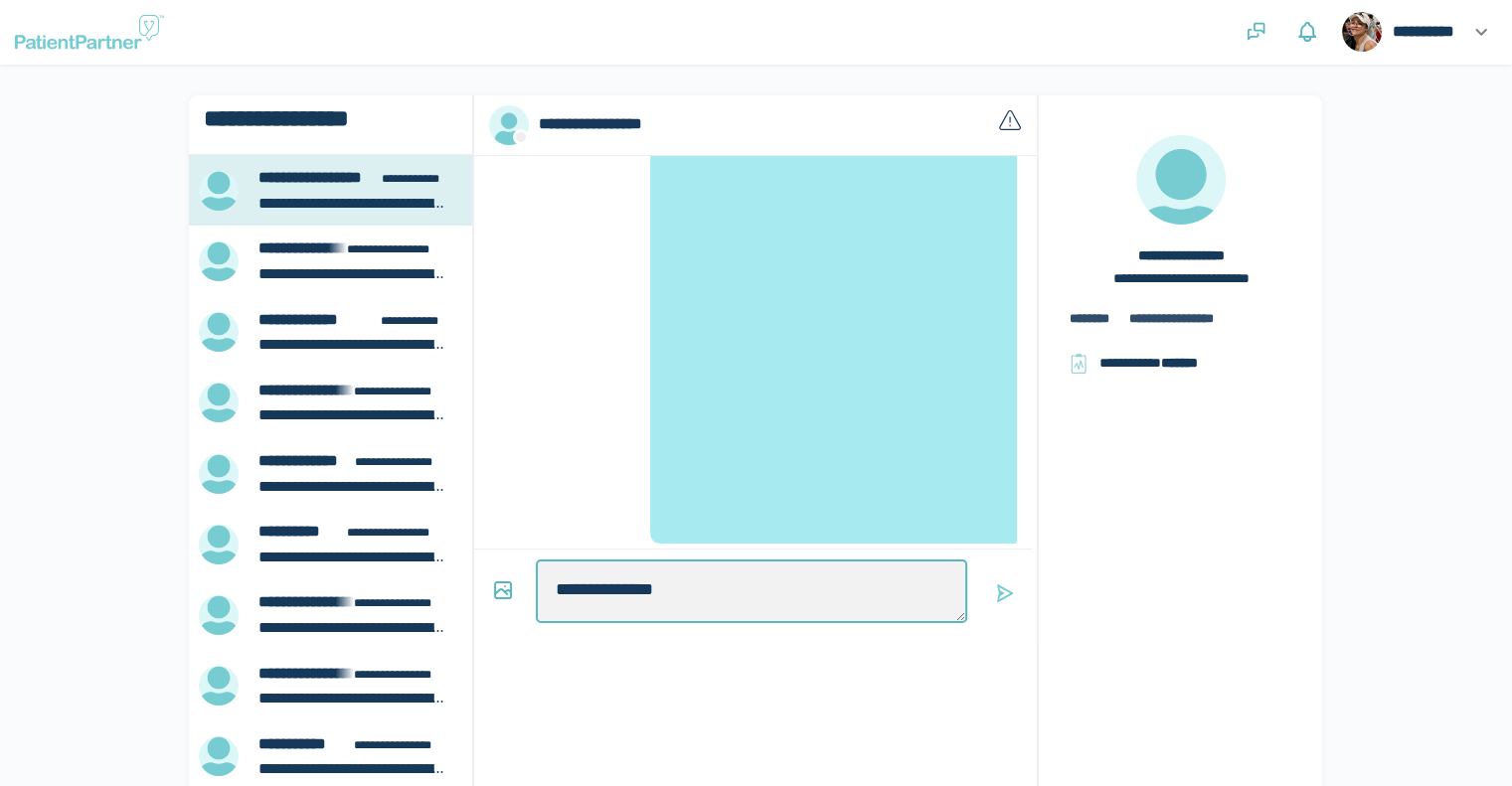 type on "*" 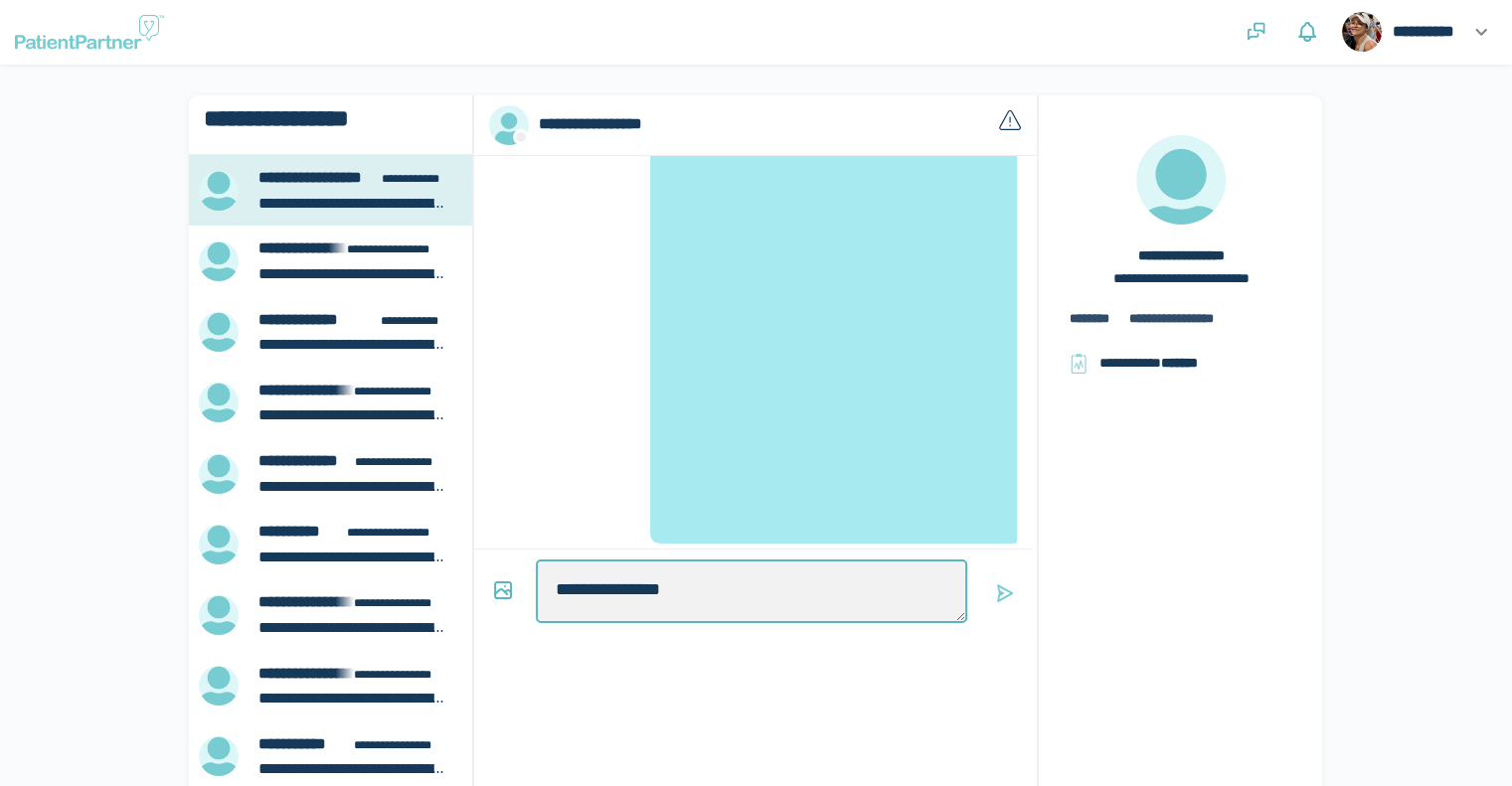 type on "*" 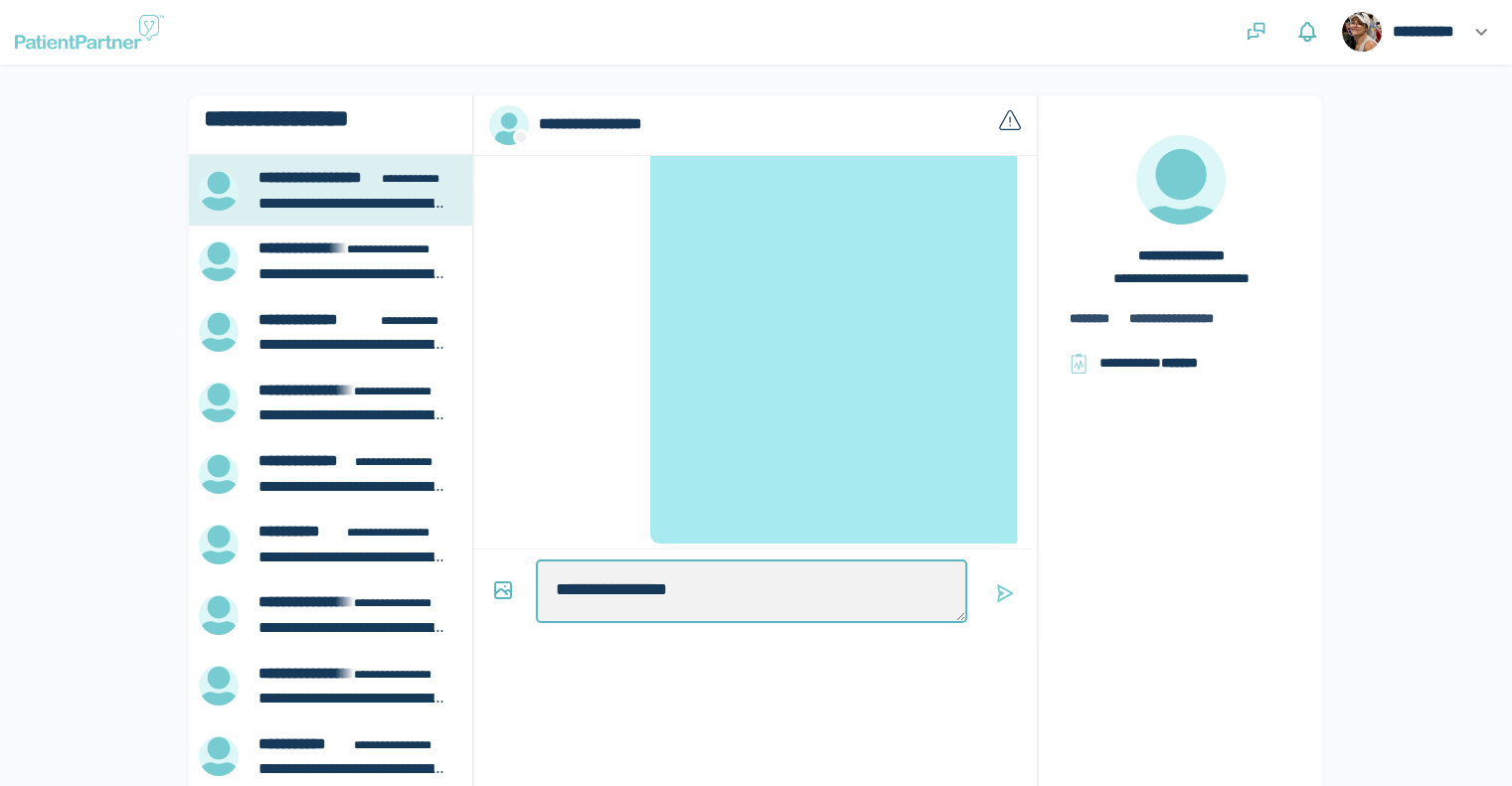 type on "*" 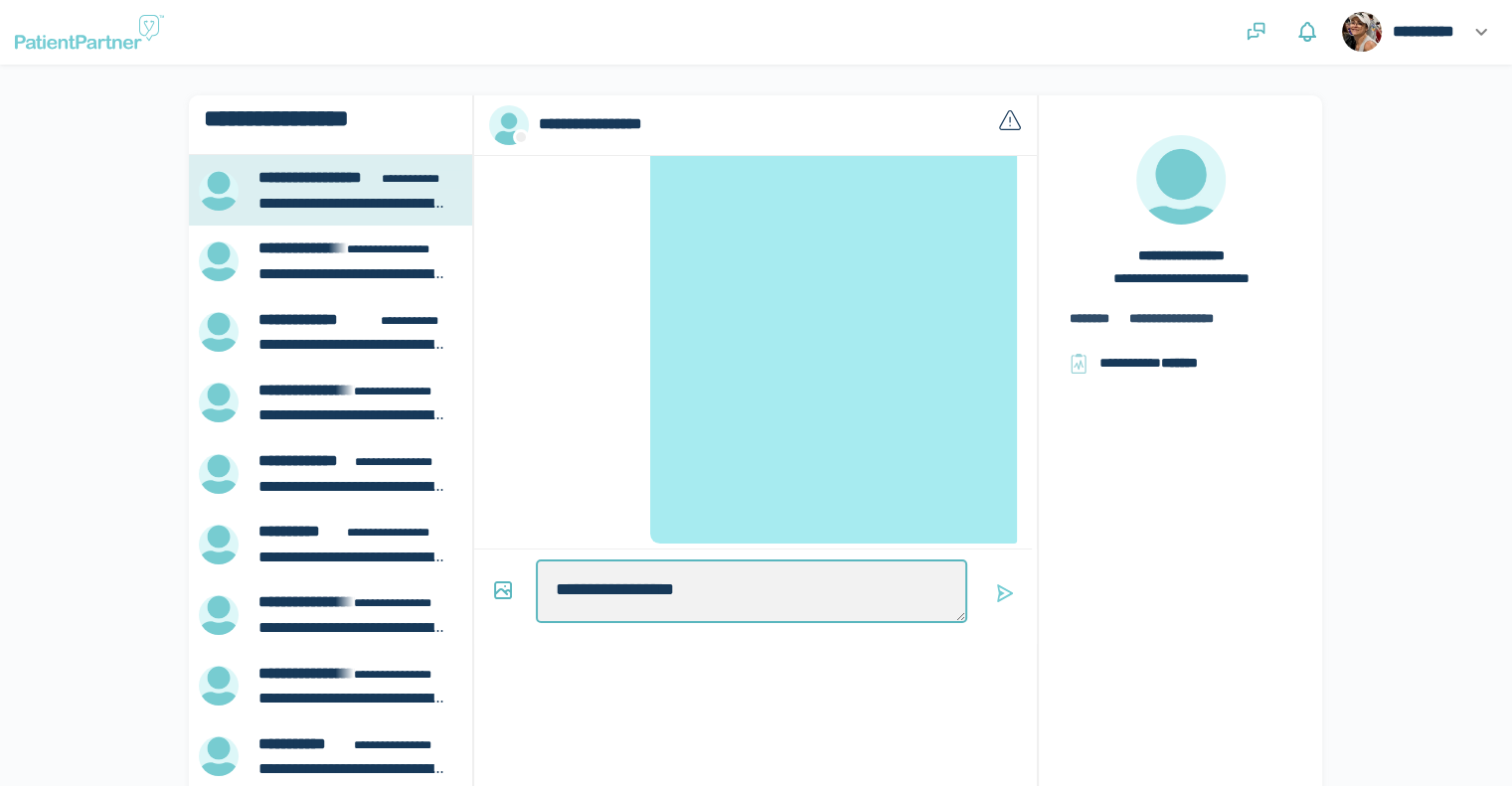 type on "*" 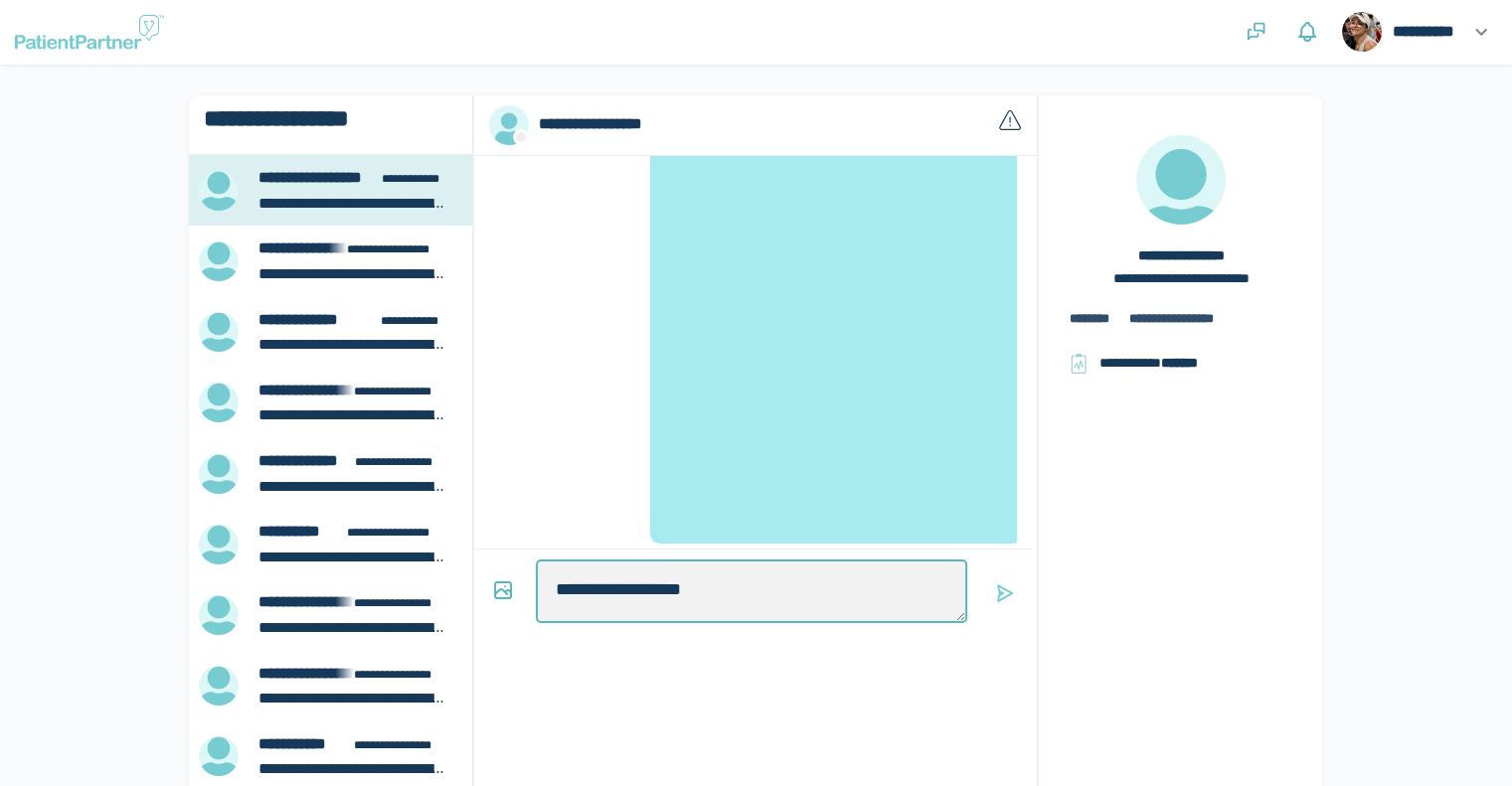 type on "*" 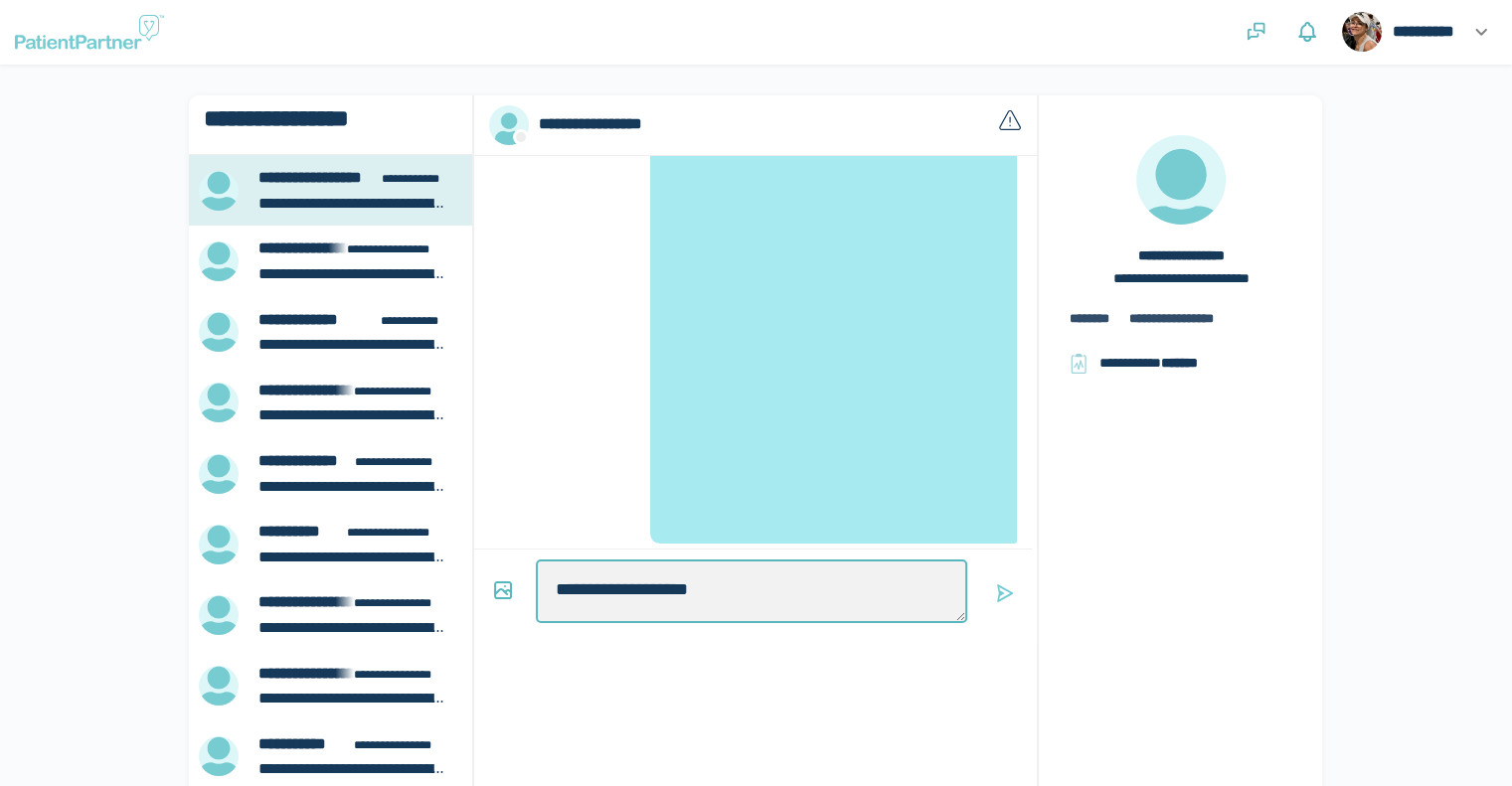 type on "*" 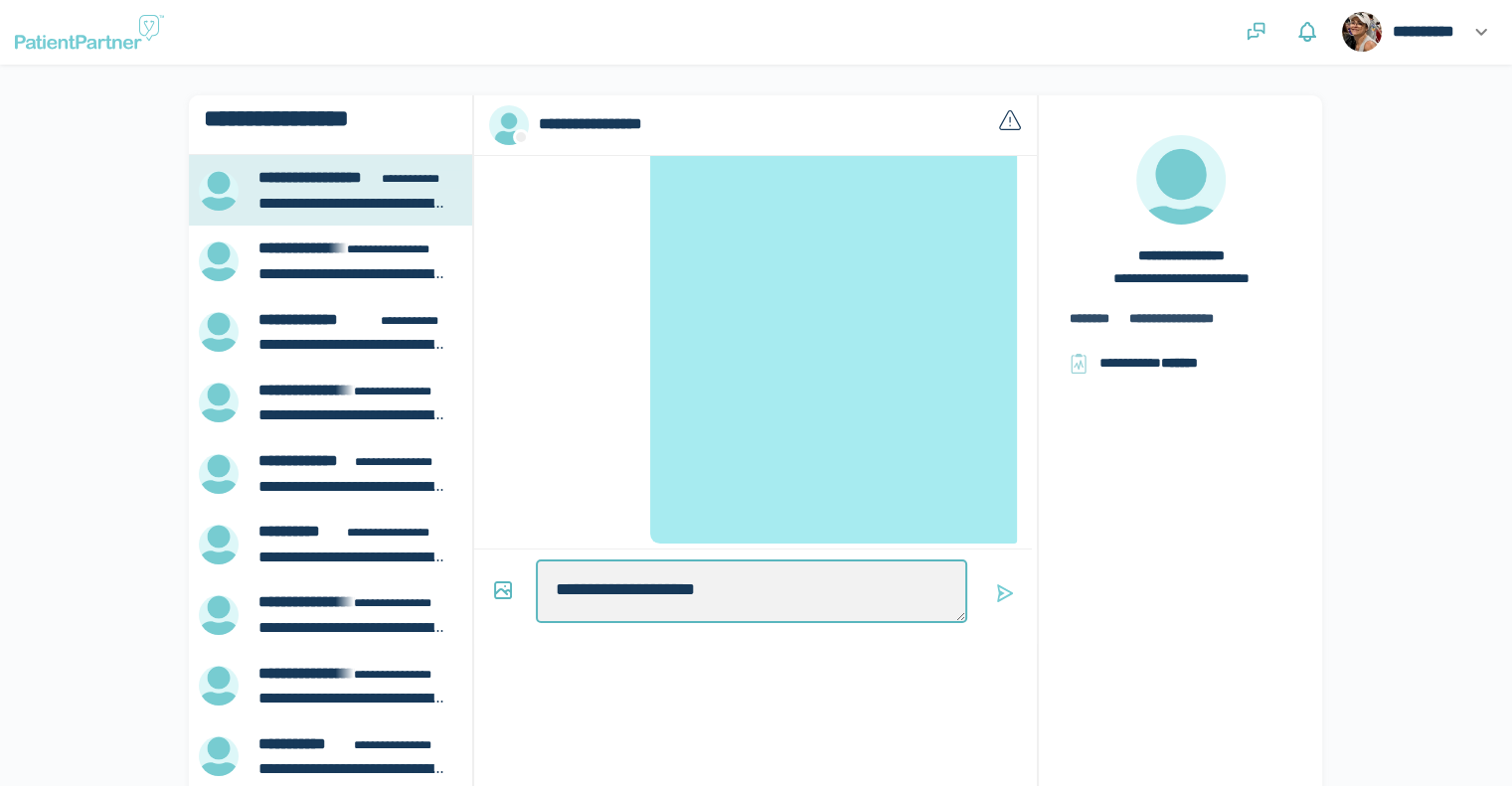type on "*" 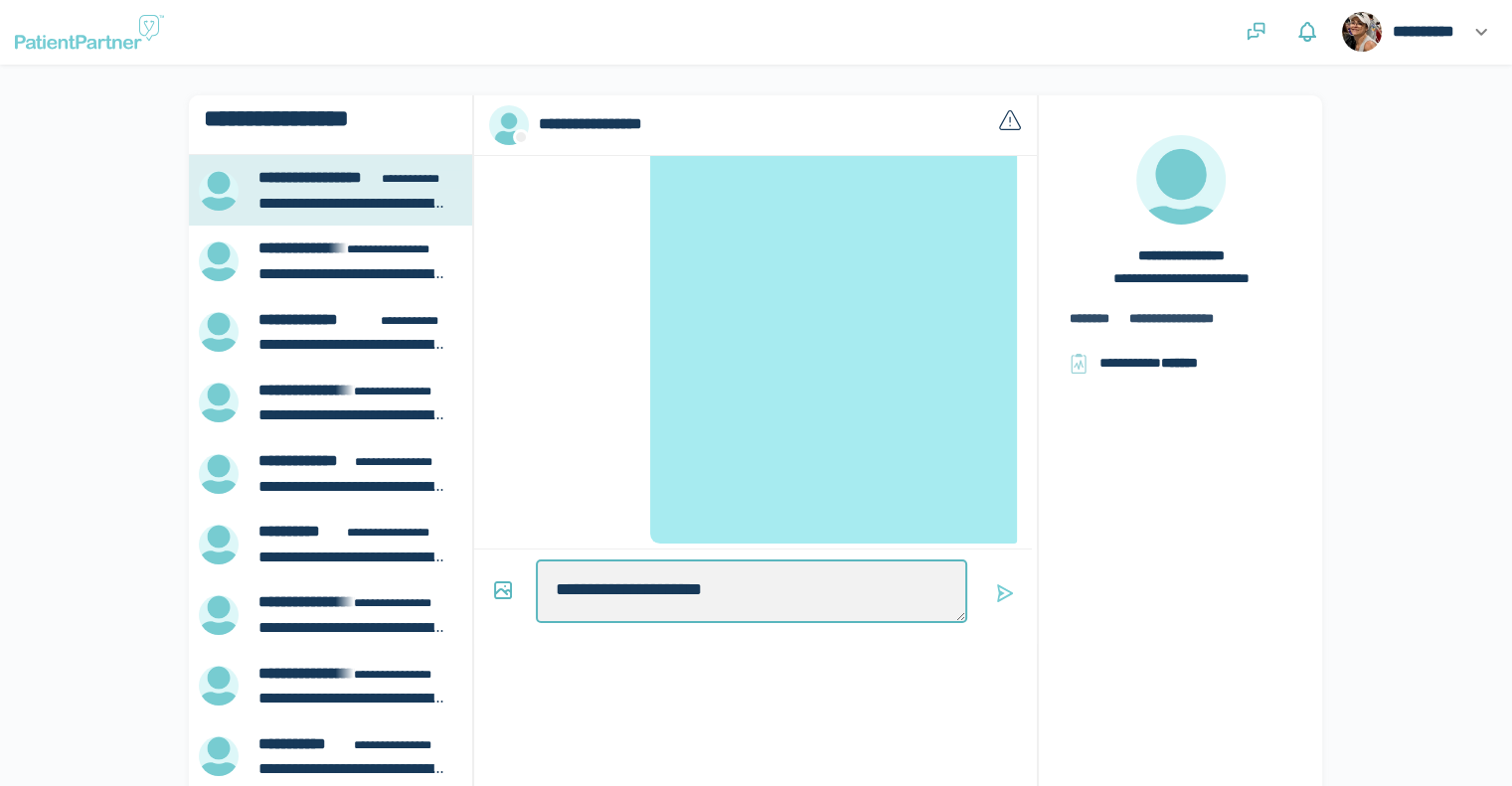 type on "*" 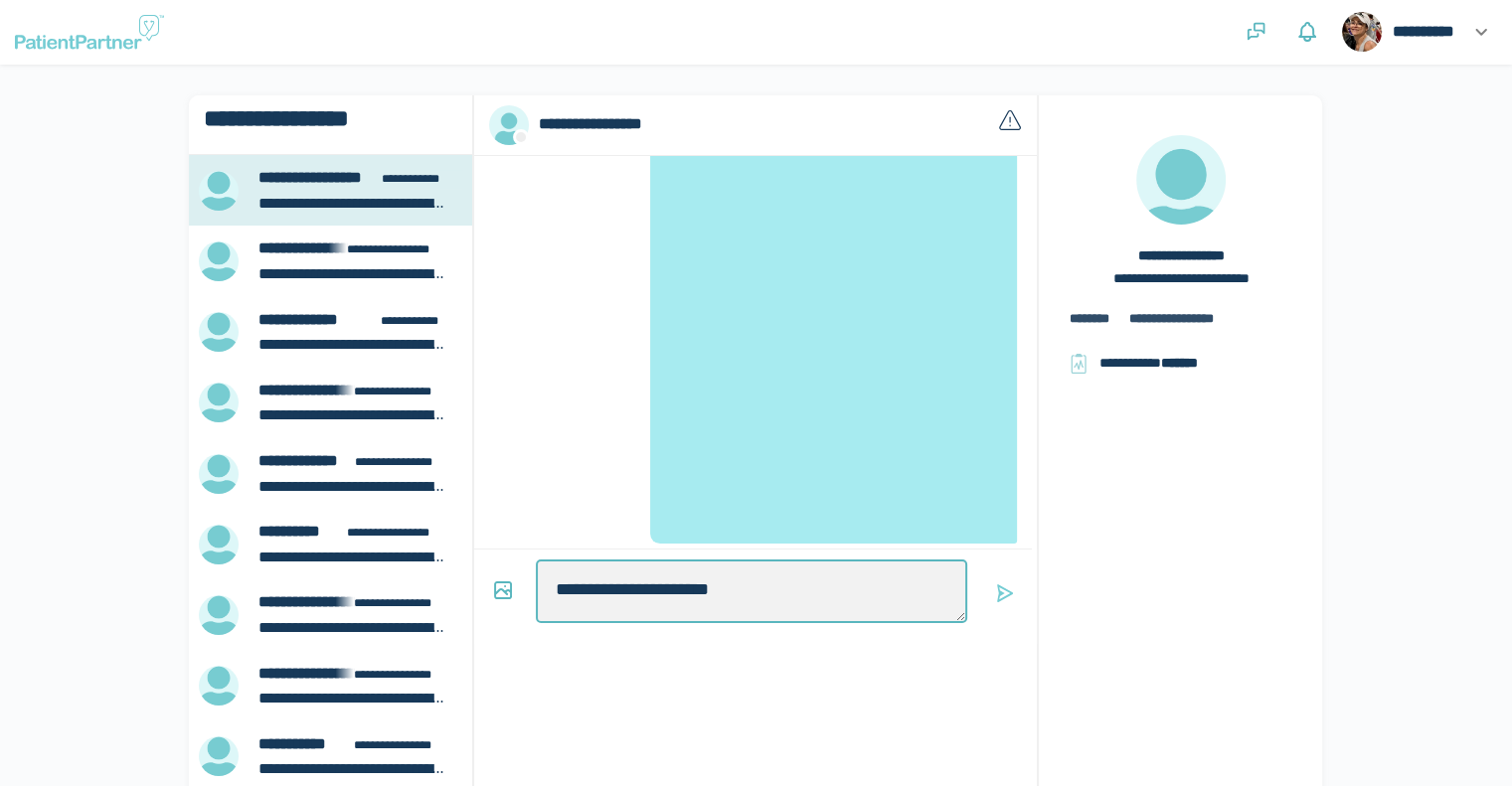 type on "*" 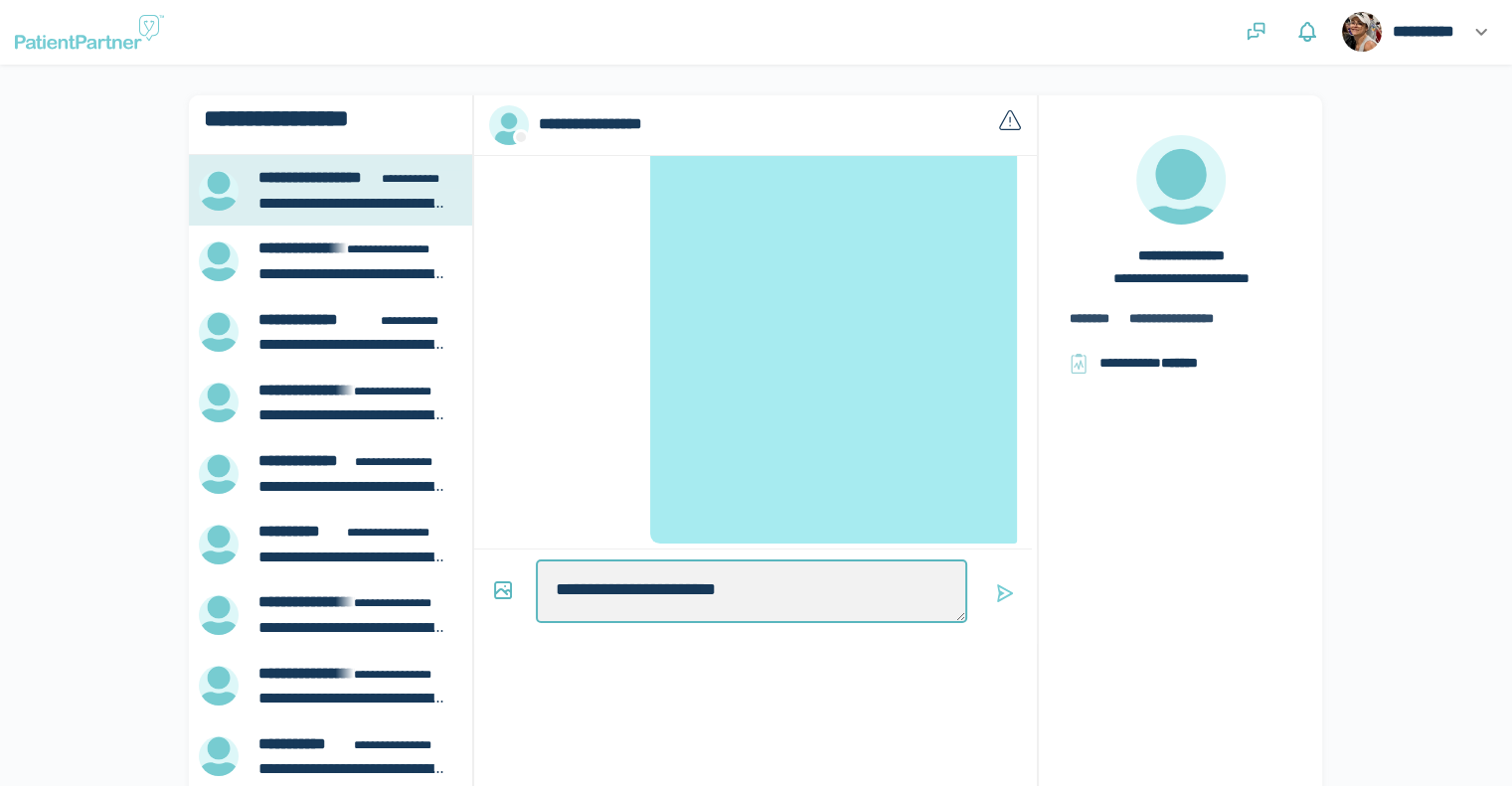 type on "*" 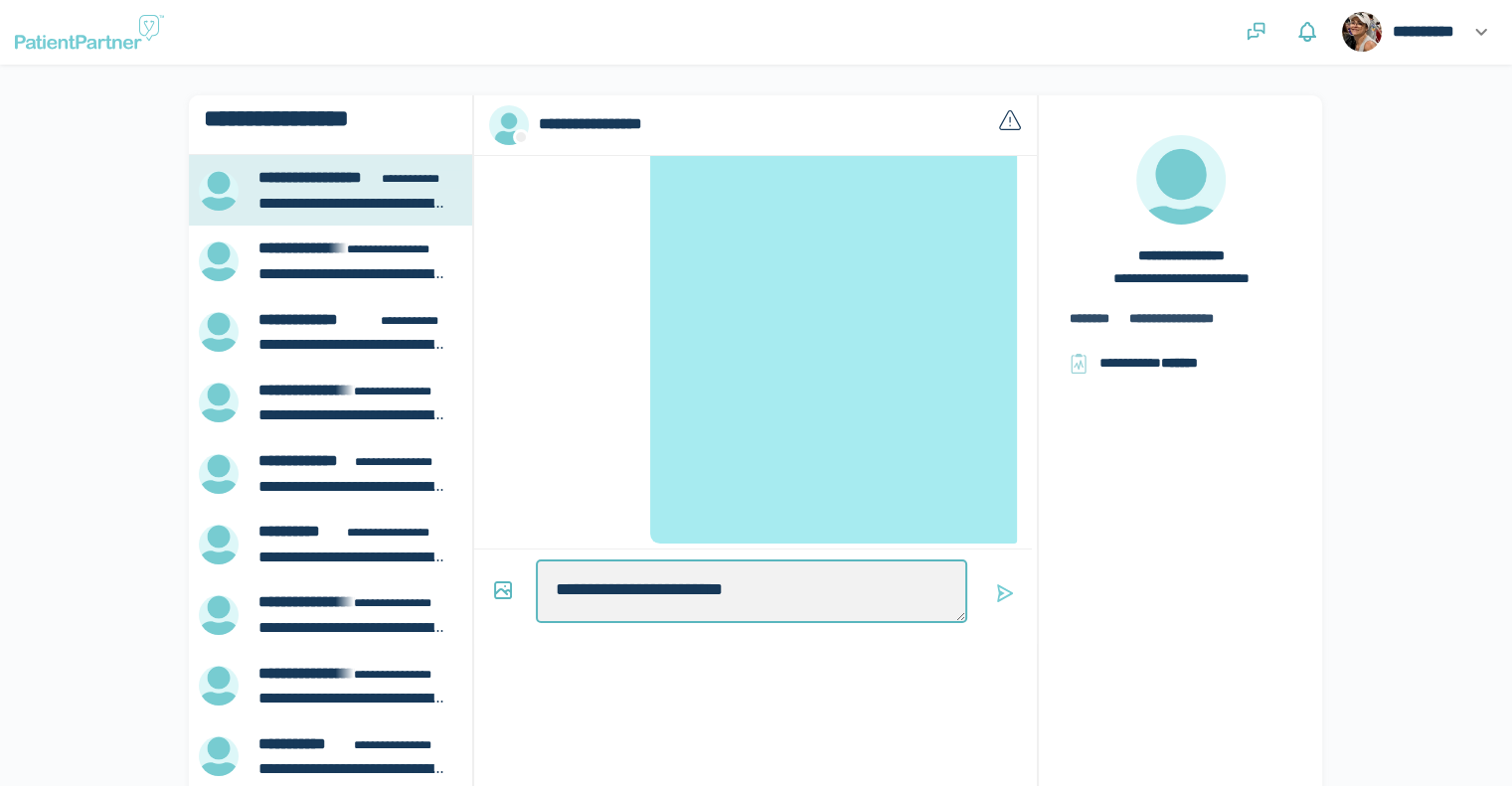 type on "*" 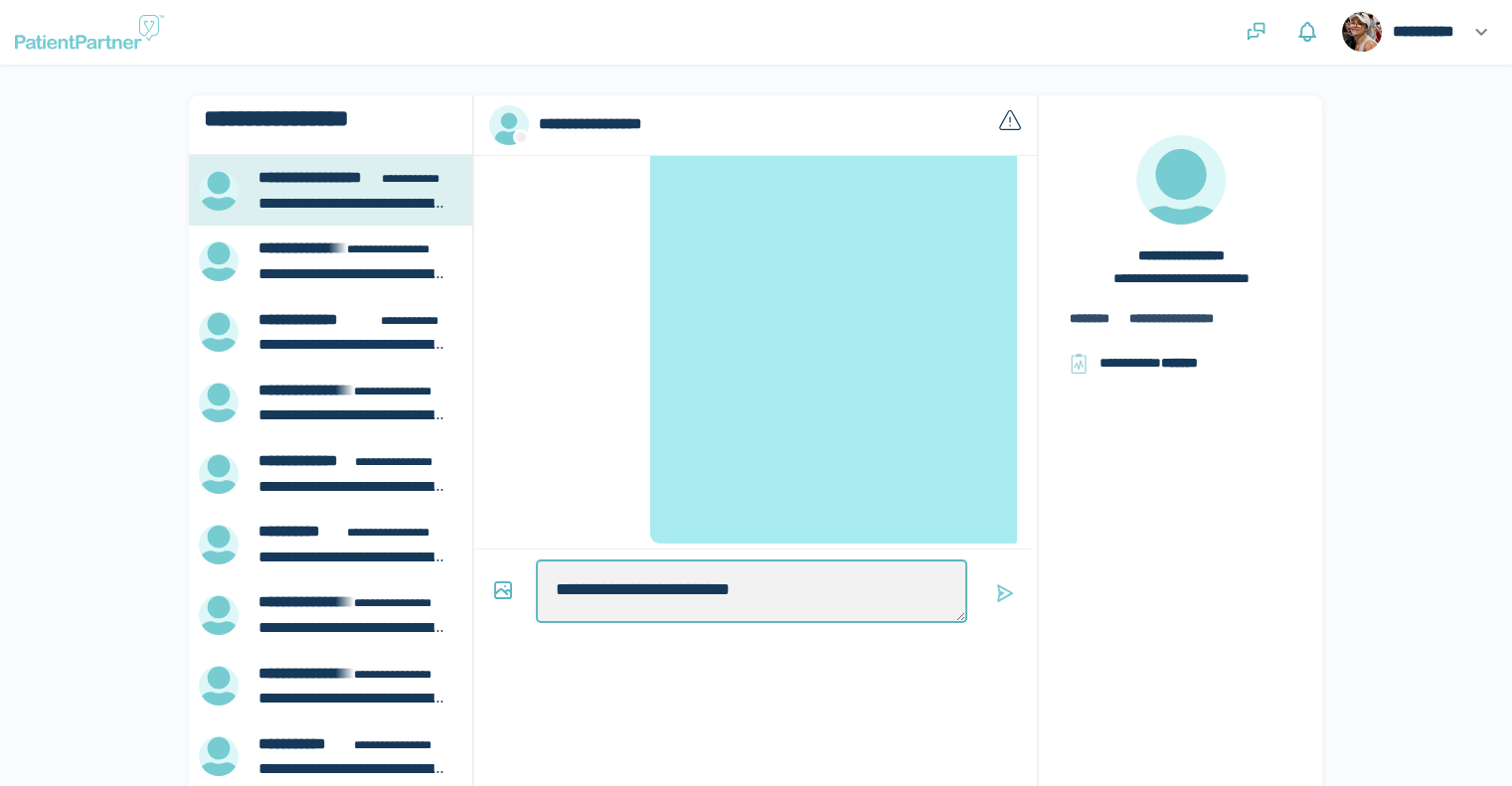 type on "*" 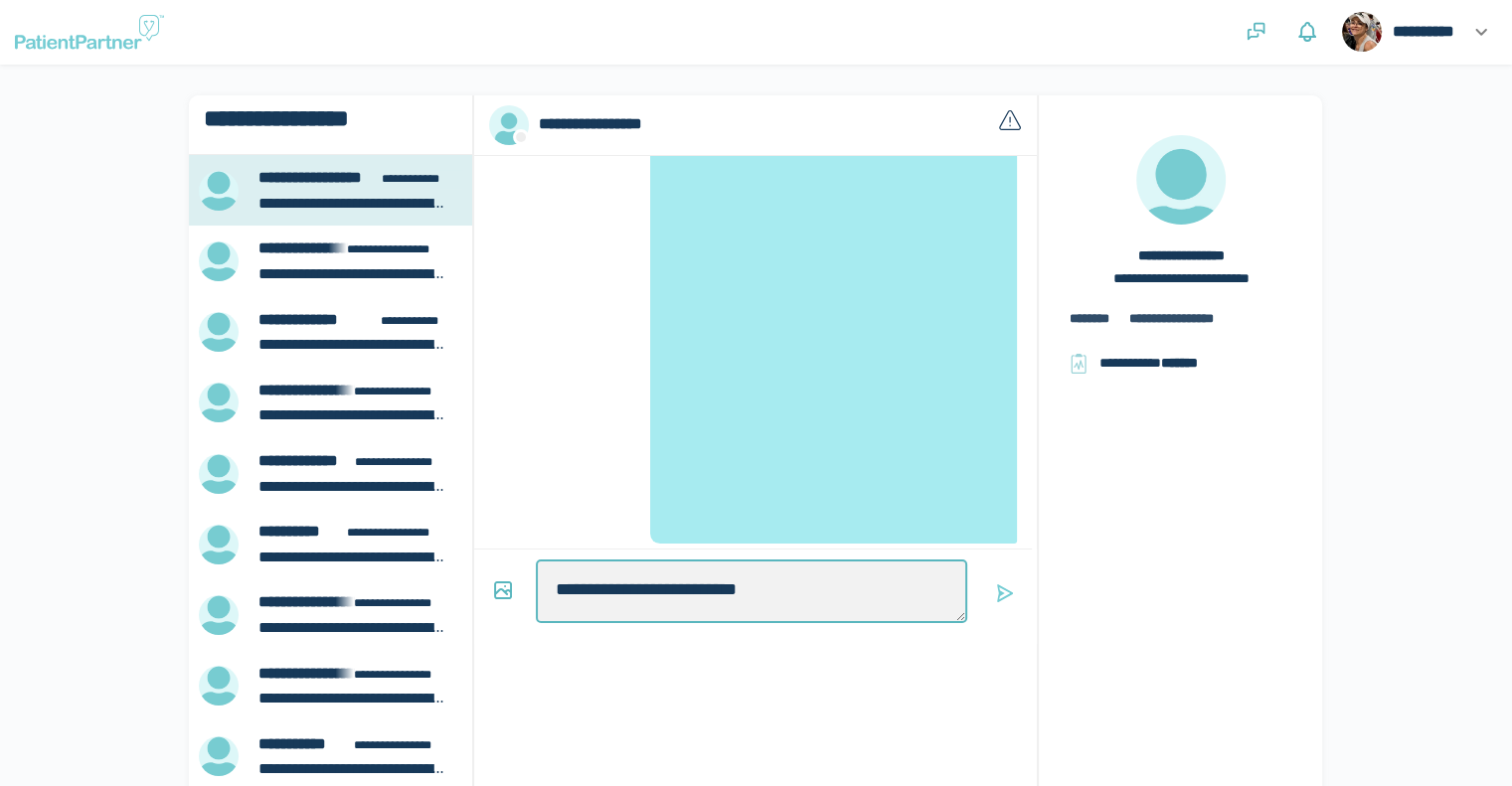 type on "*" 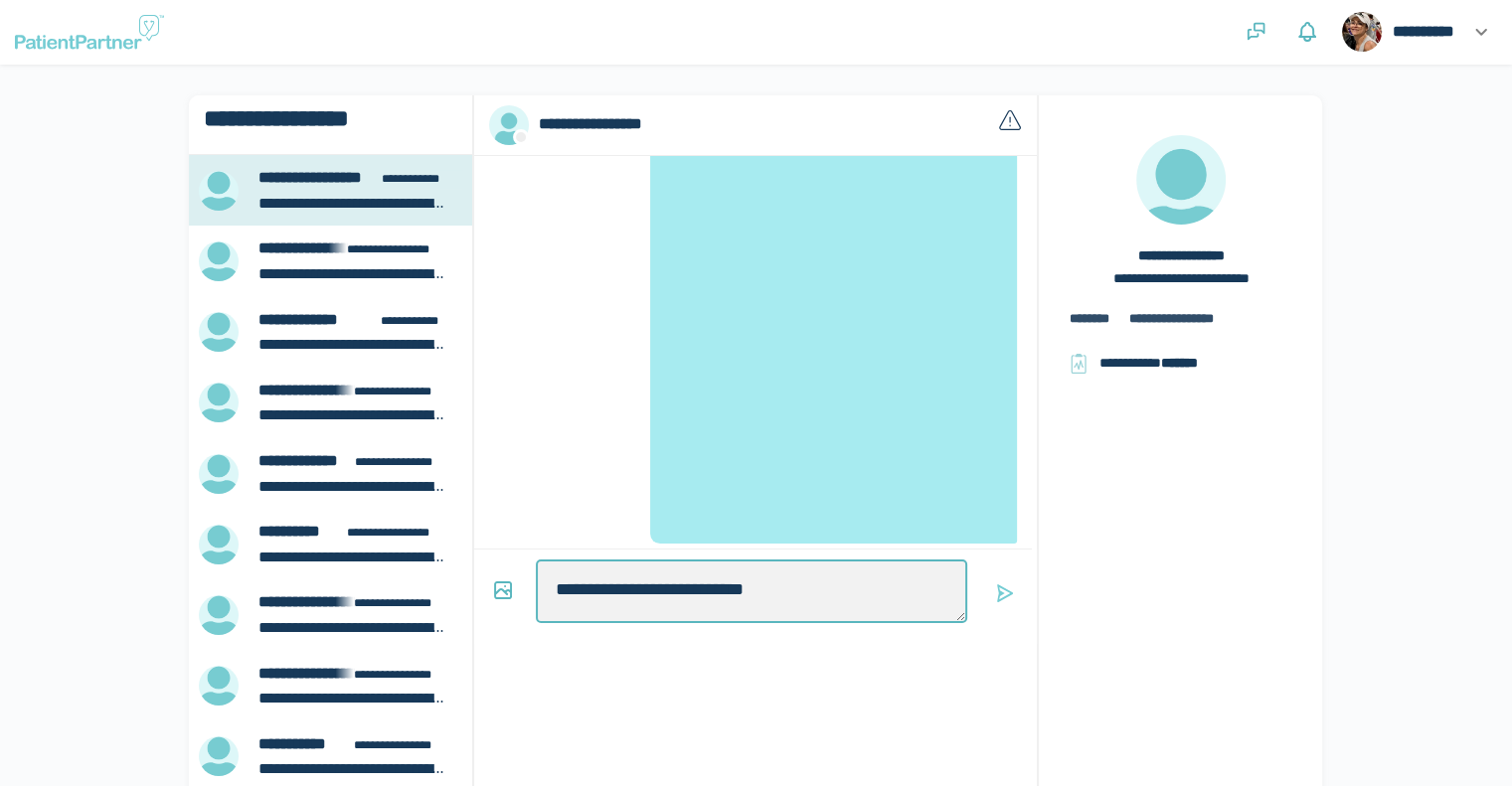 type on "*" 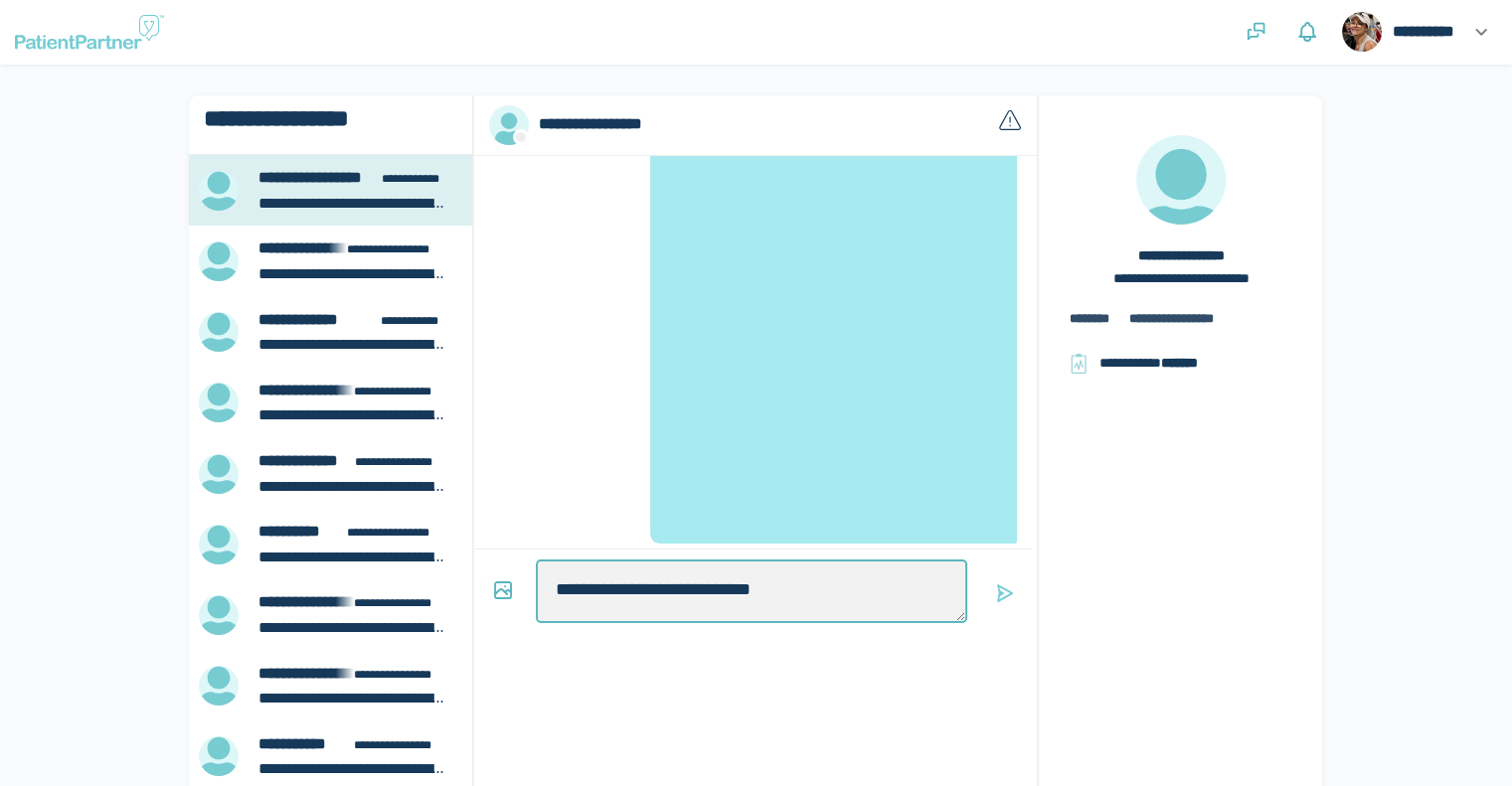 type on "*" 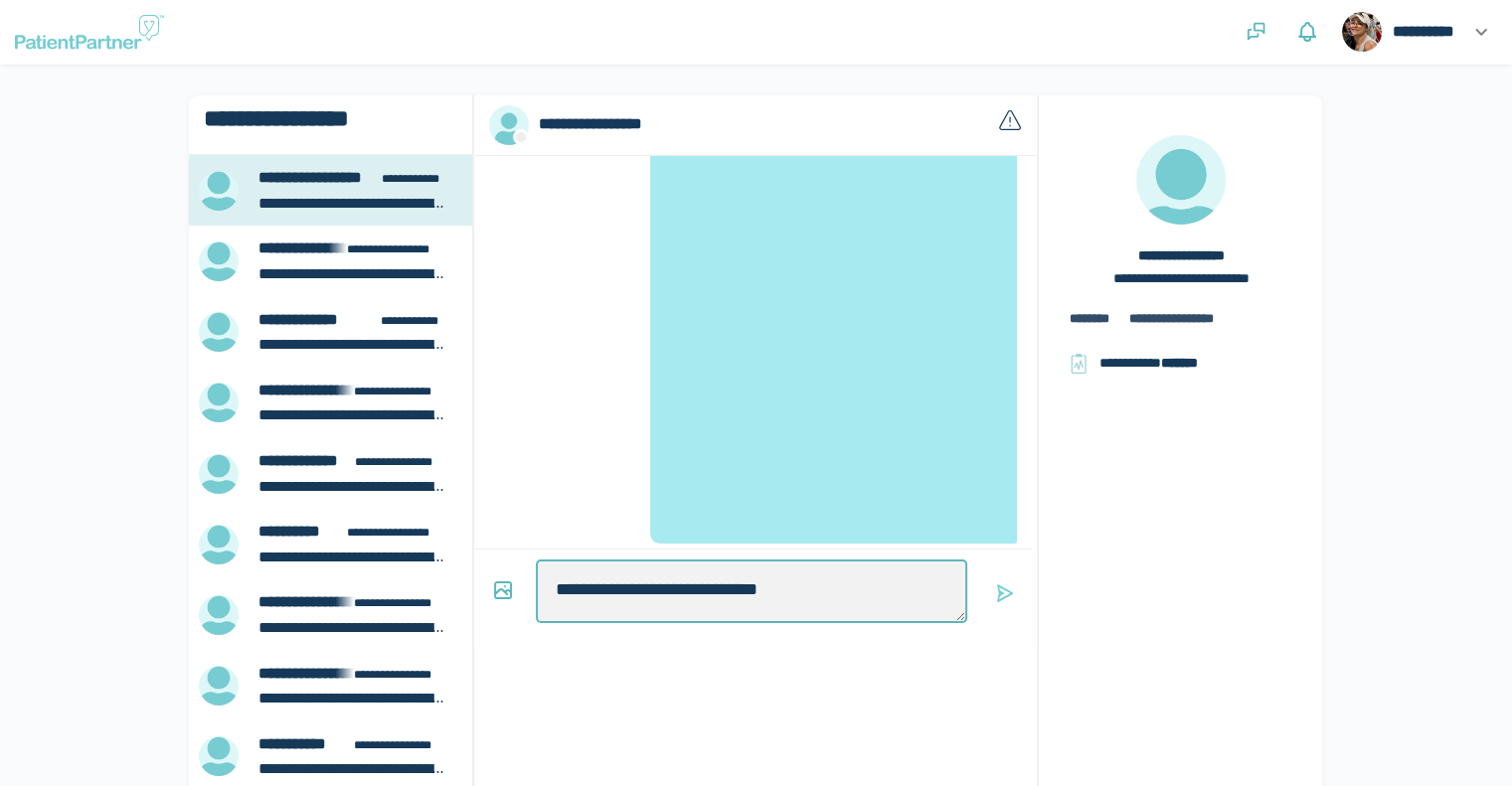 type on "*" 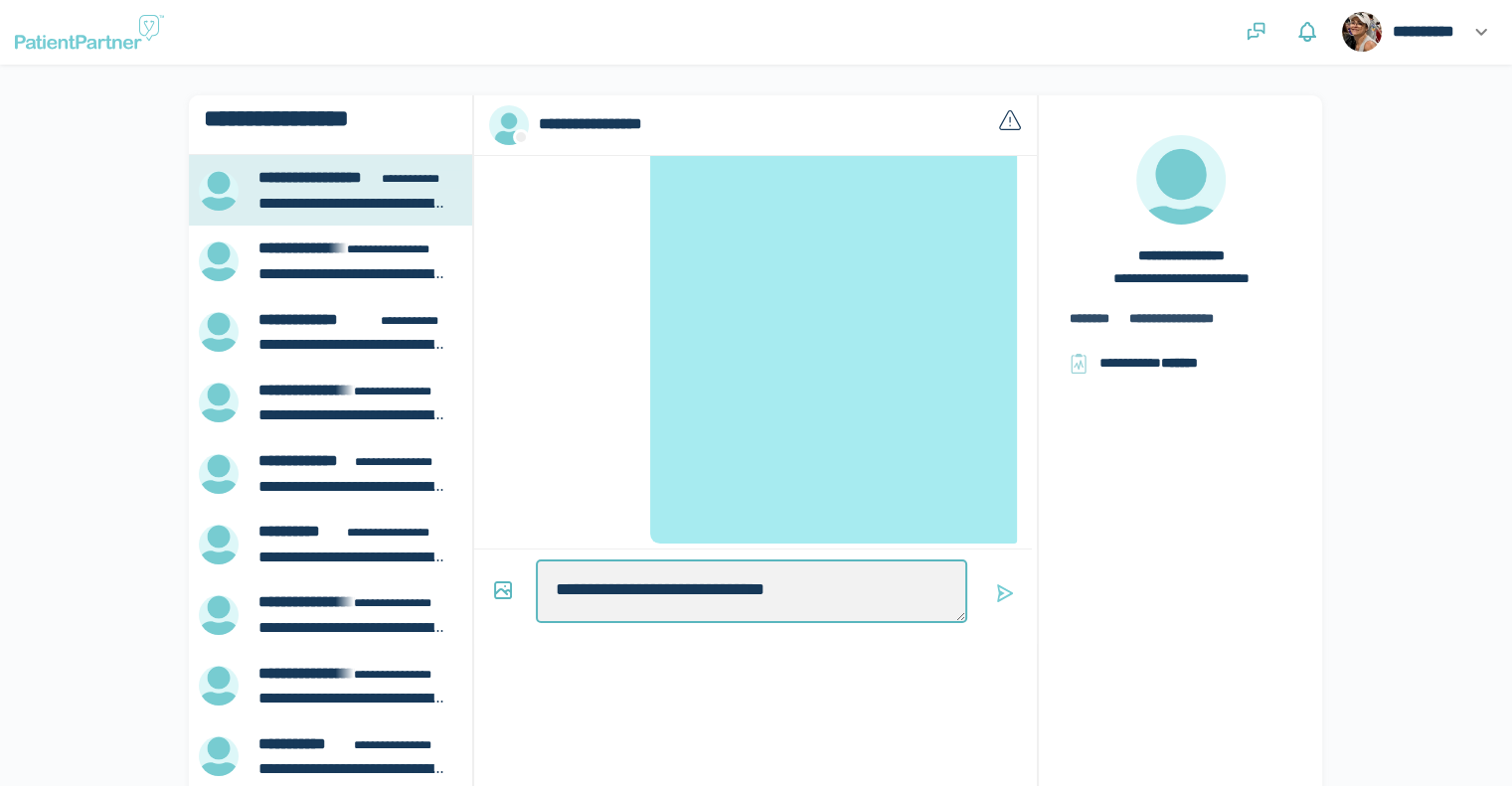type on "*" 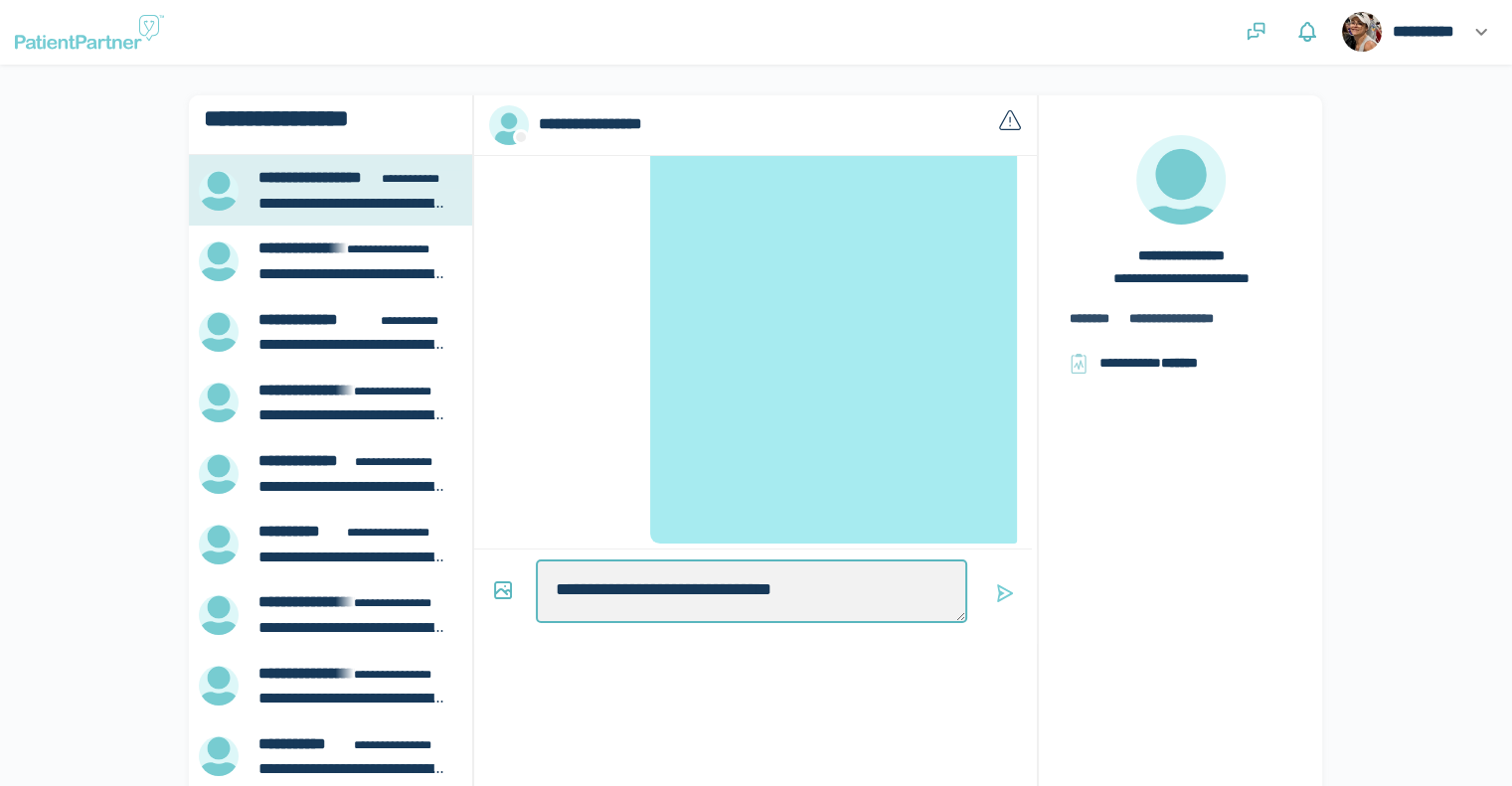 type on "*" 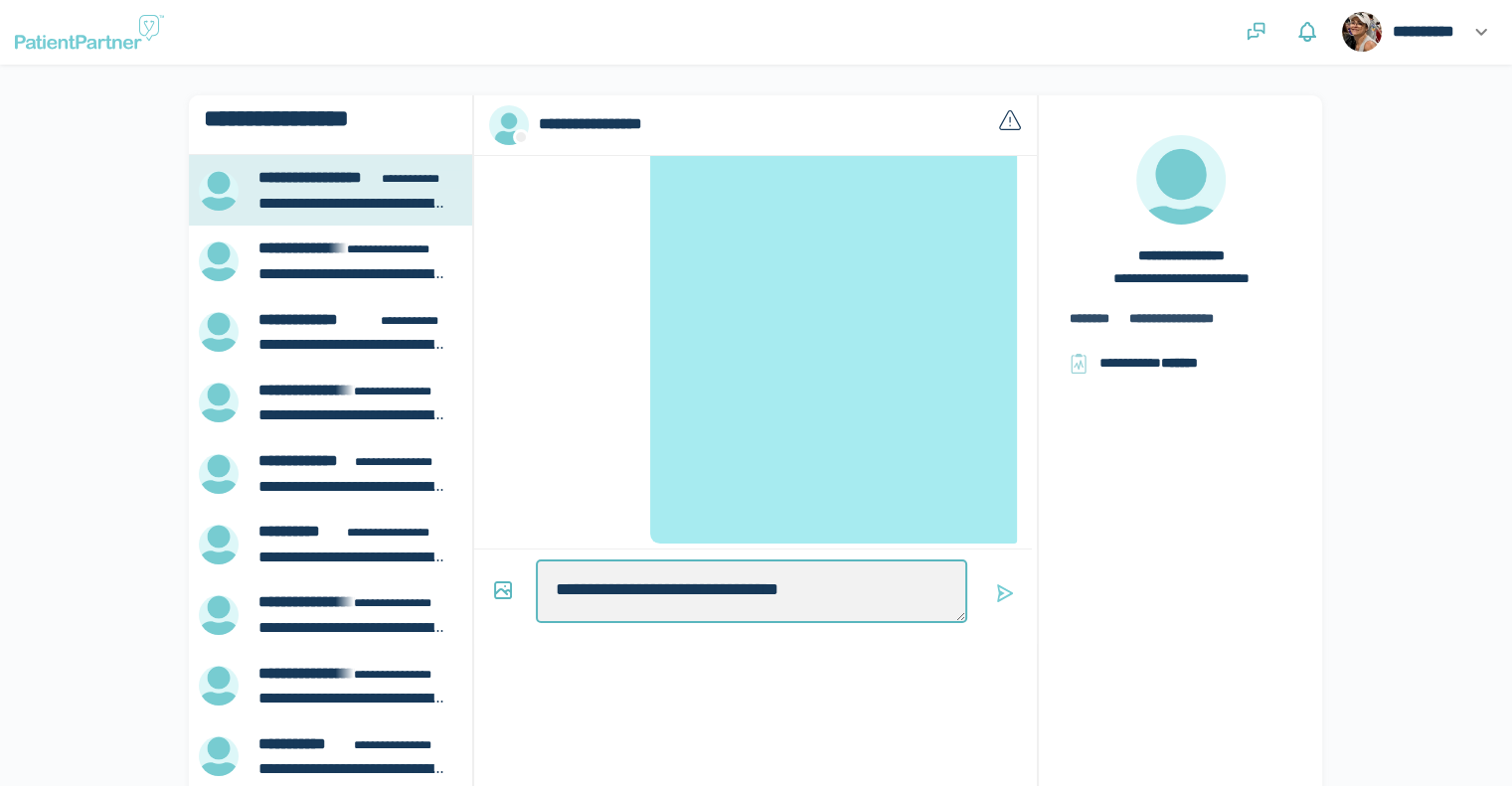 type on "*" 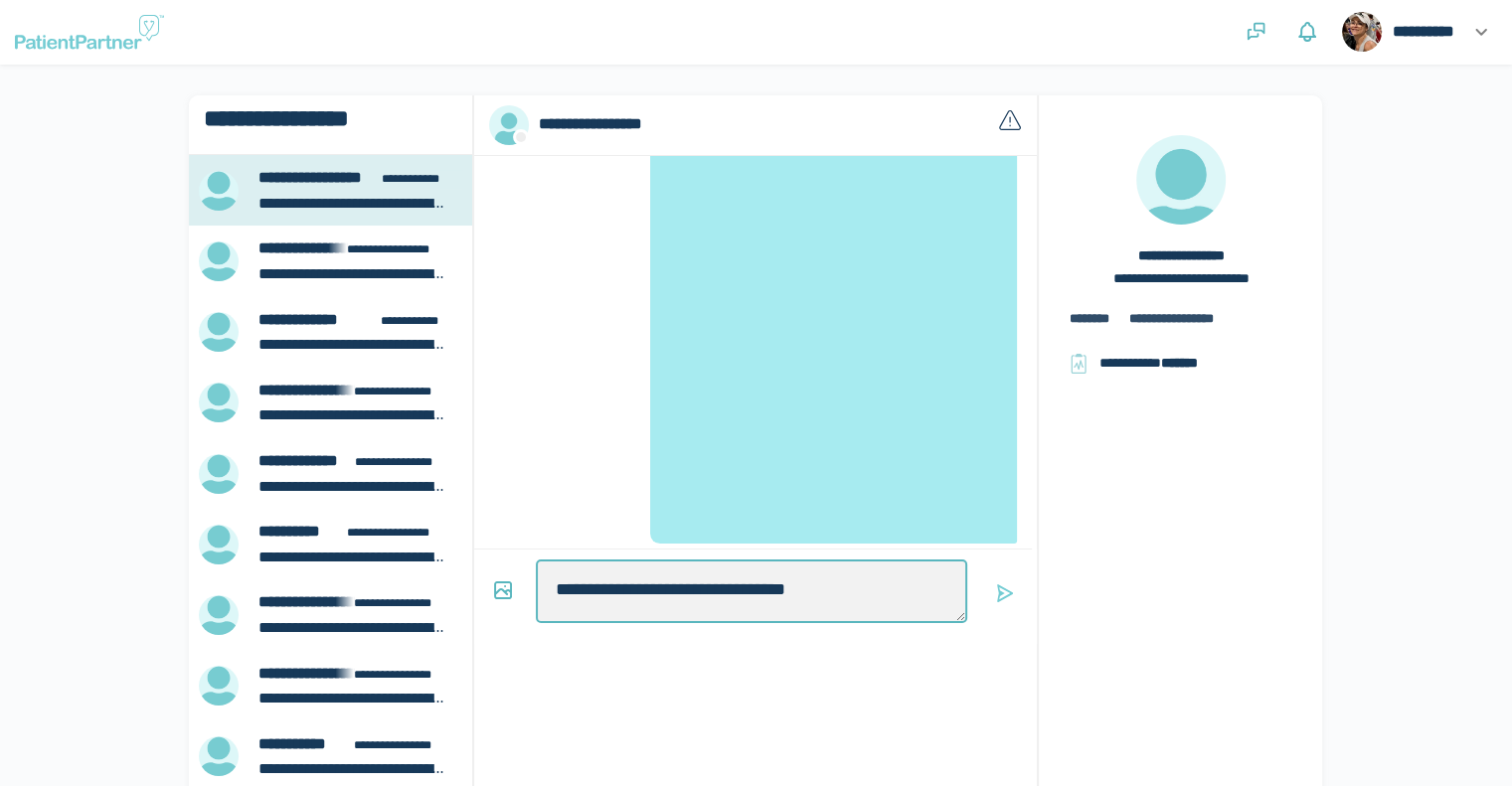 type on "*" 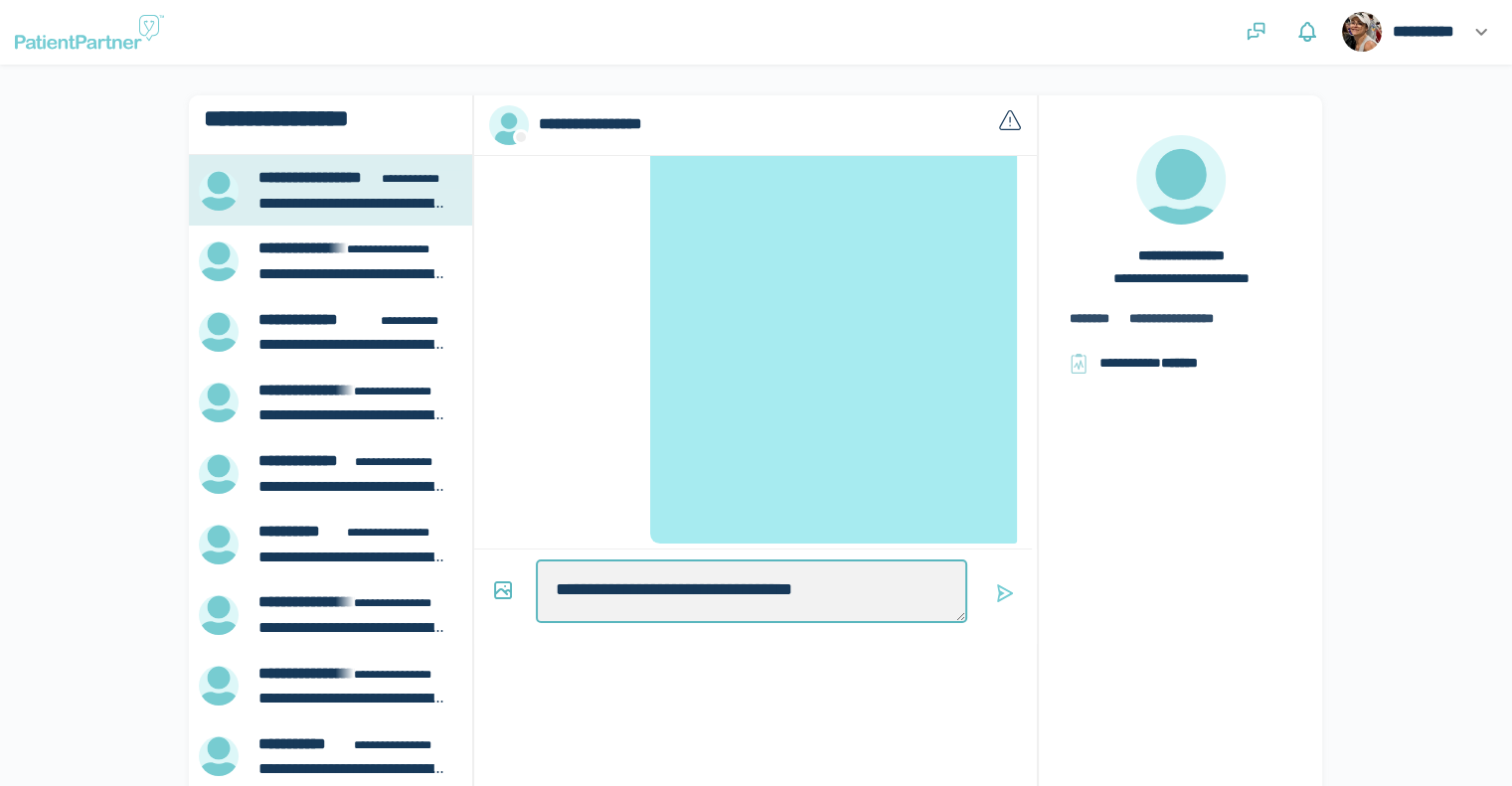 type on "*" 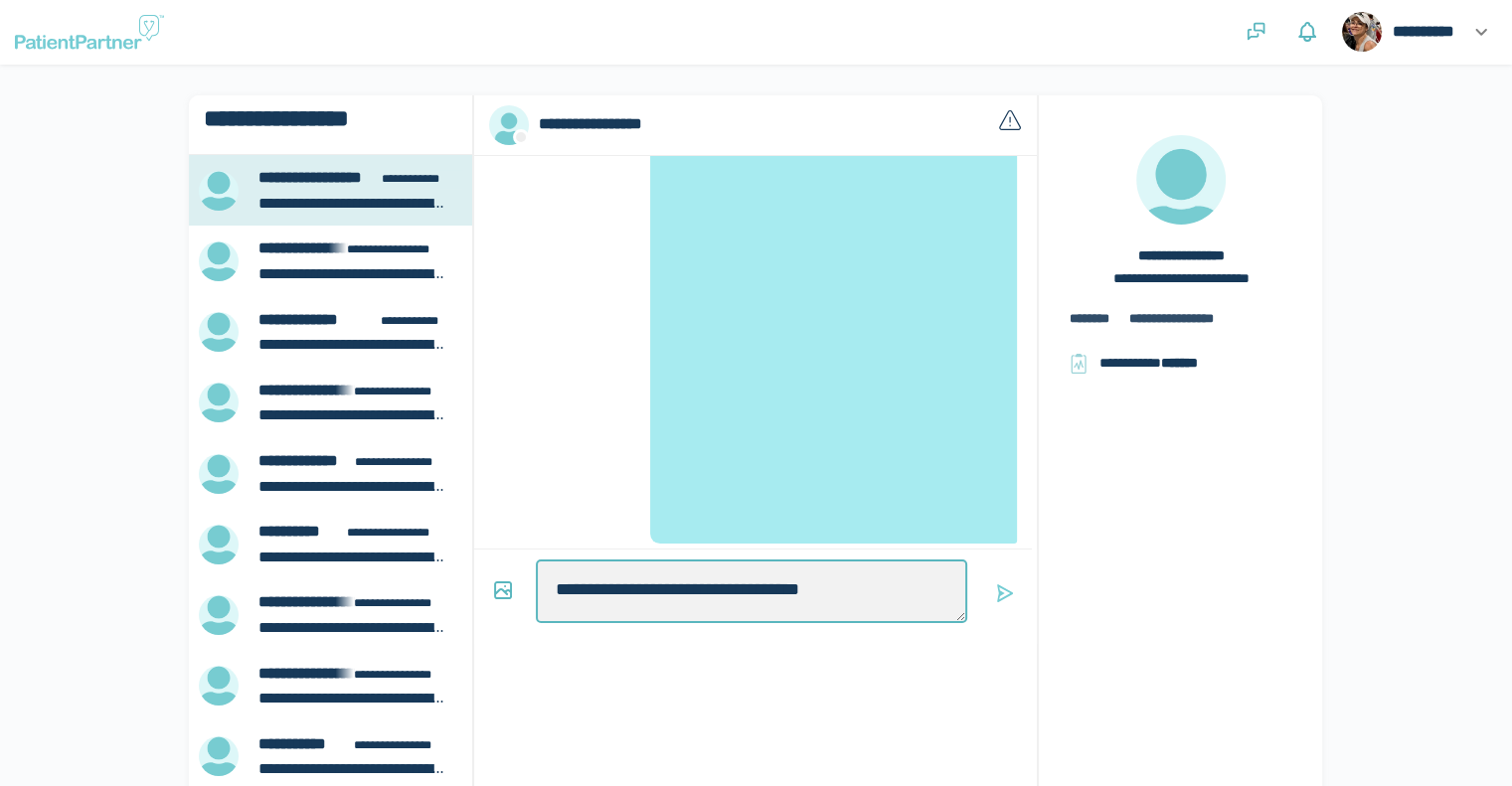 type on "*" 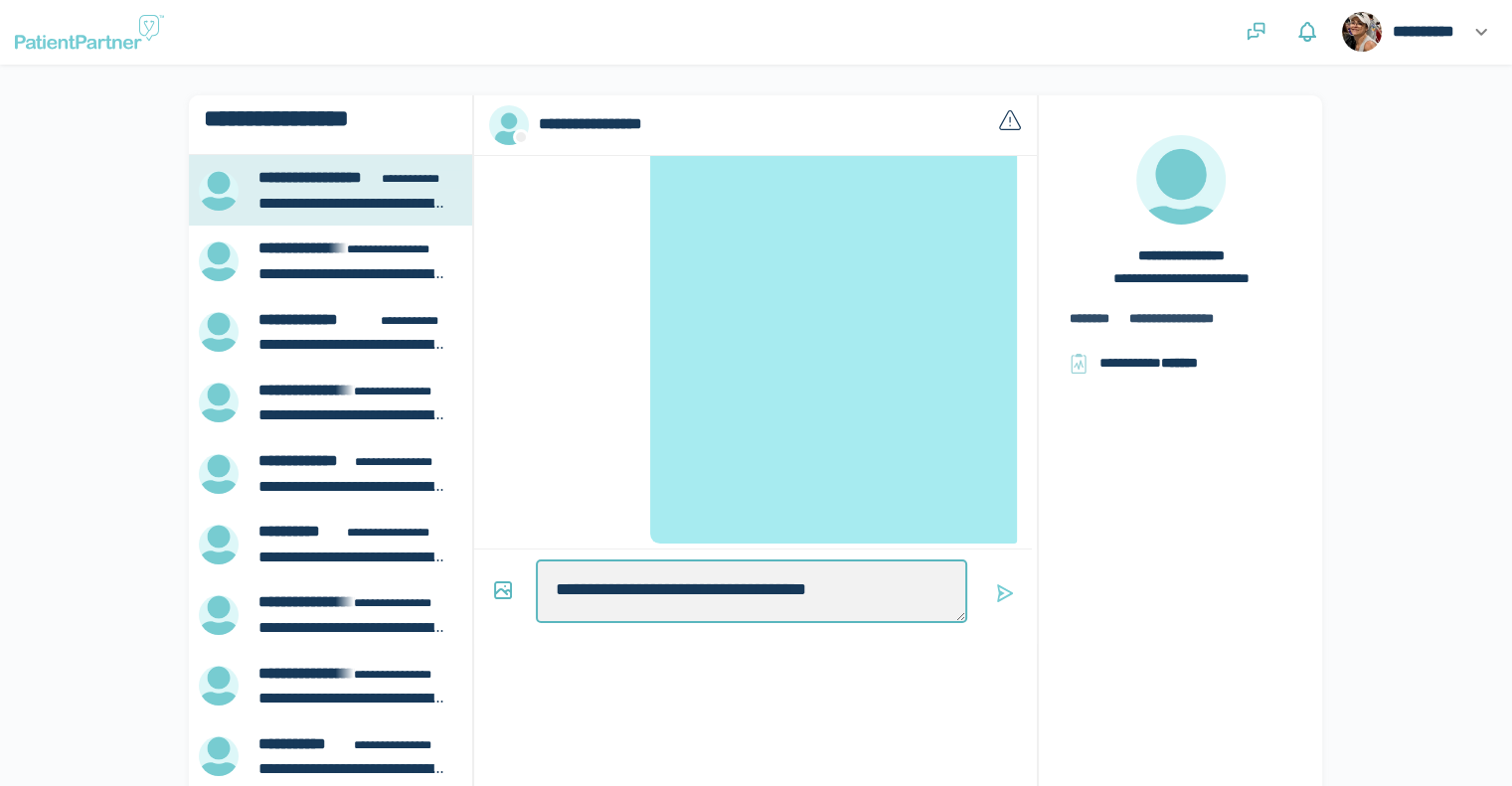 type on "*" 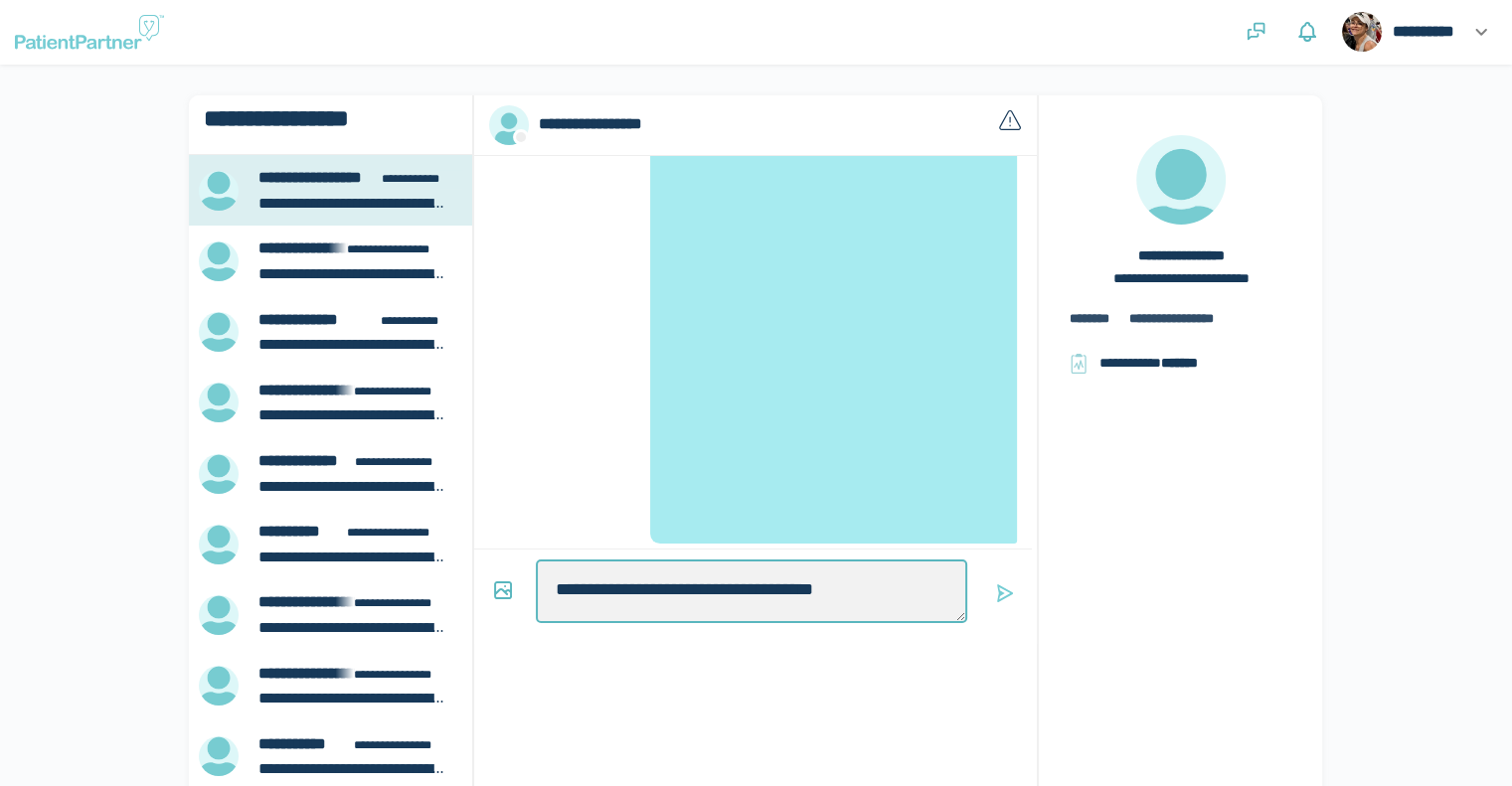 type on "*" 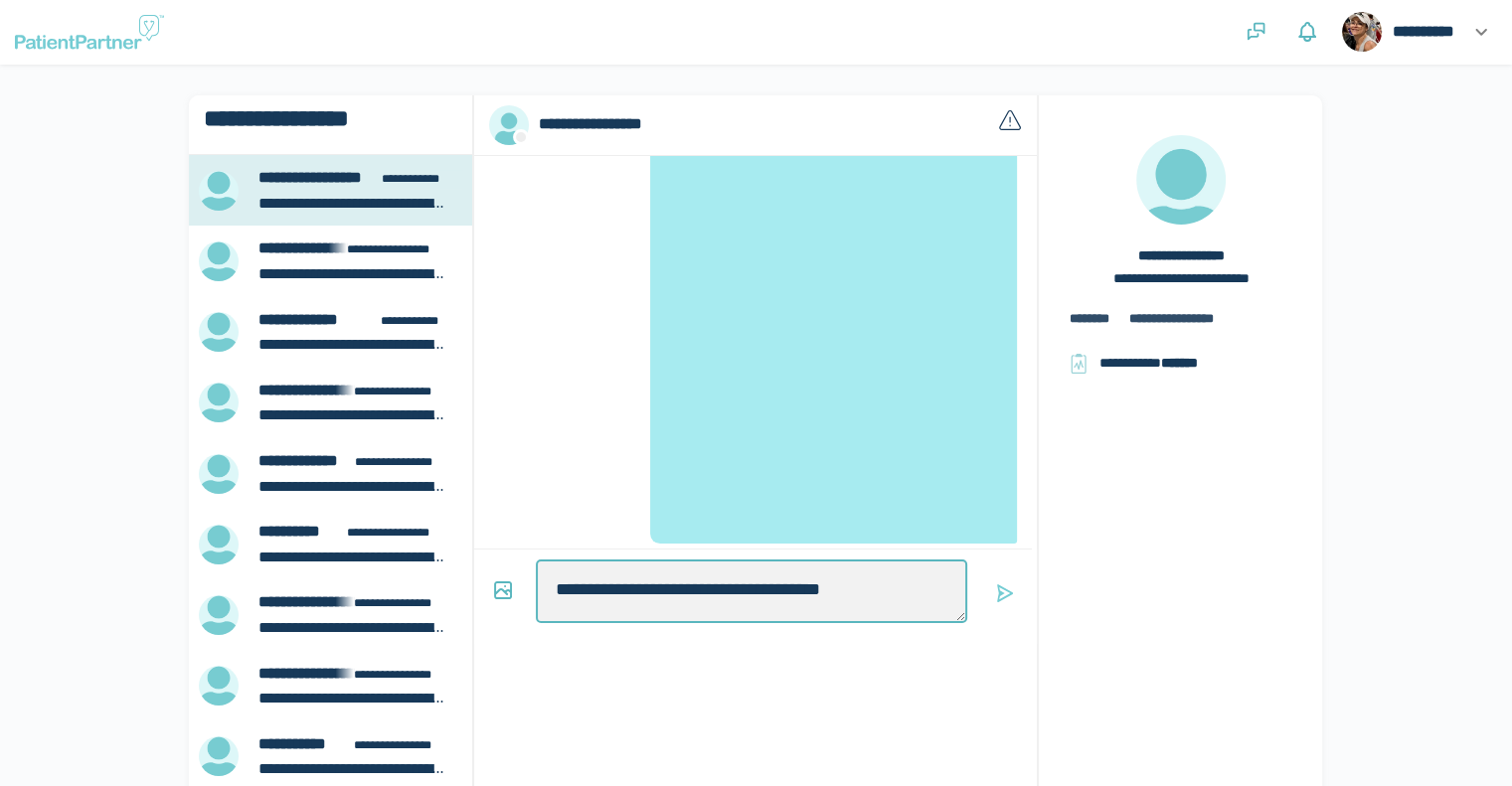 type on "*" 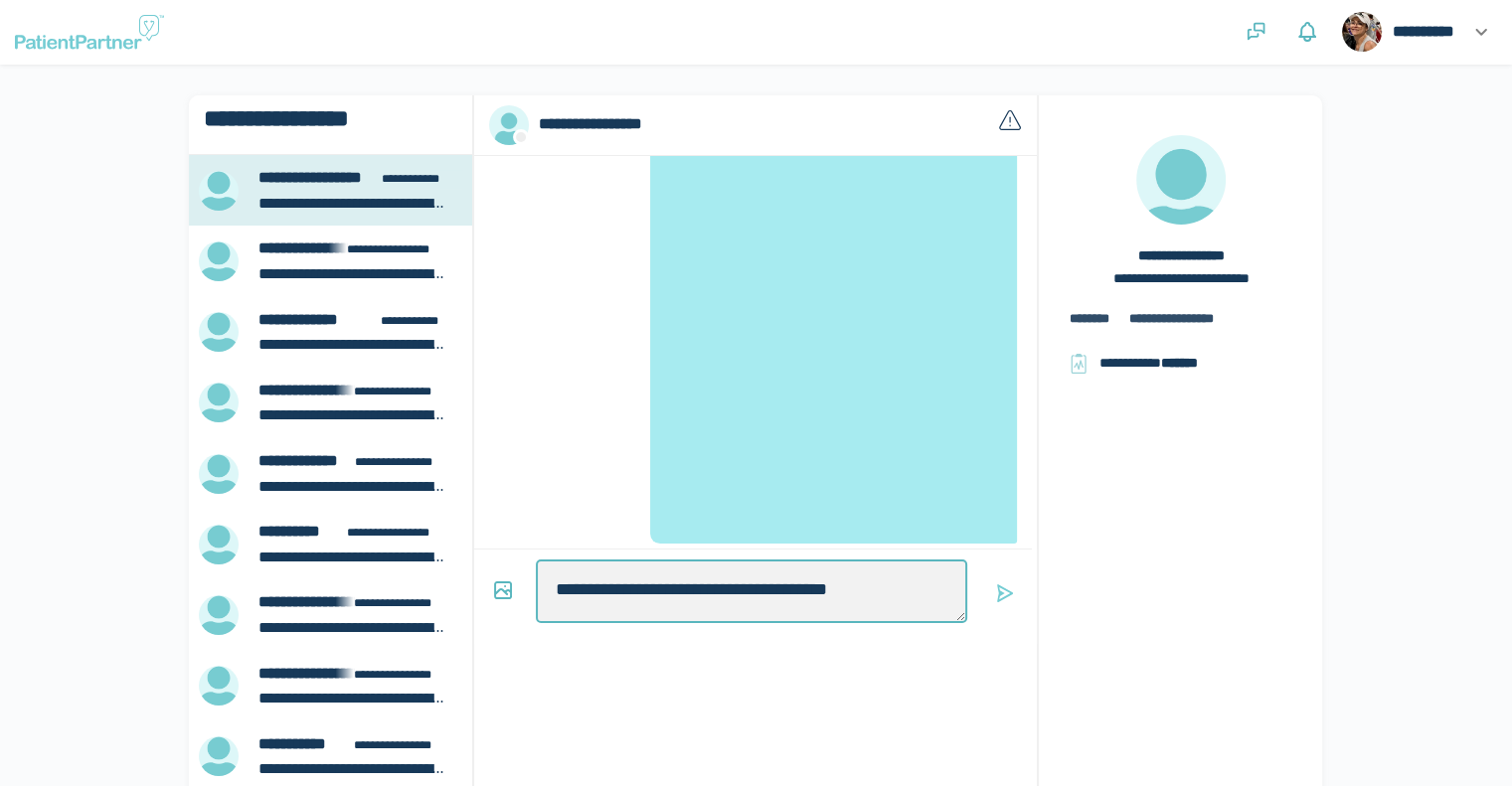 type on "*" 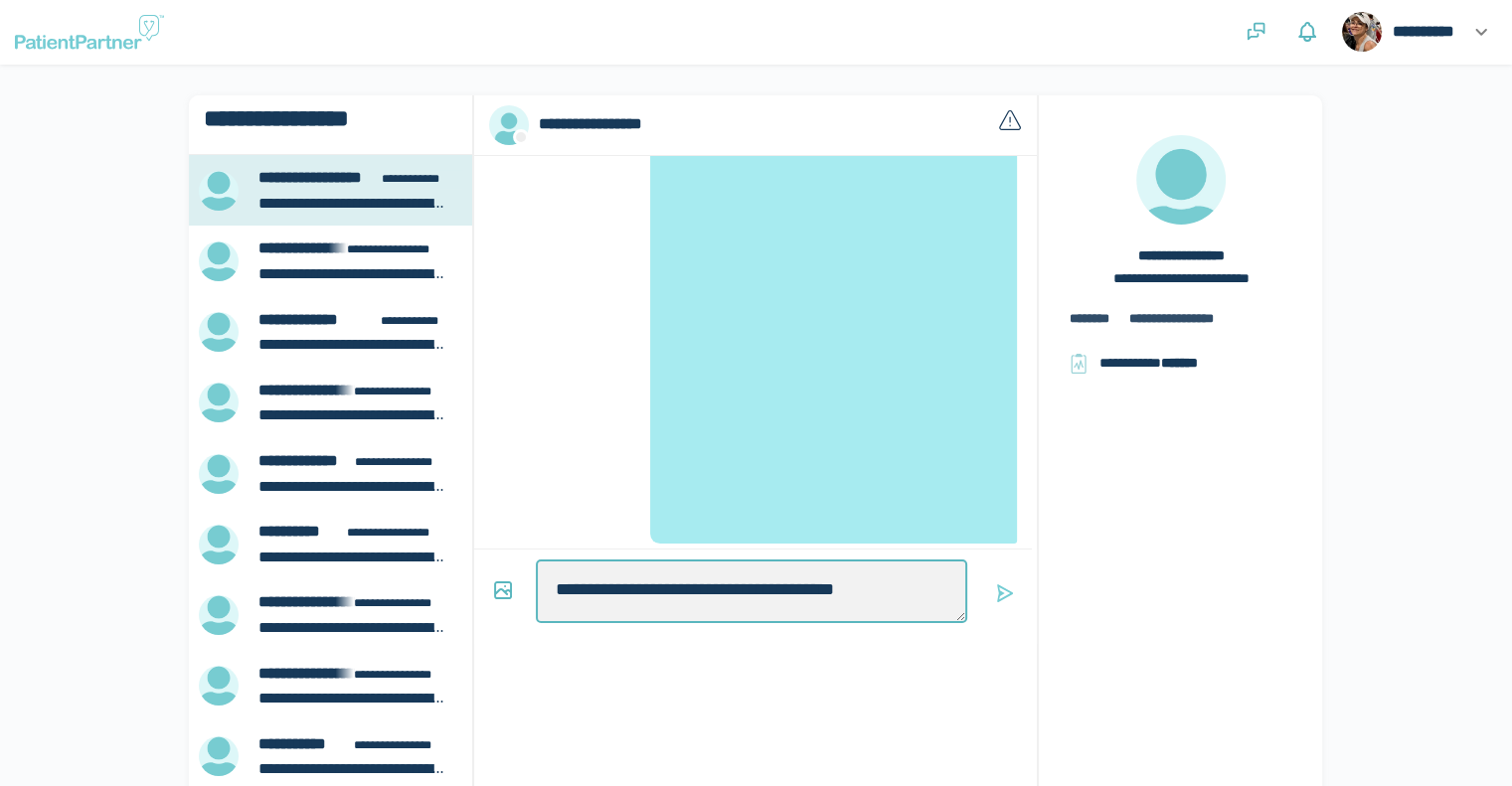 type on "*" 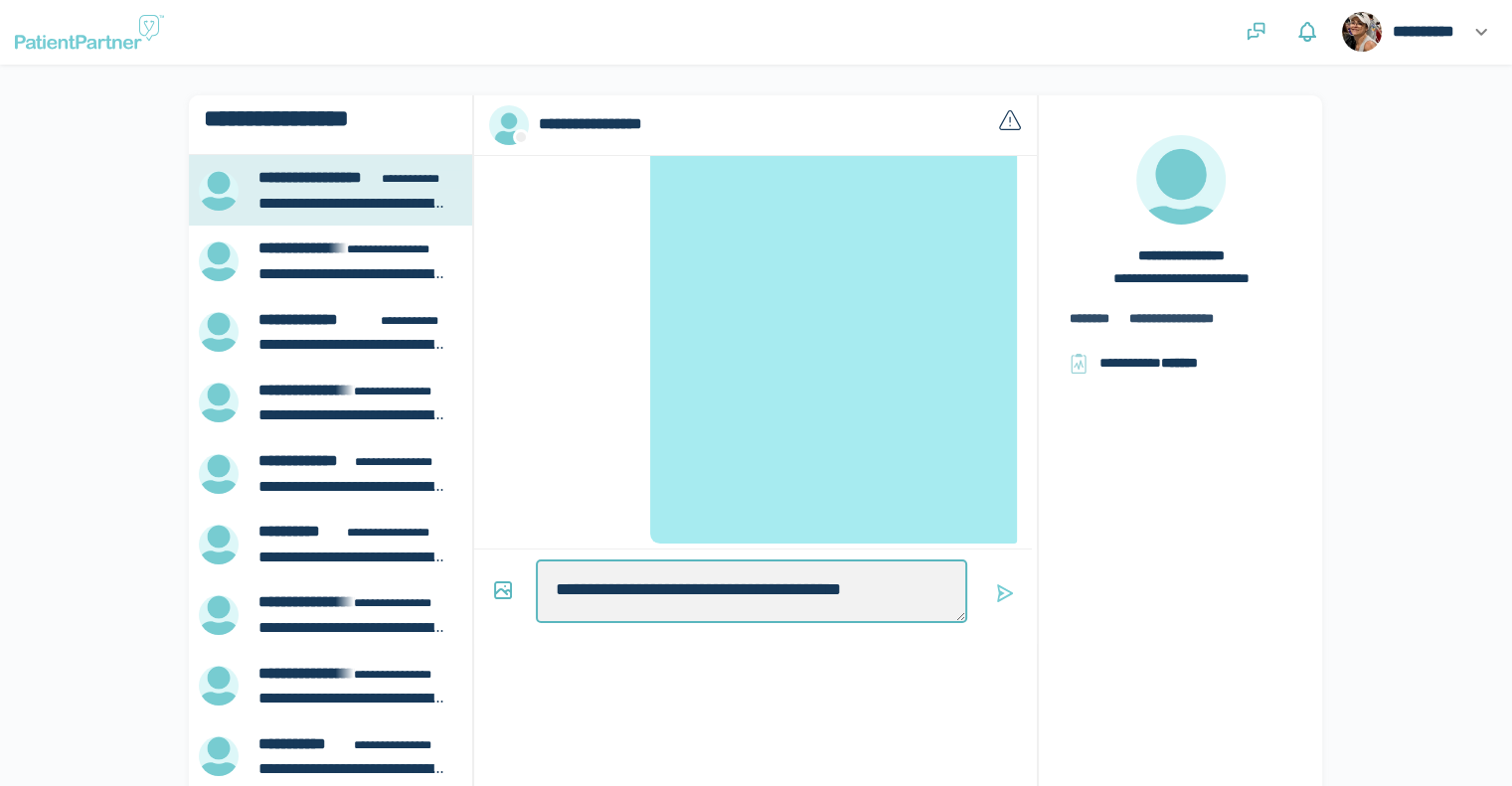 type on "*" 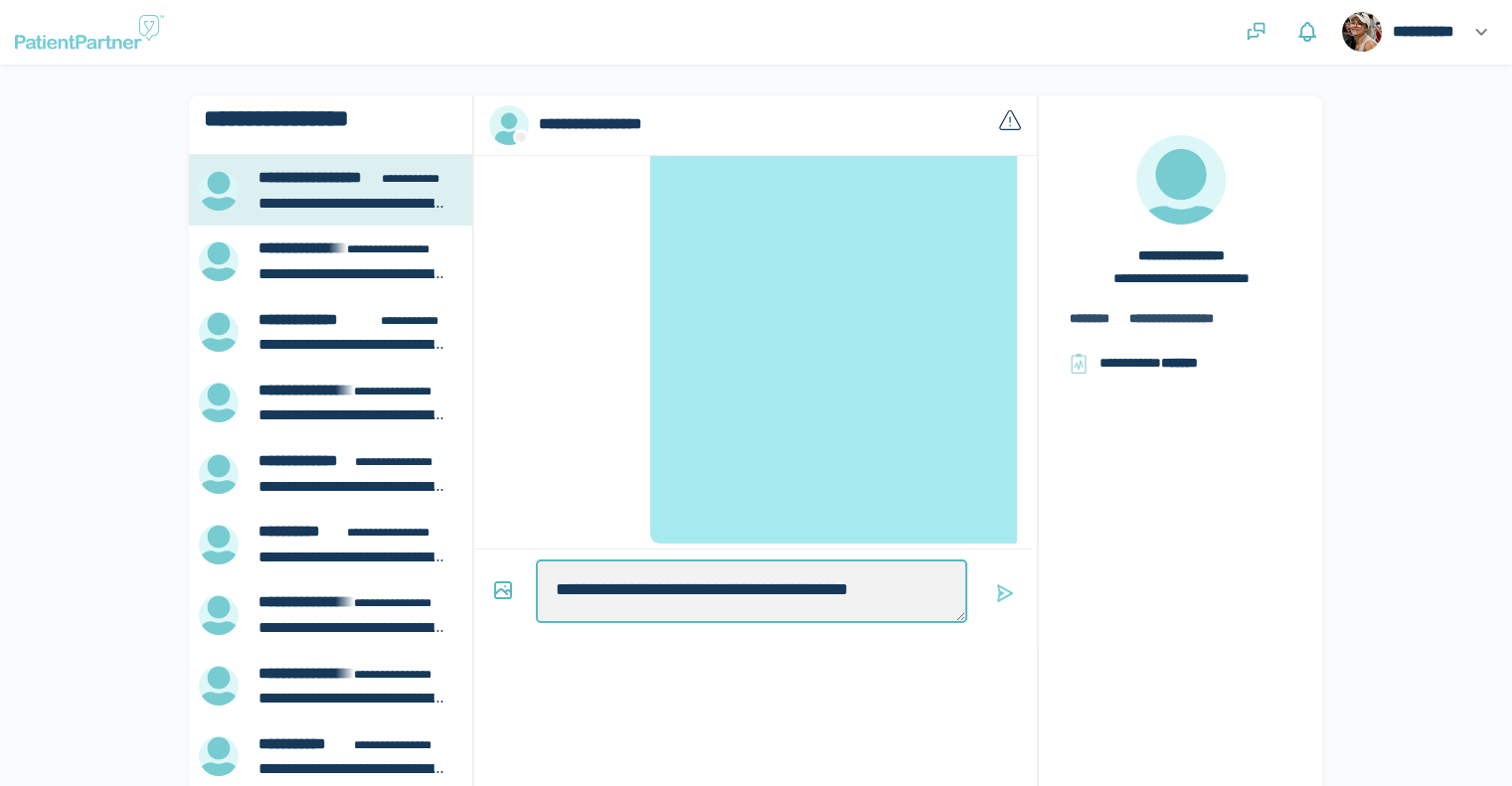 type on "*" 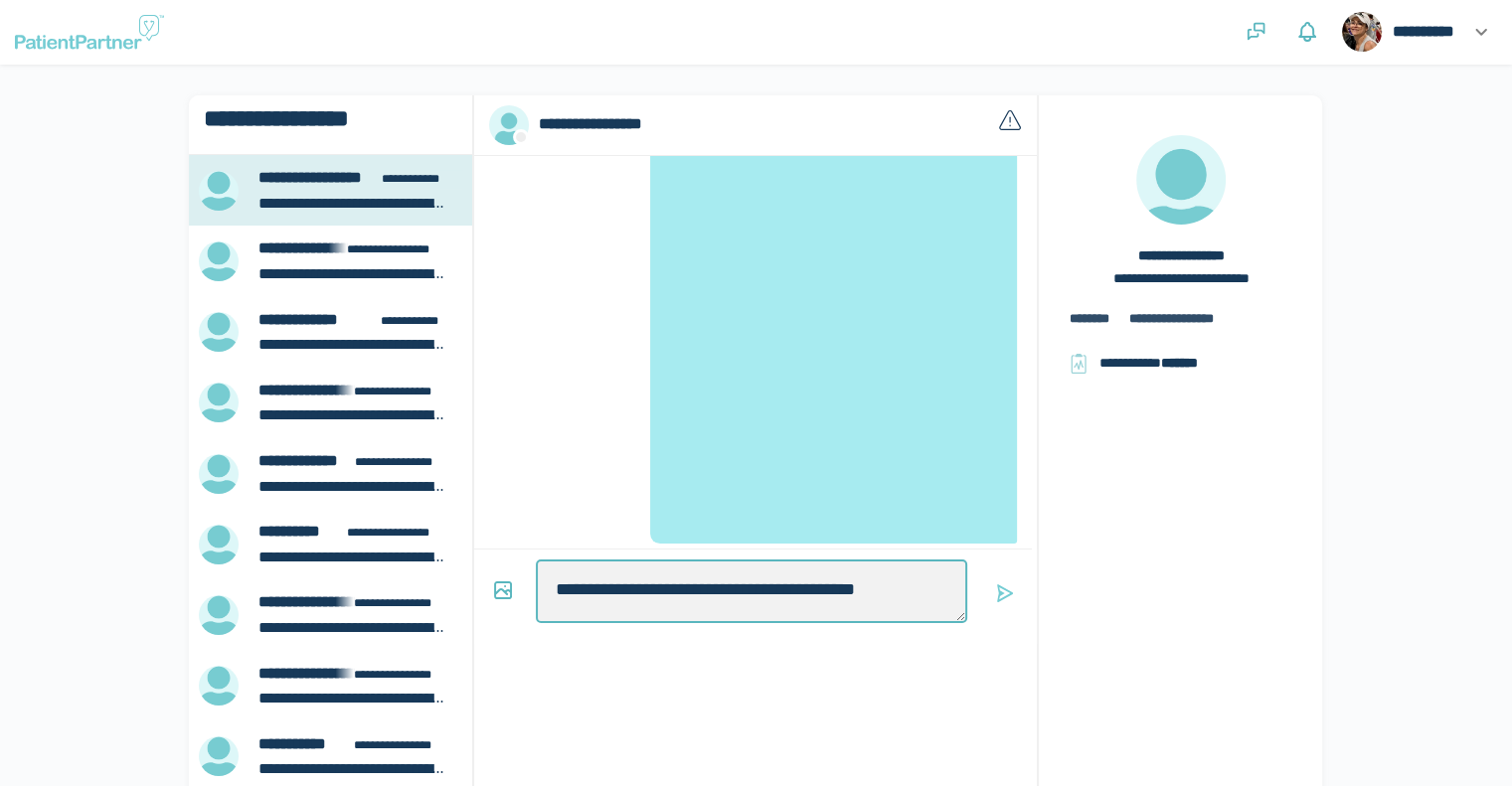 type on "*" 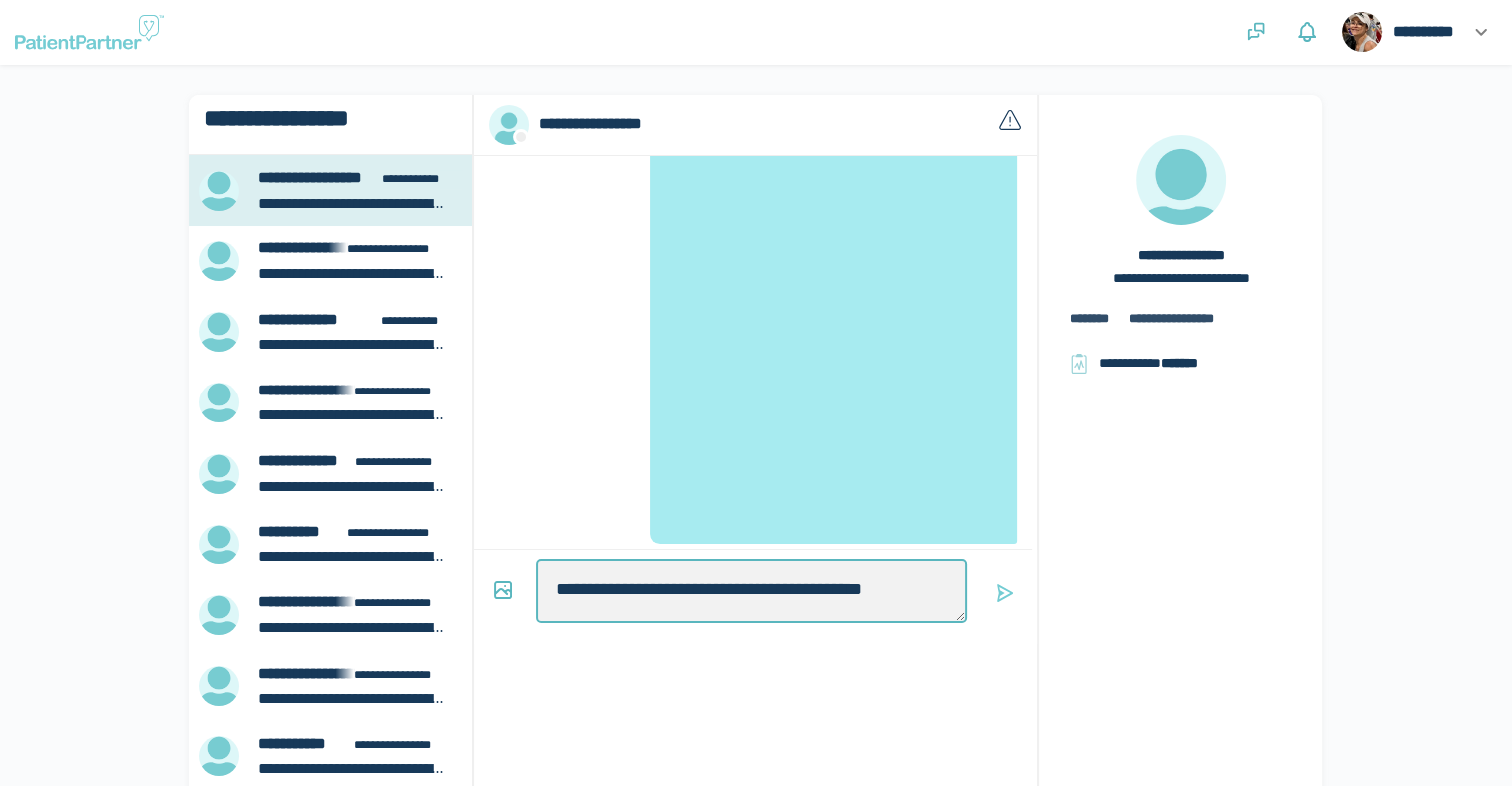 type on "*" 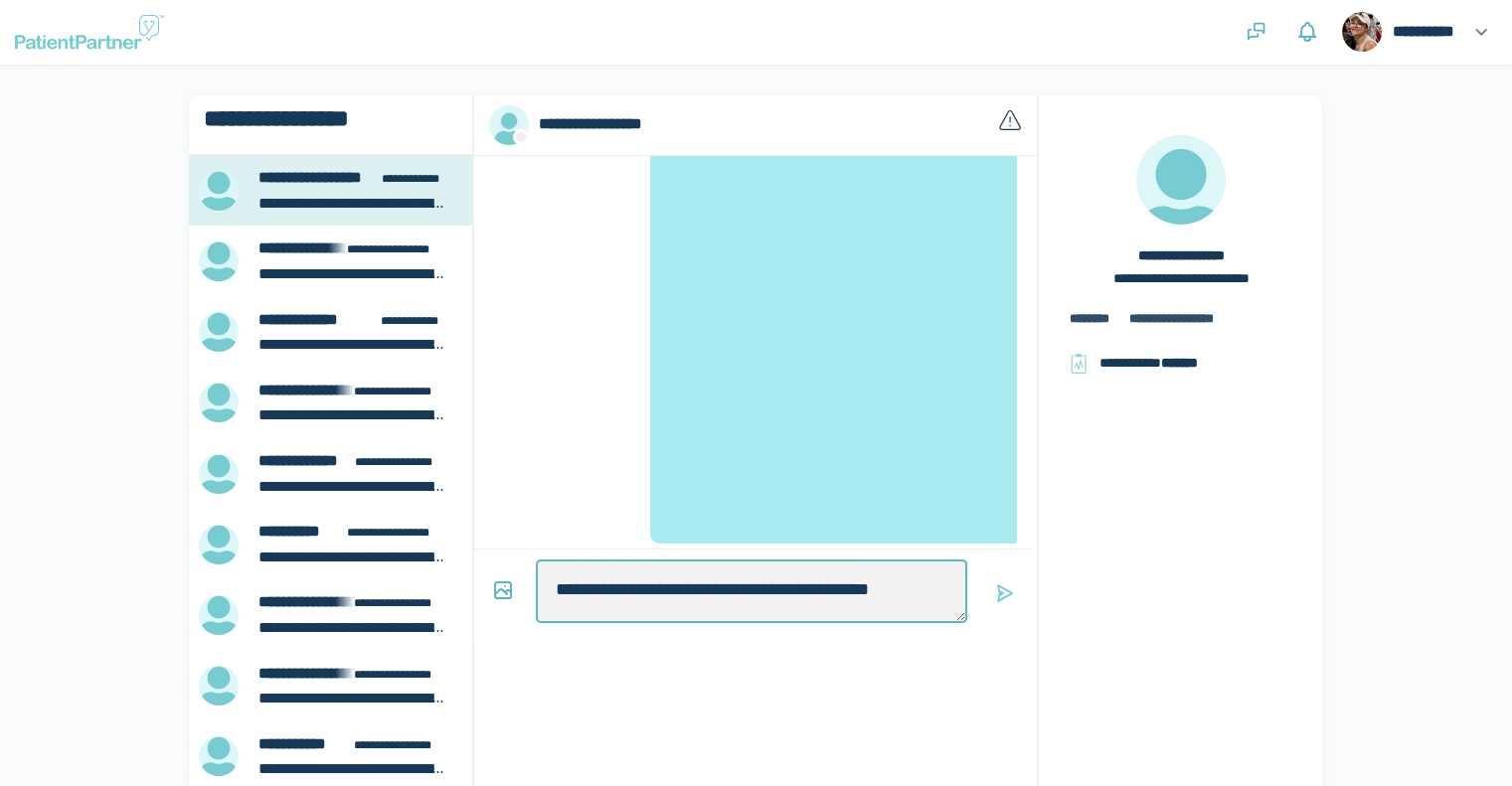 type on "*" 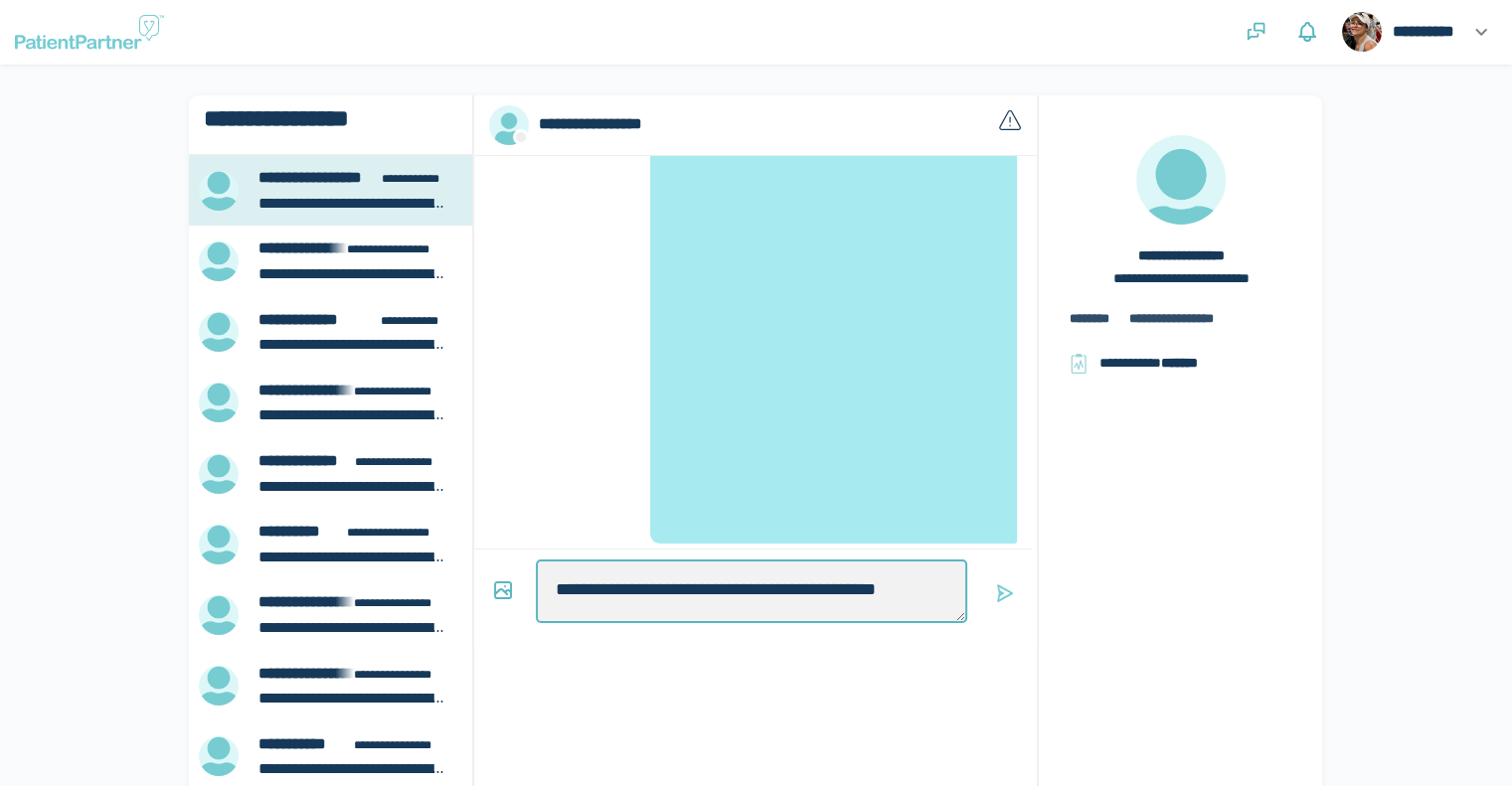 type on "*" 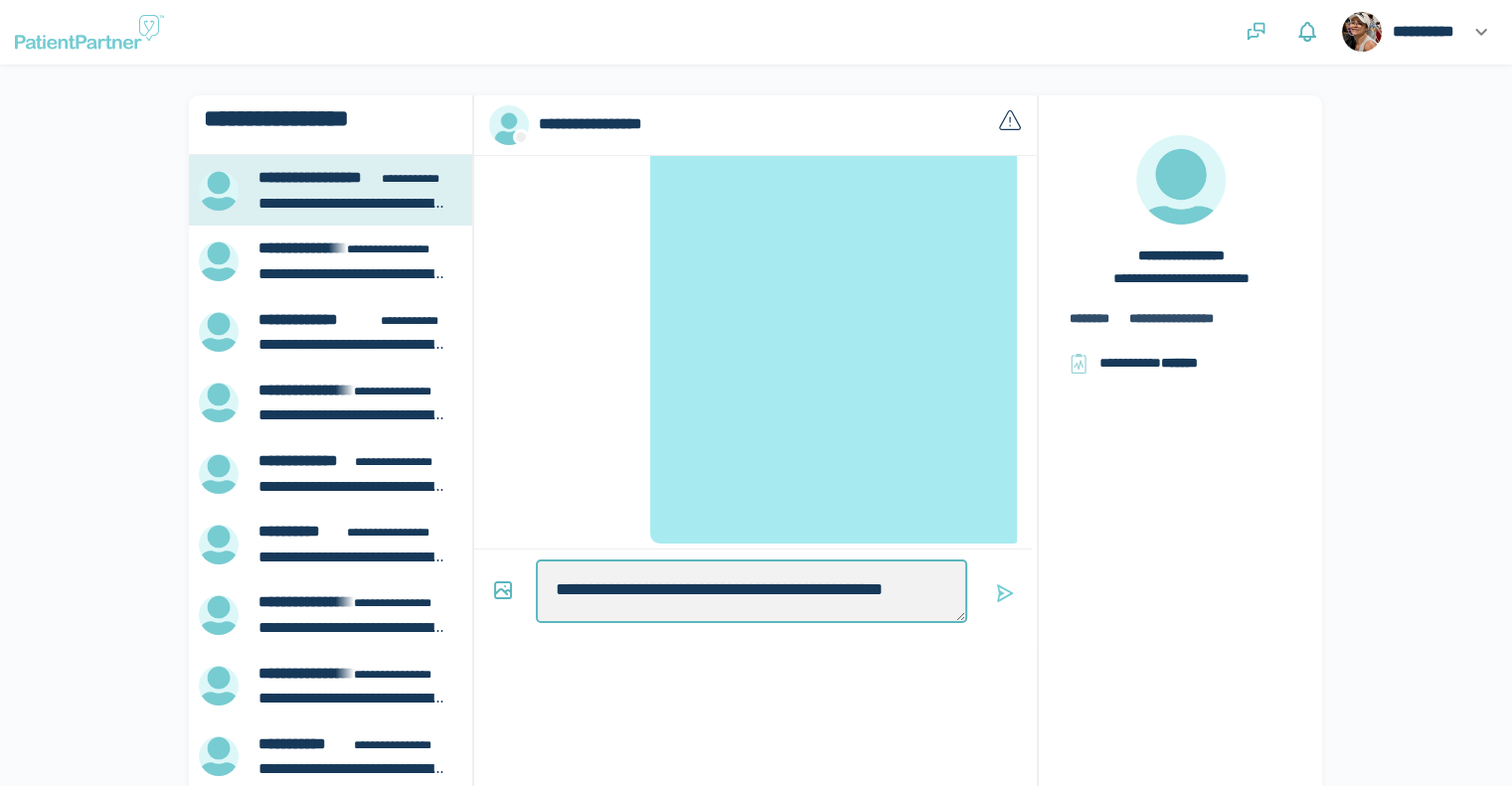 type on "*" 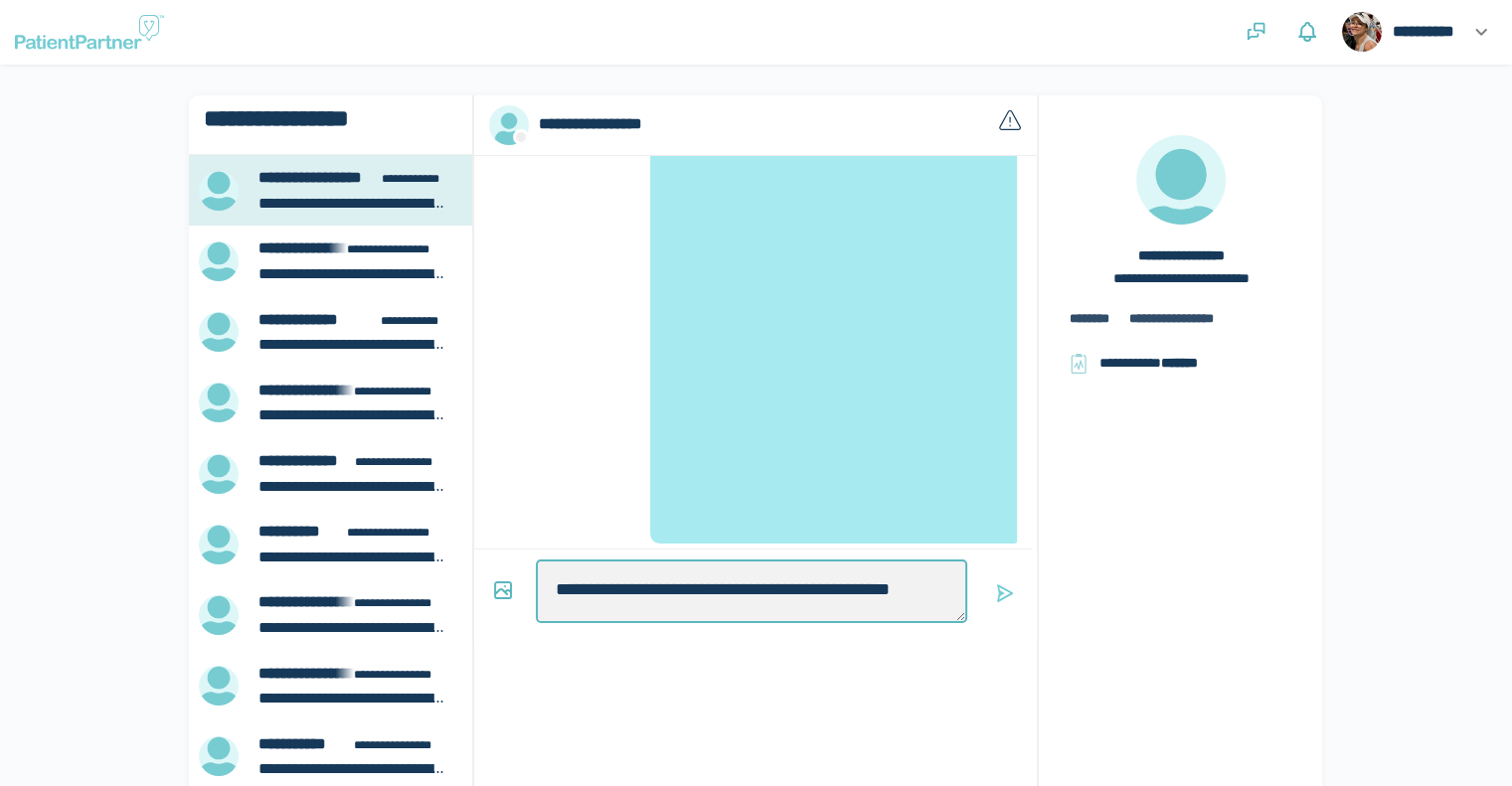 type on "*" 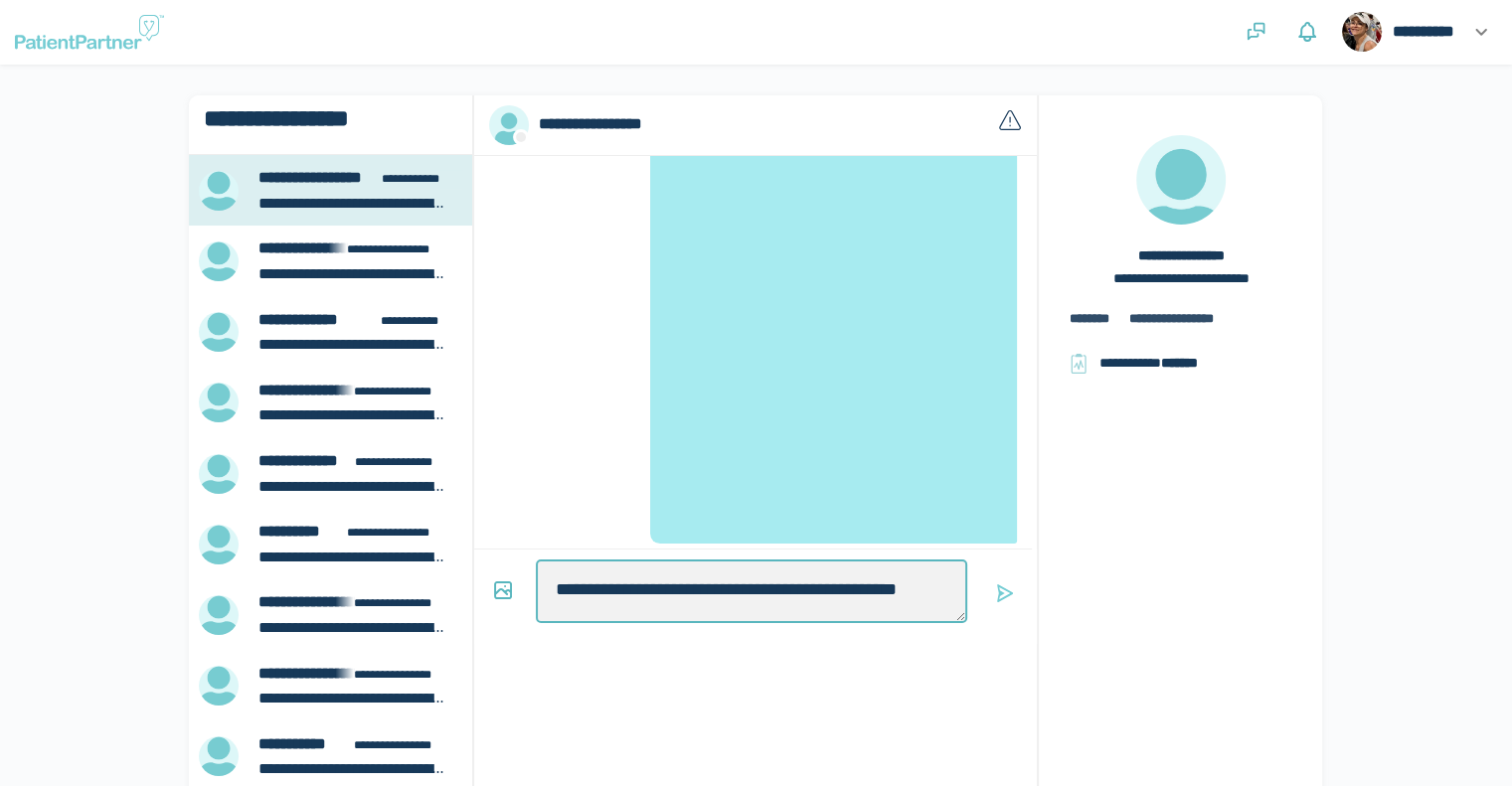 type on "*" 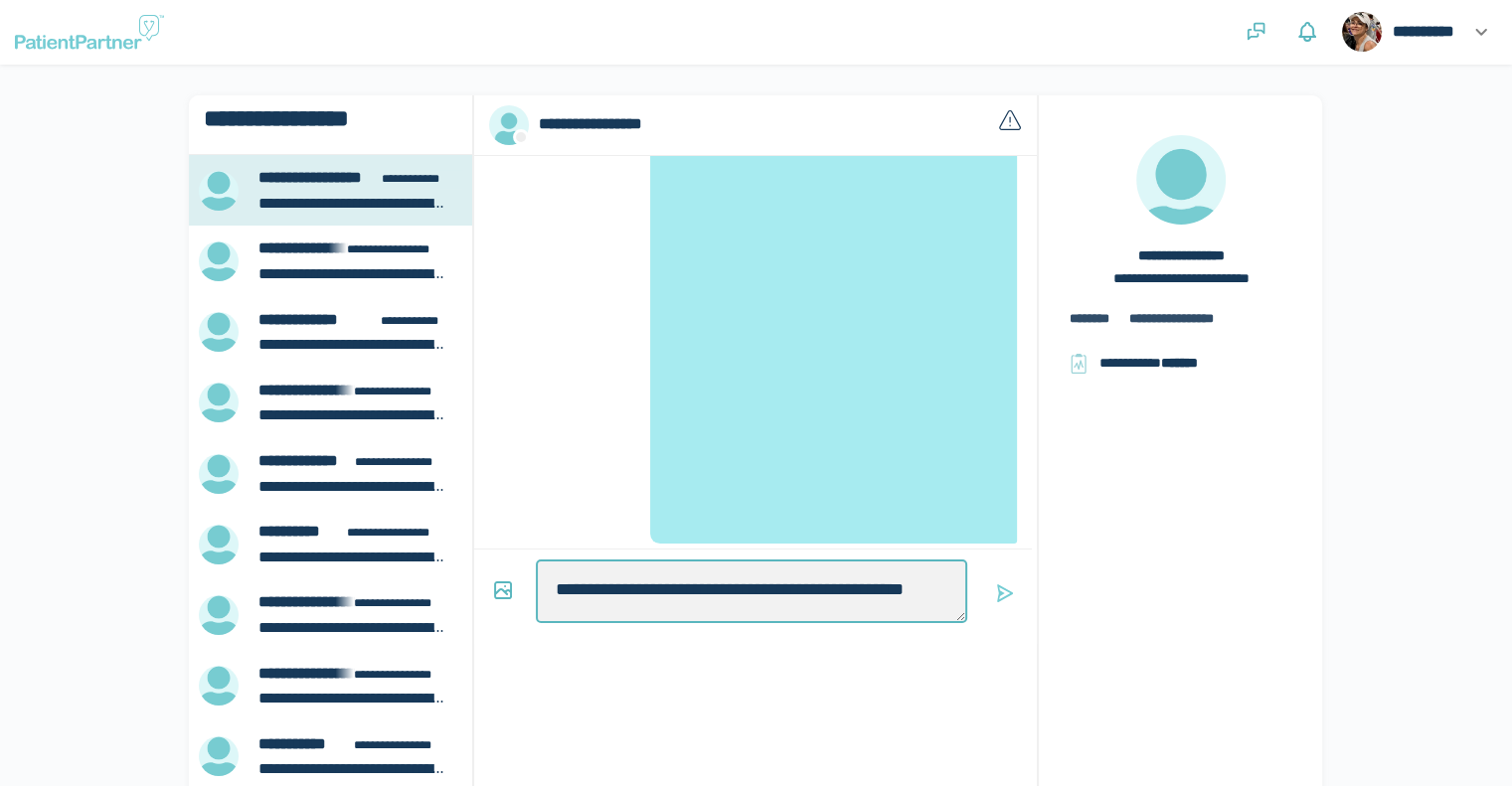 type on "*" 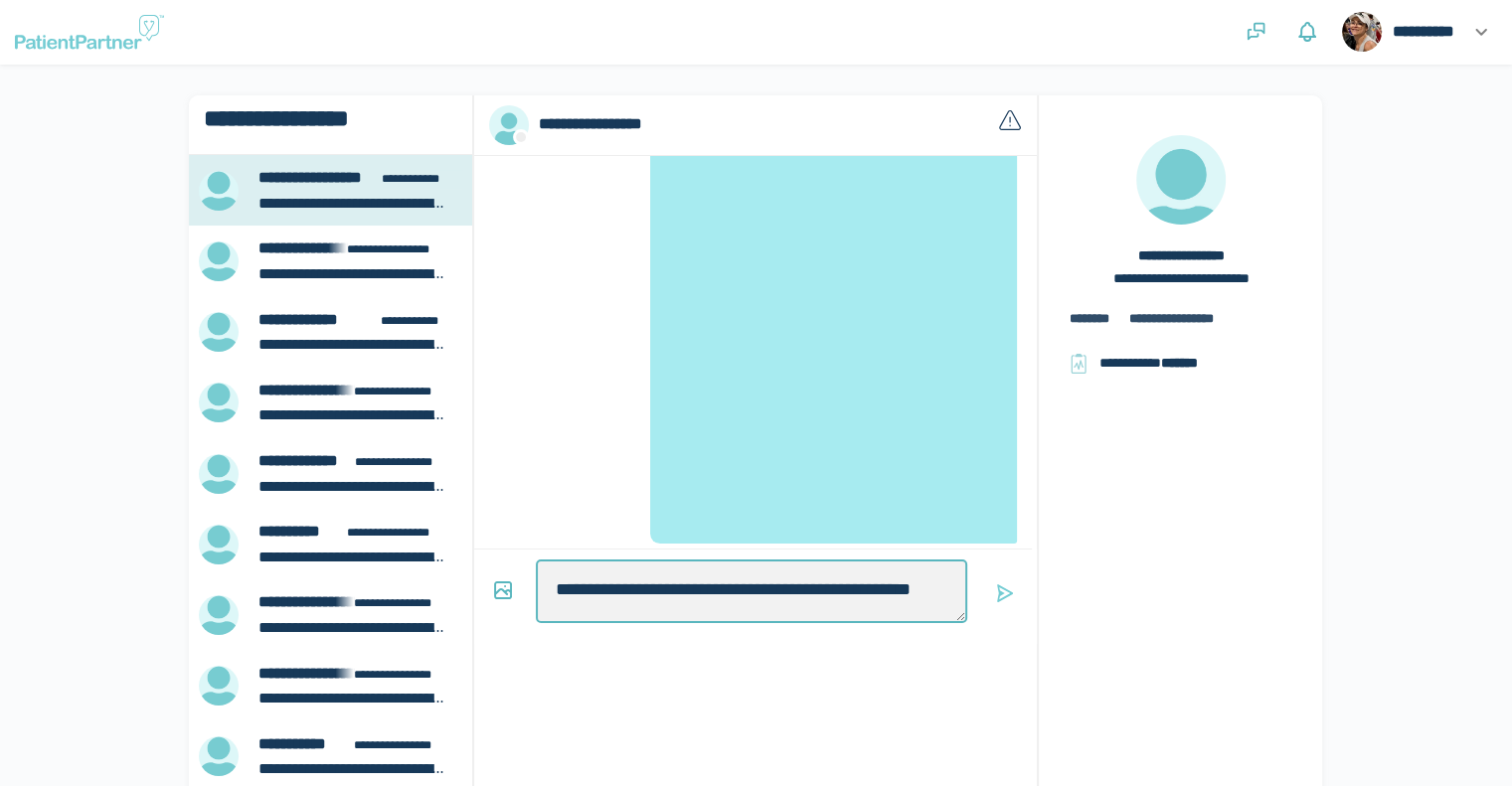 type on "*" 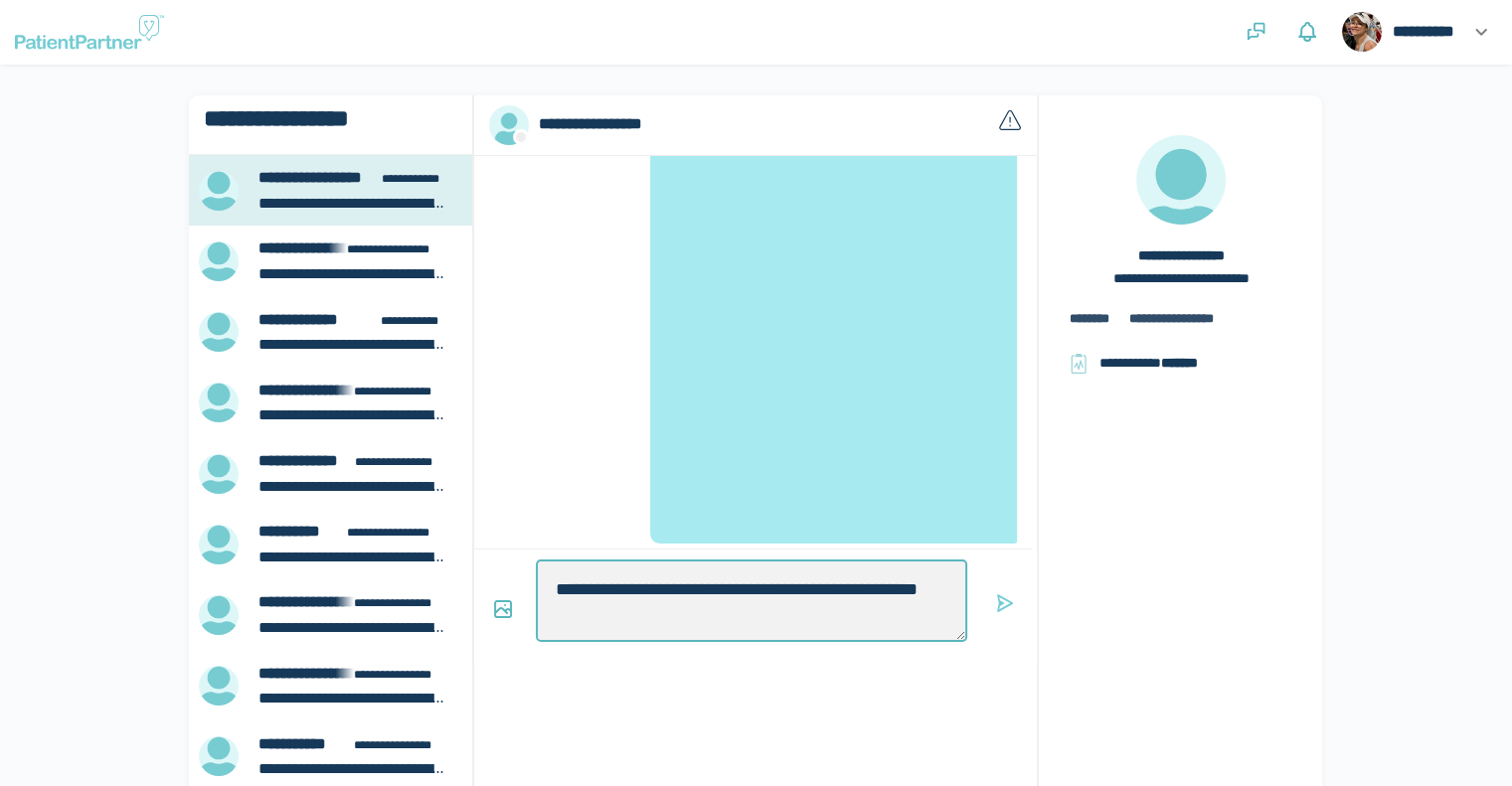 type on "*" 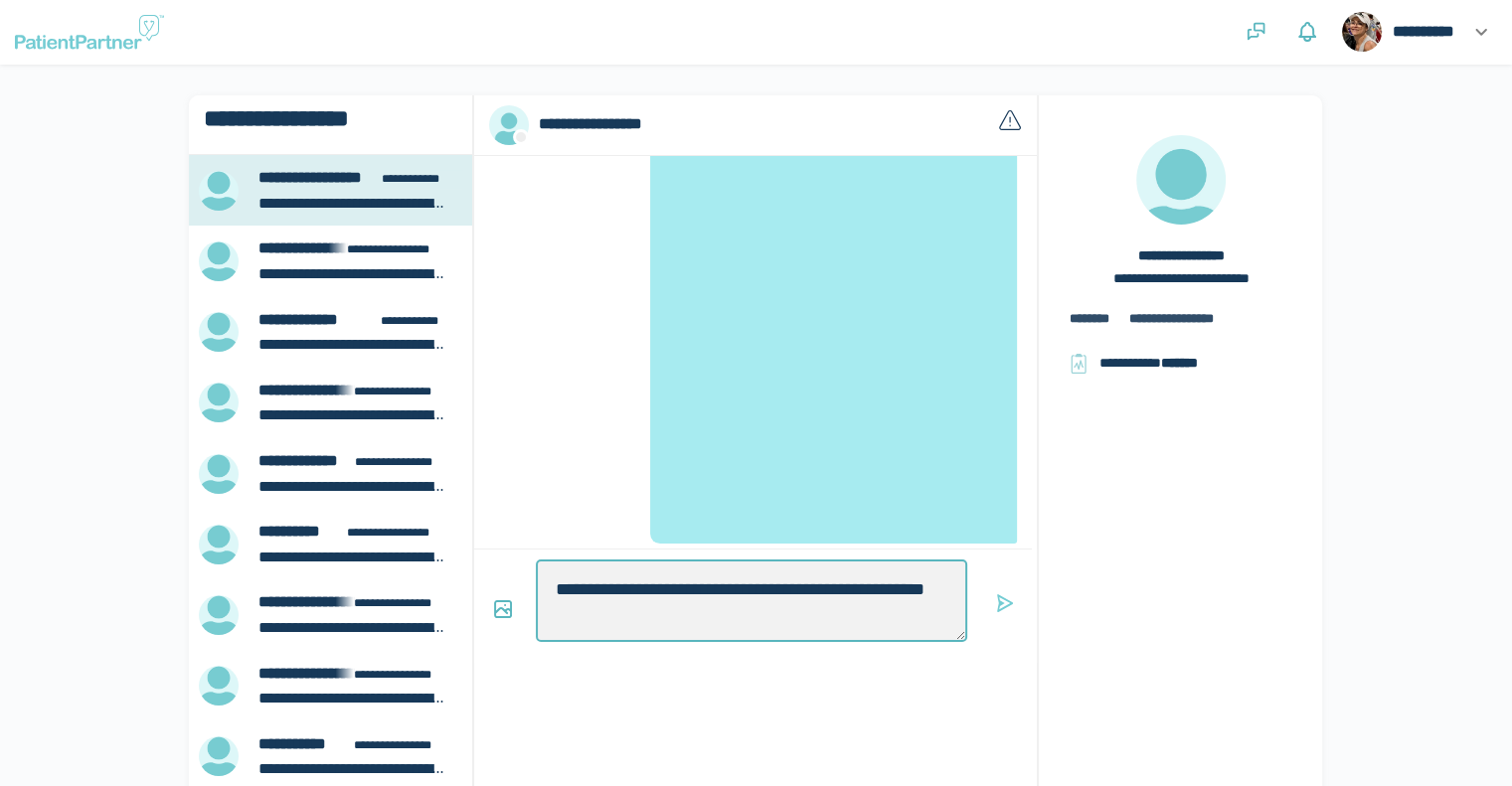 type on "*" 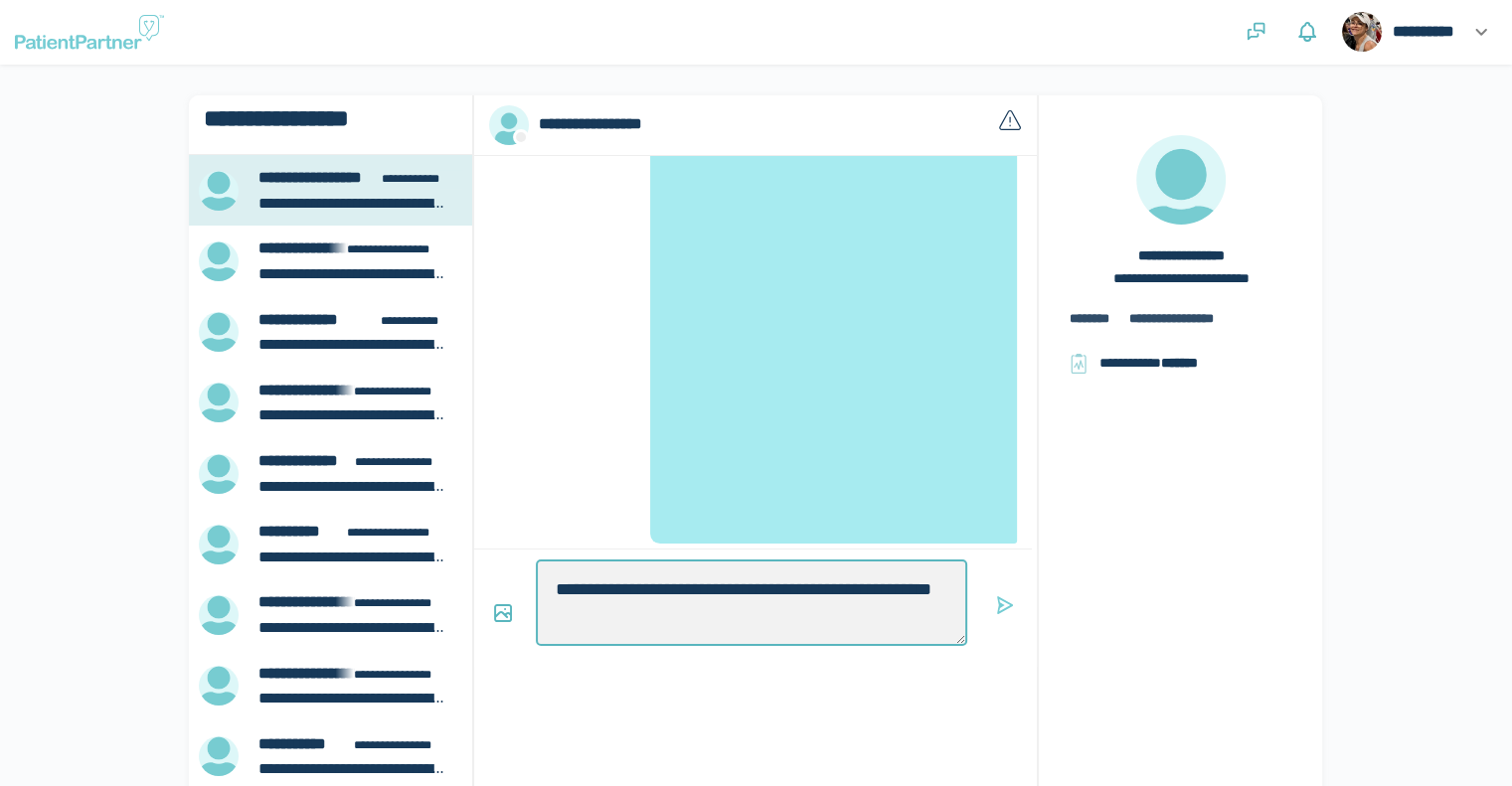 type on "*" 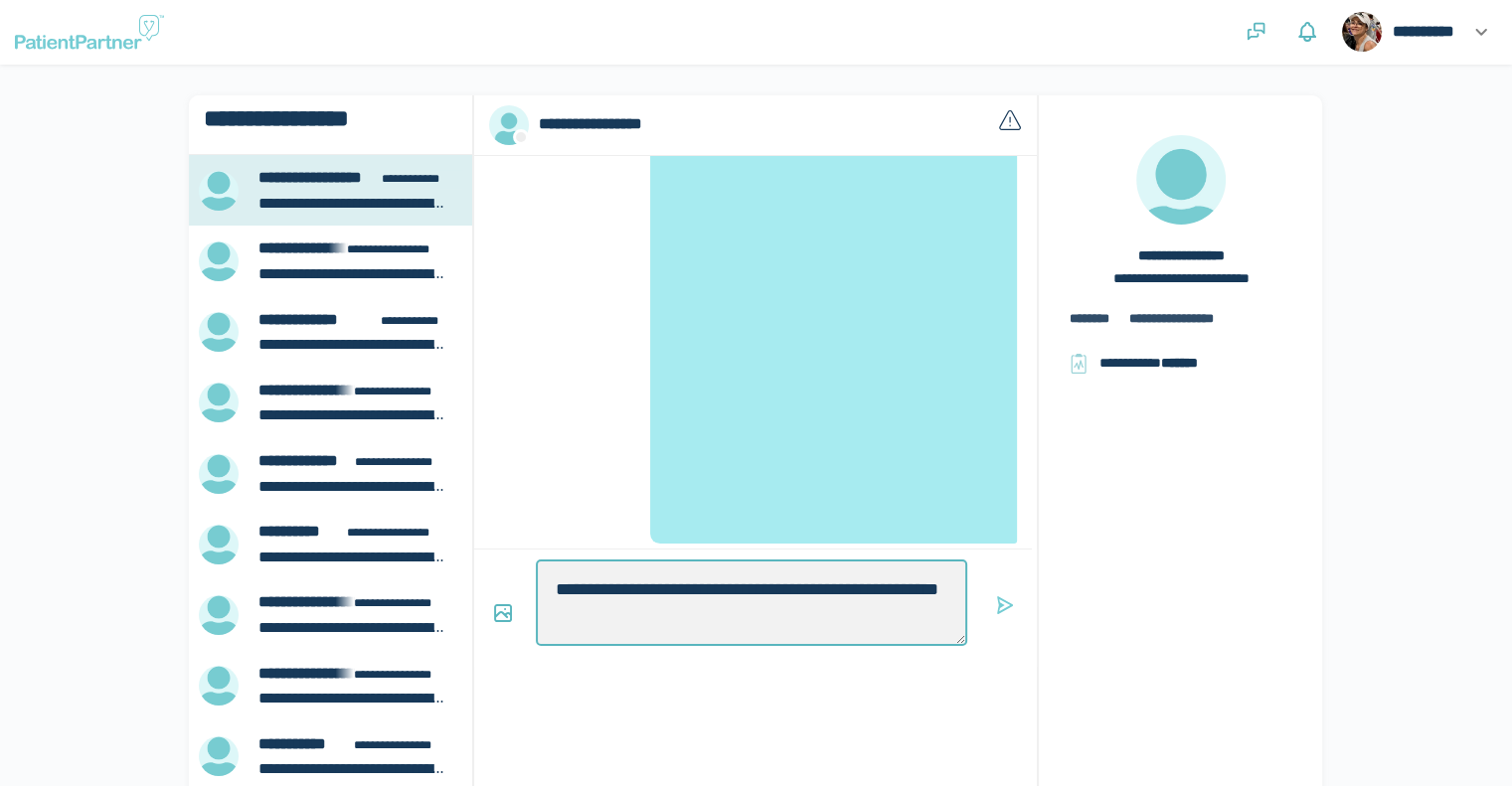 type on "*" 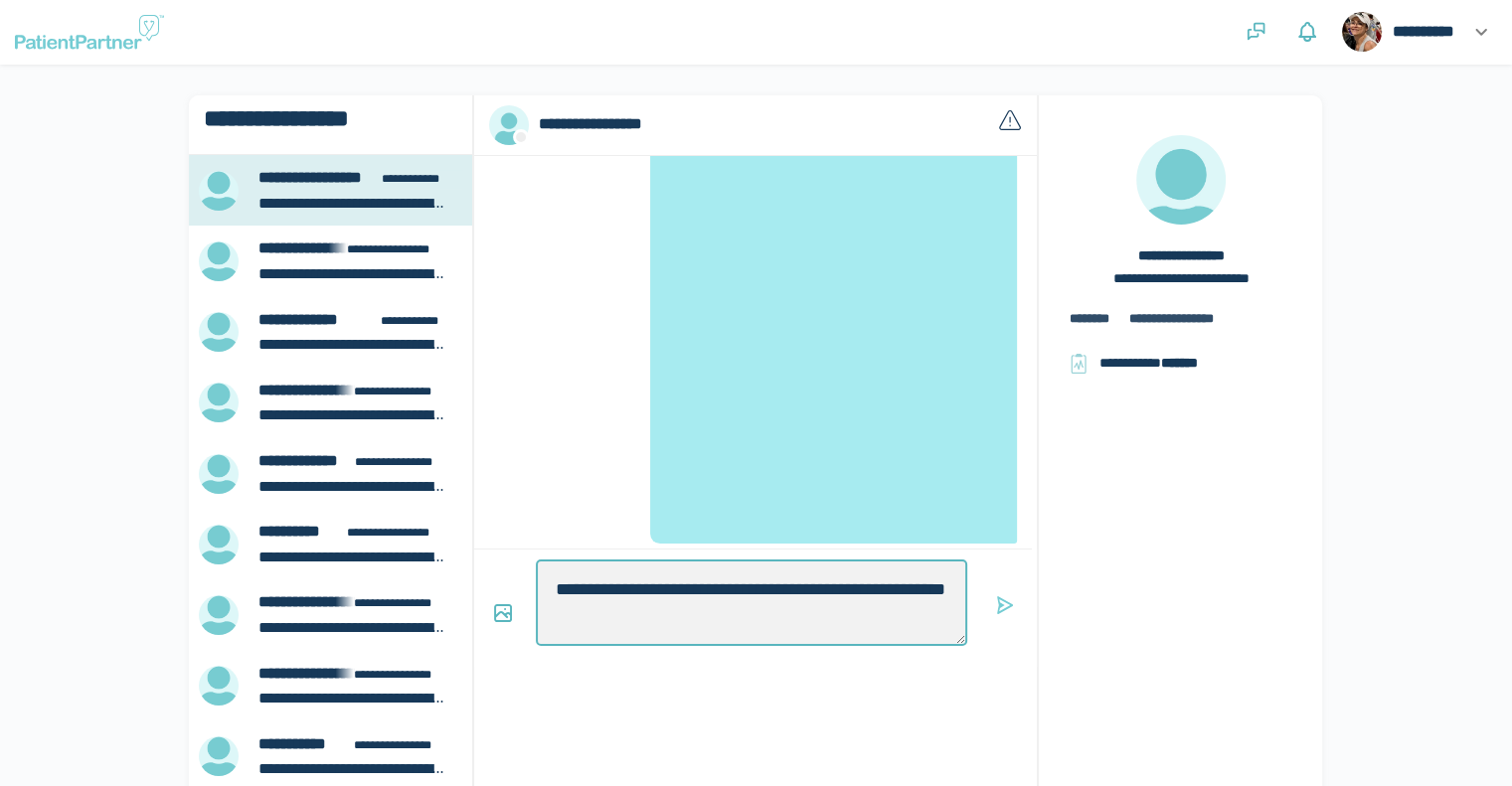 type on "*" 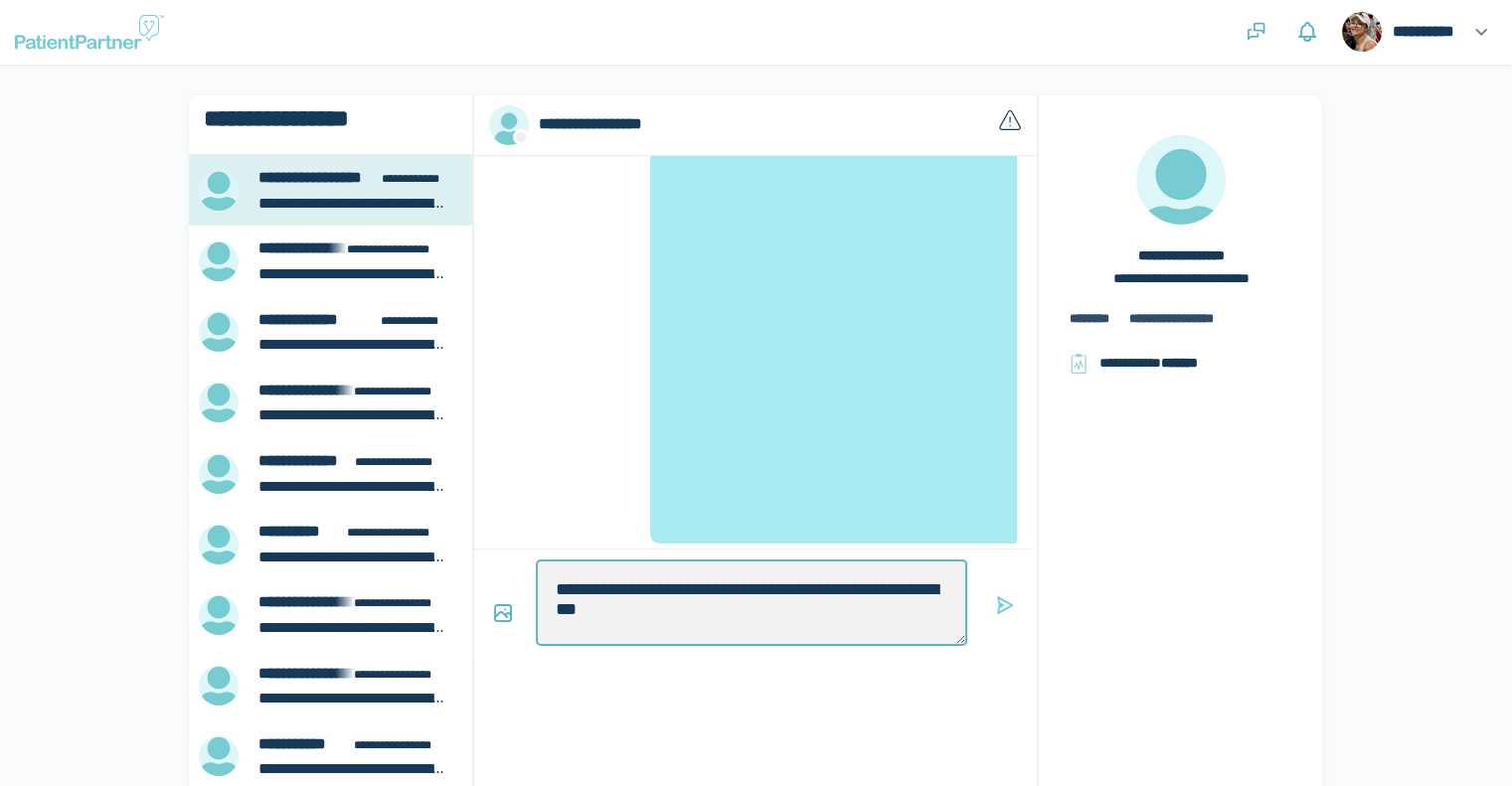 type on "*" 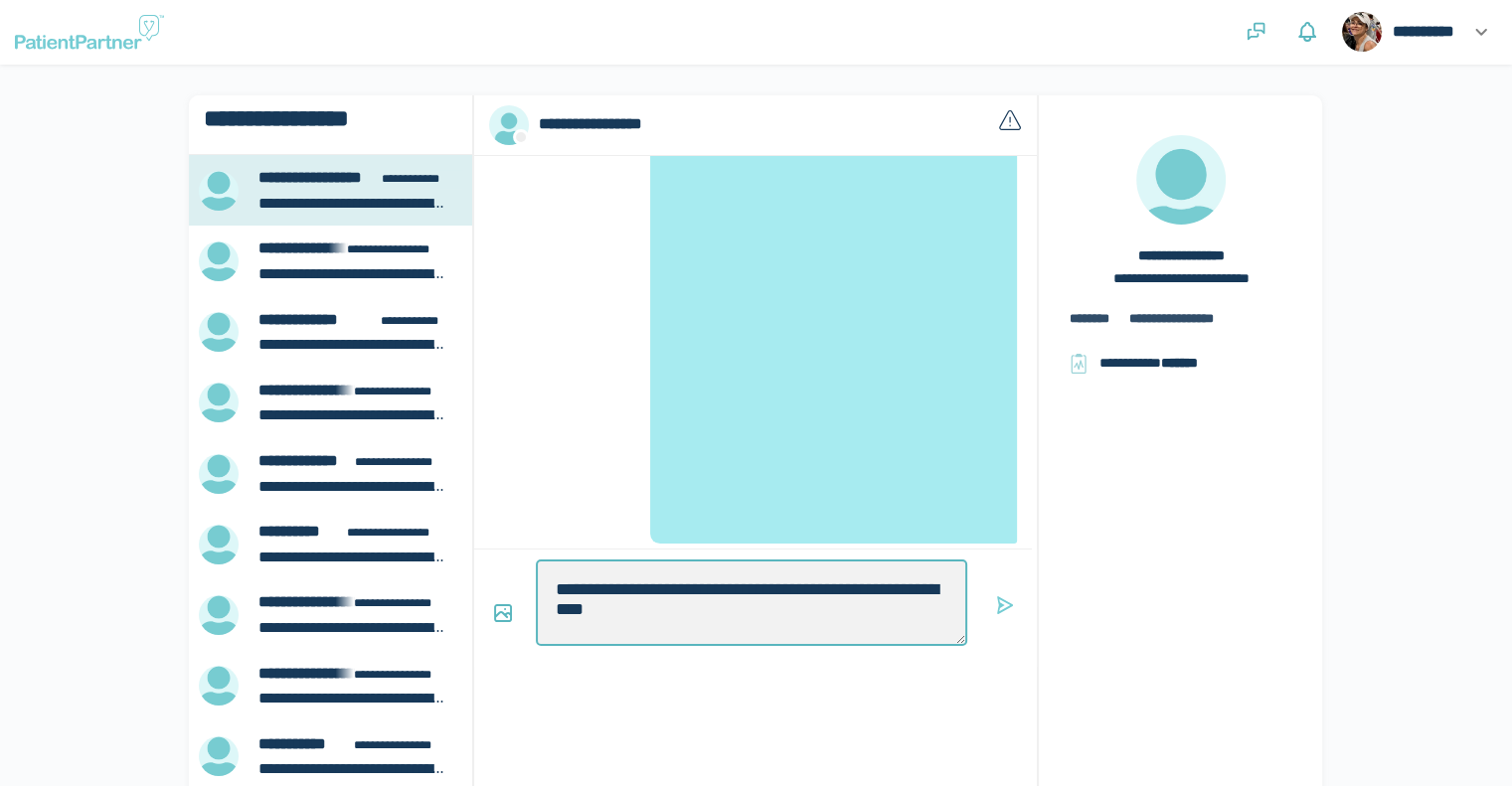 type on "*" 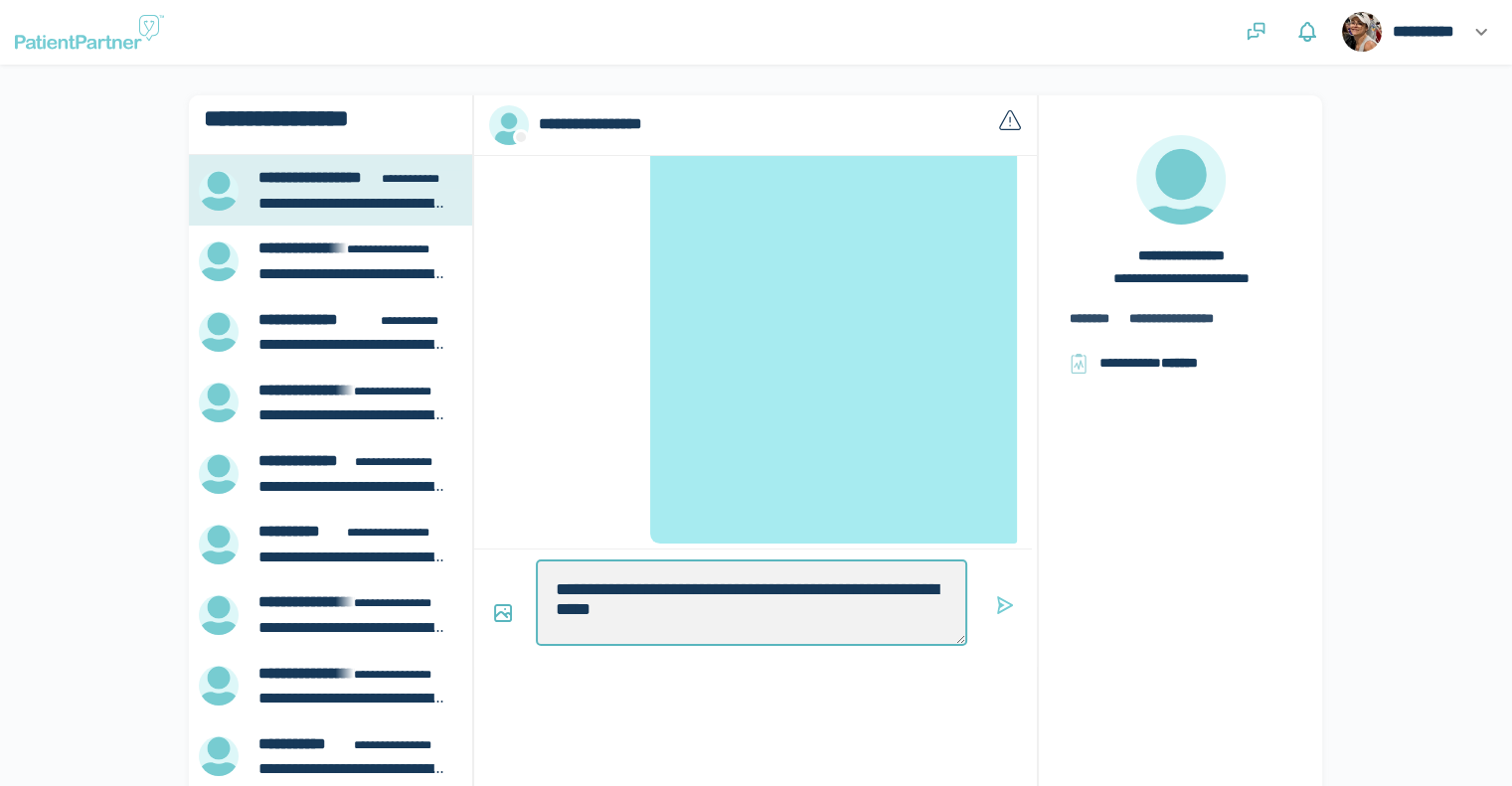 type on "*" 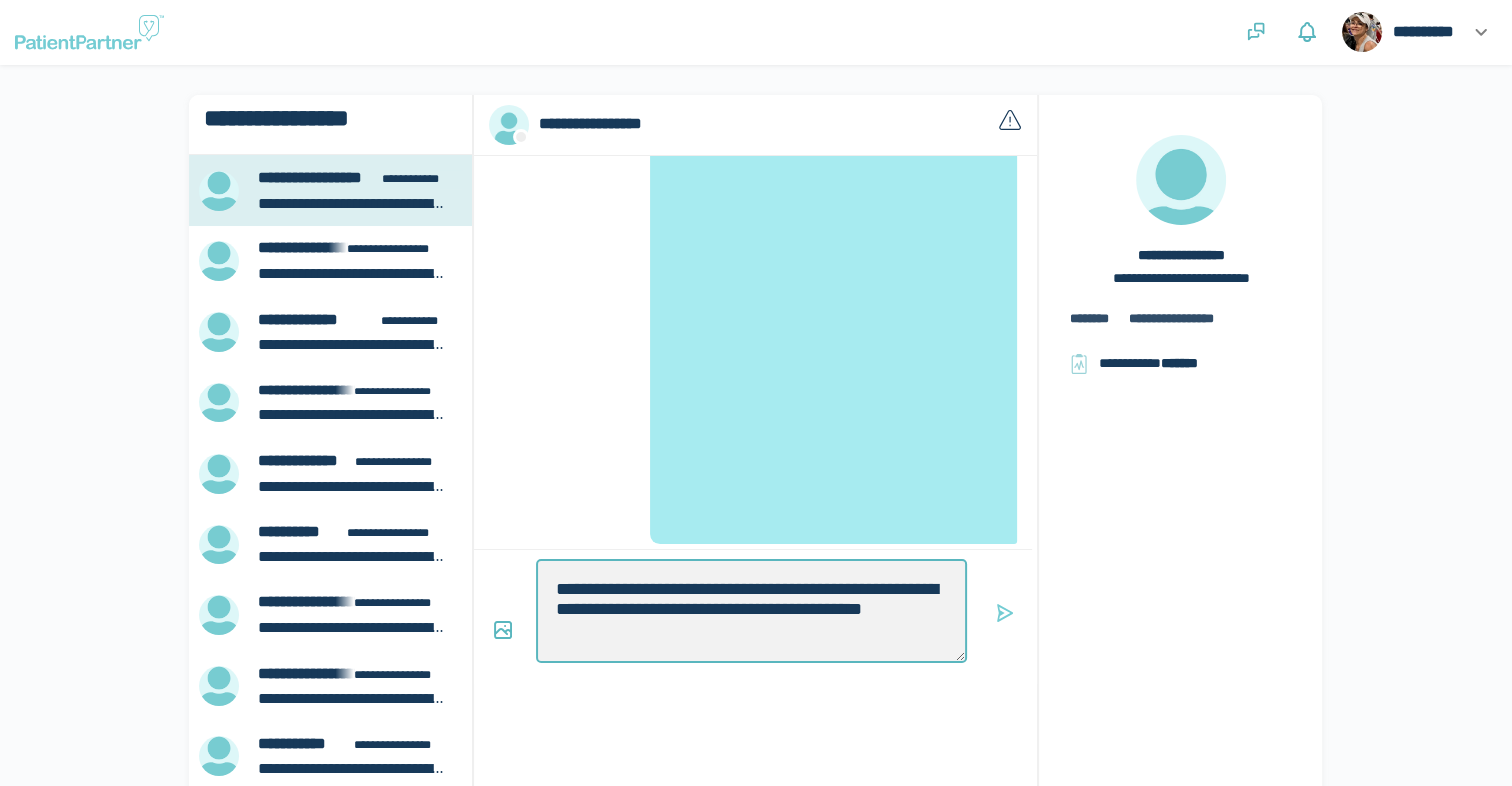 scroll, scrollTop: 0, scrollLeft: 0, axis: both 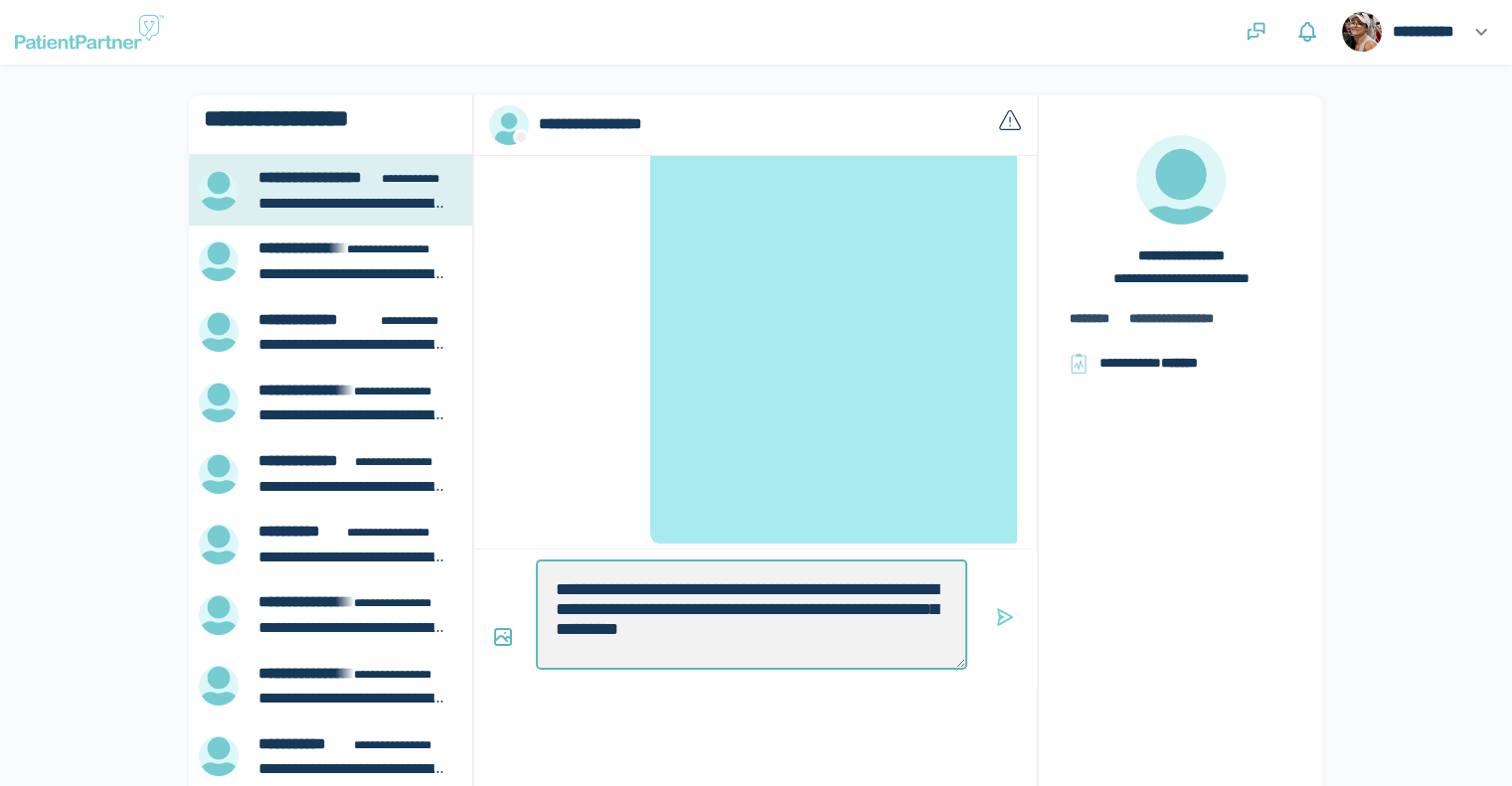 click on "********" at bounding box center (0, 0) 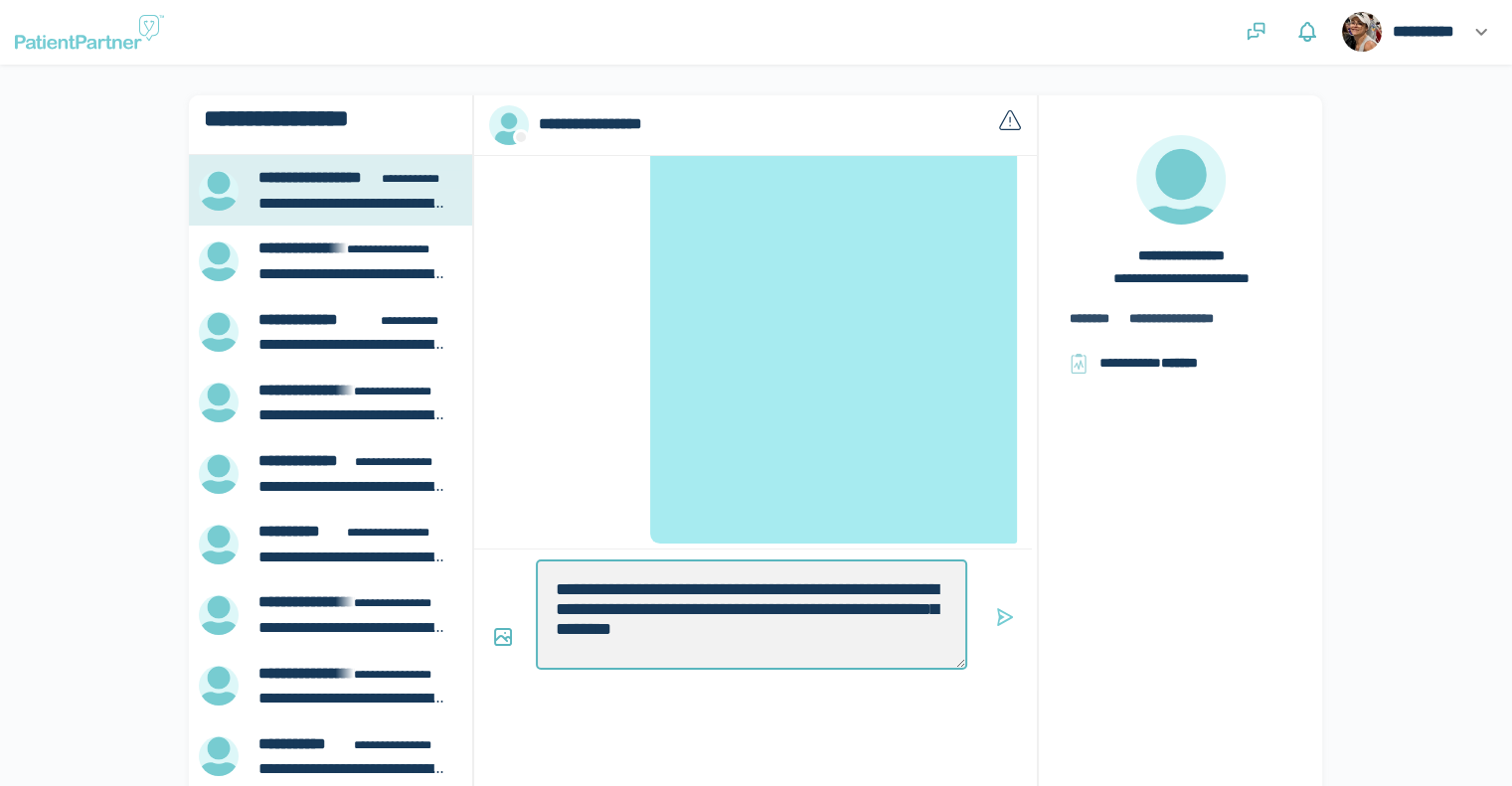 click on "*********" at bounding box center [0, 0] 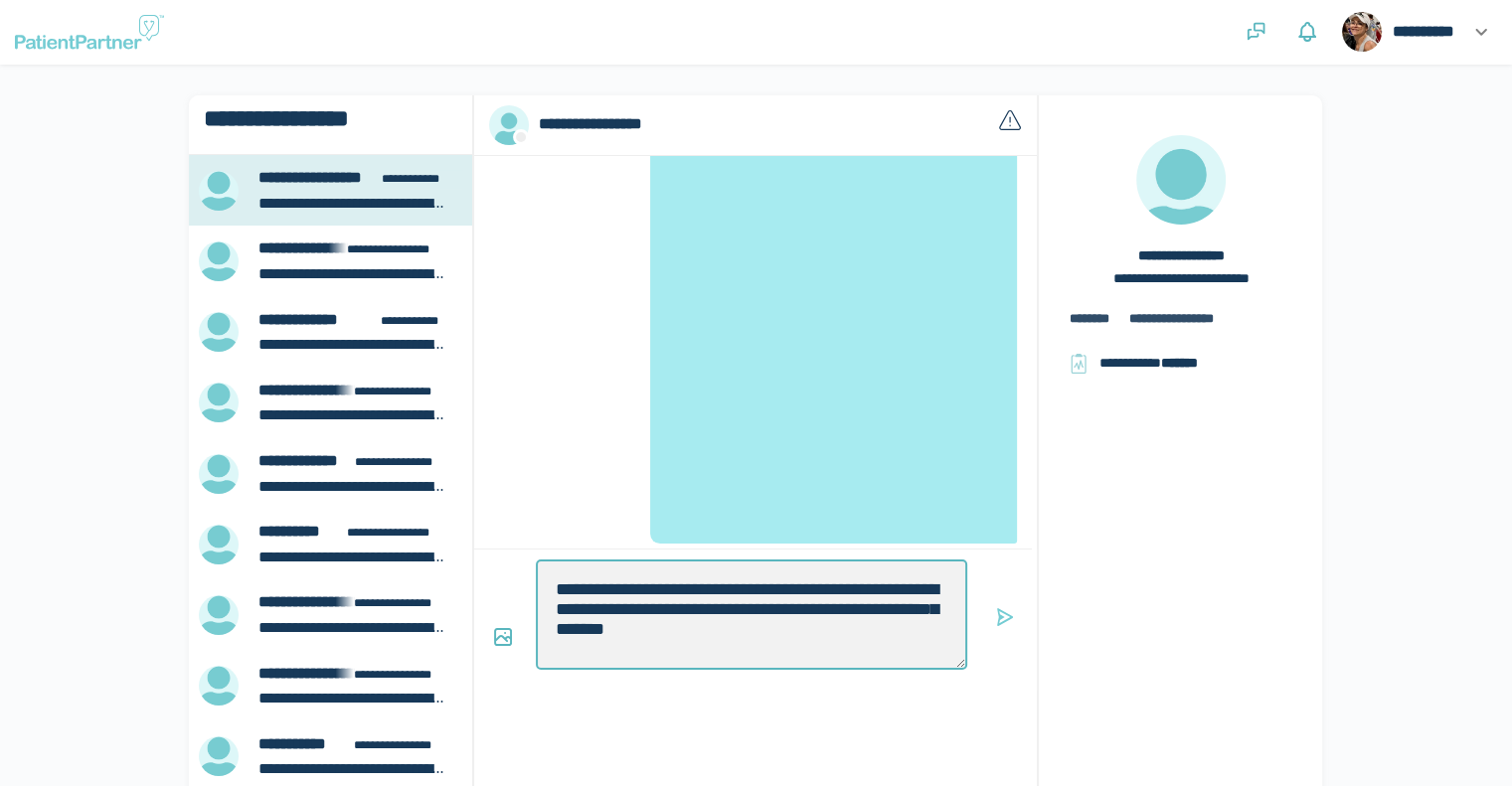 click on "**********" at bounding box center [752, 614] 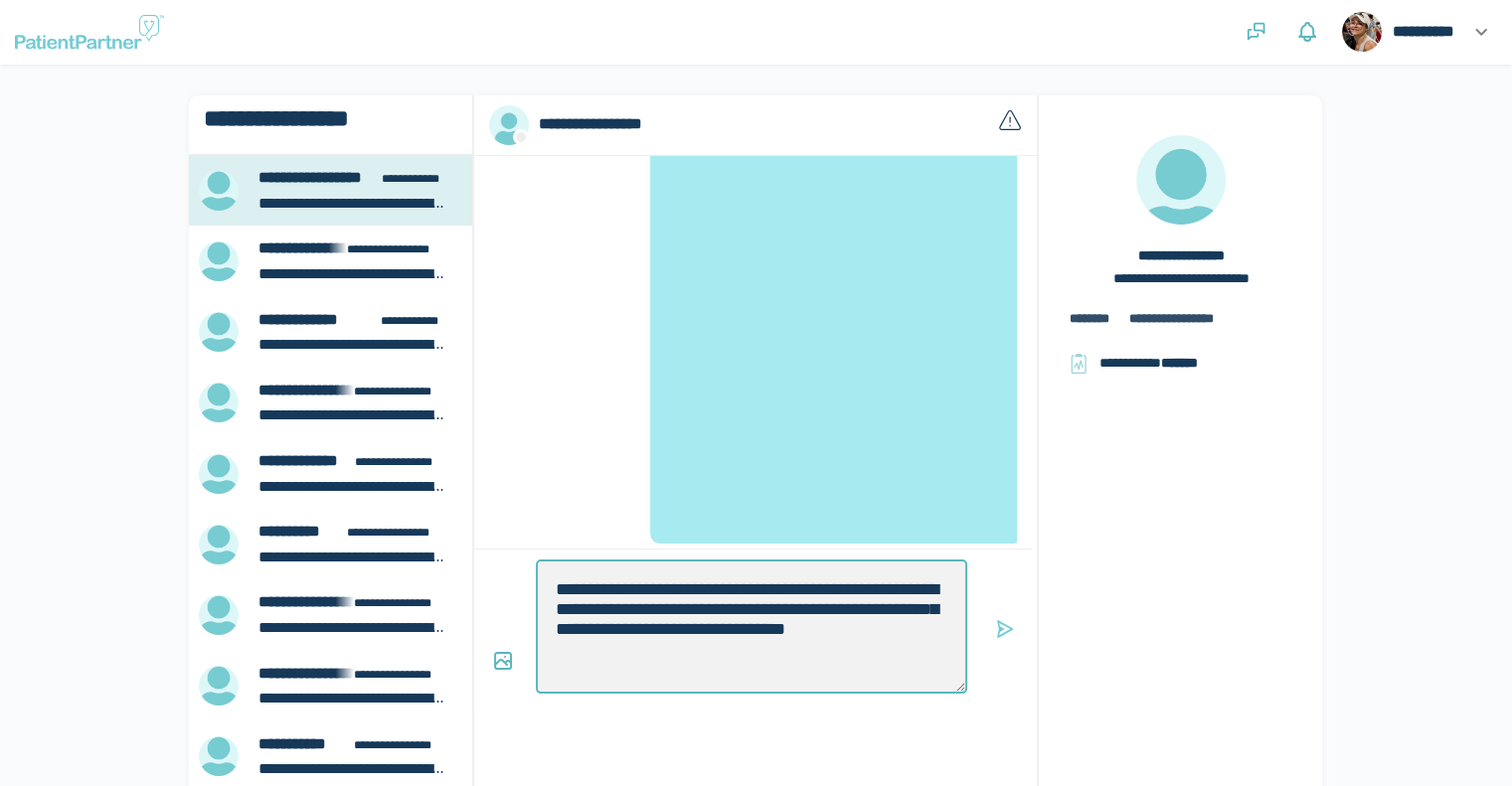 scroll, scrollTop: 0, scrollLeft: 0, axis: both 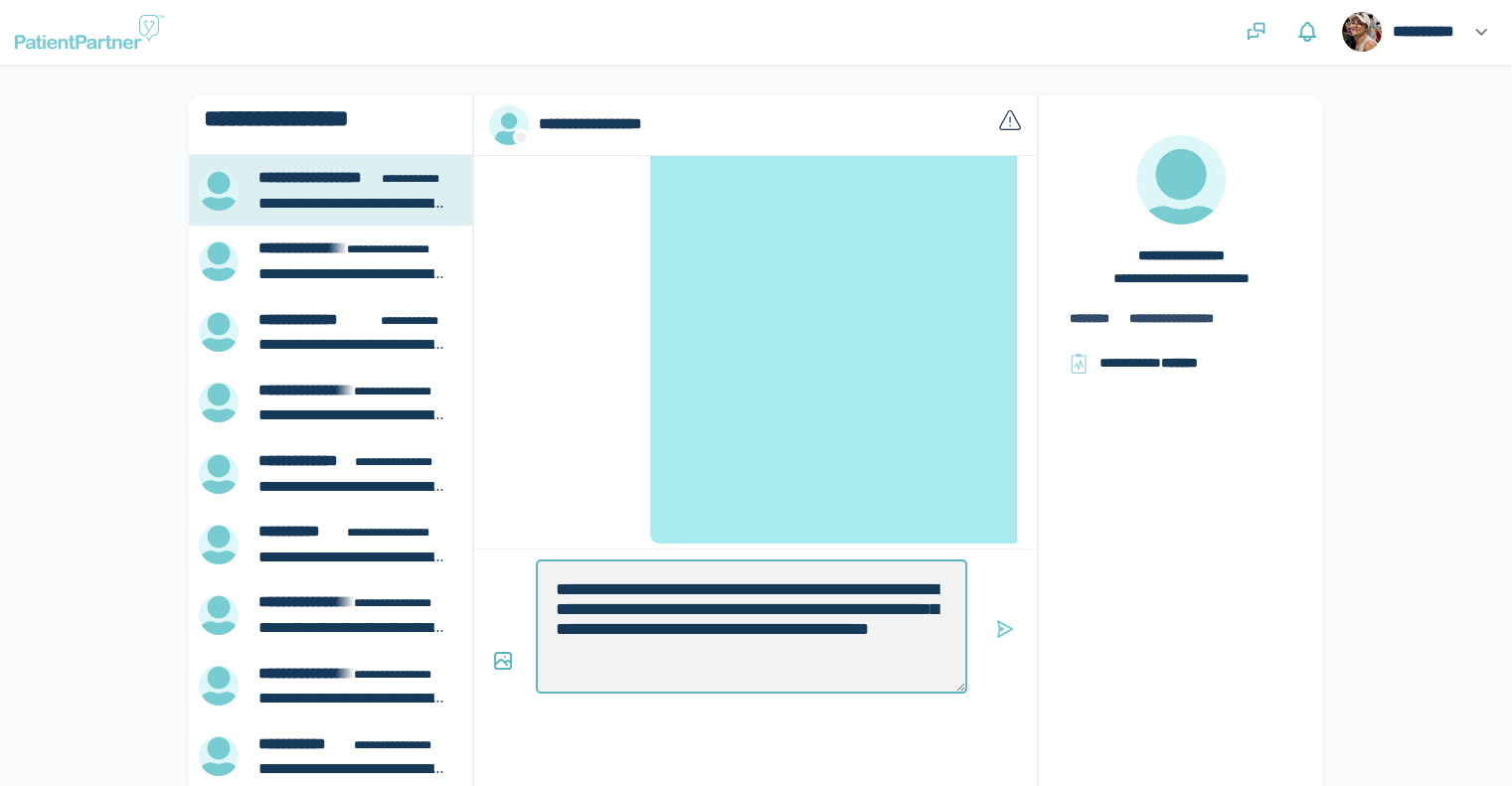 click on "**********" at bounding box center (752, 626) 